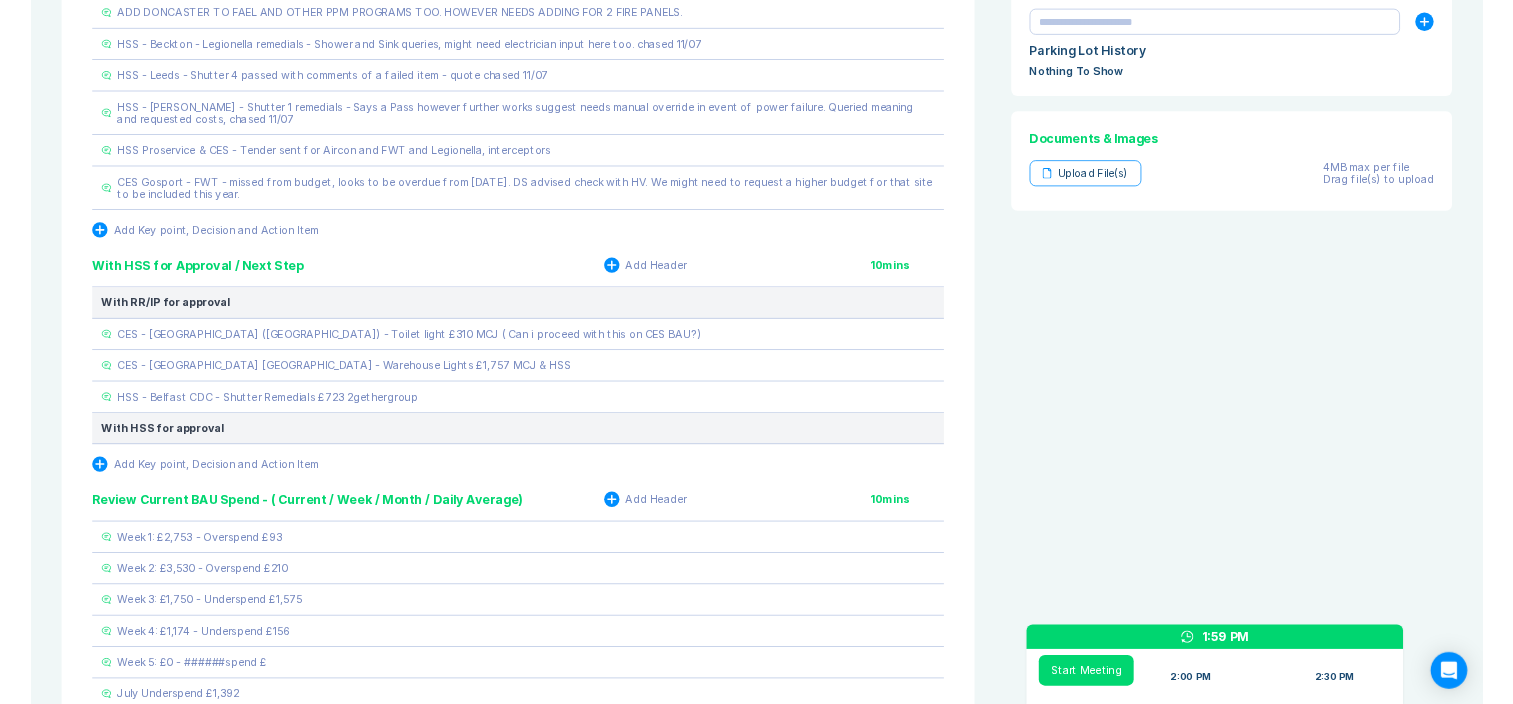 scroll, scrollTop: 1320, scrollLeft: 0, axis: vertical 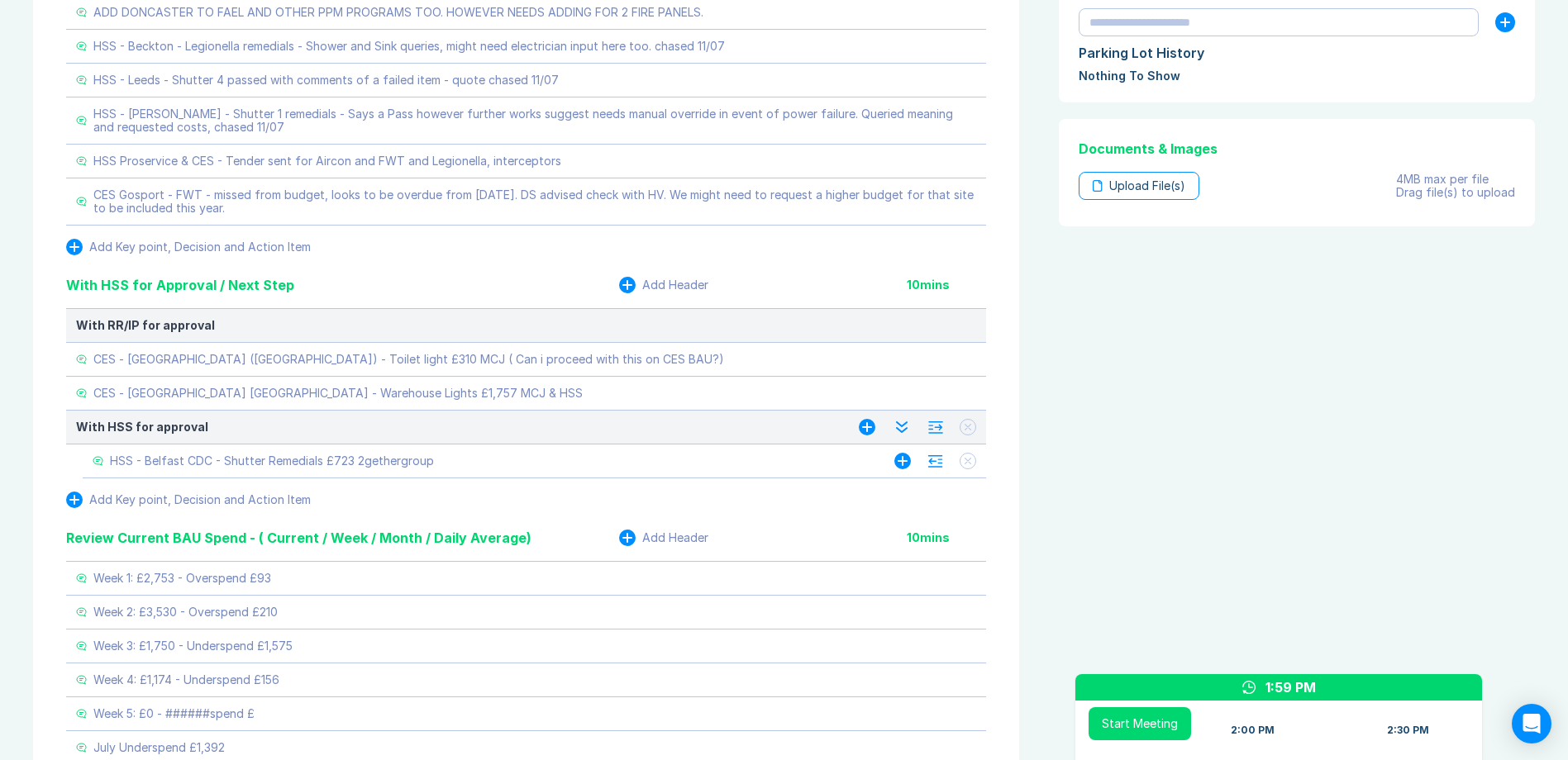 click 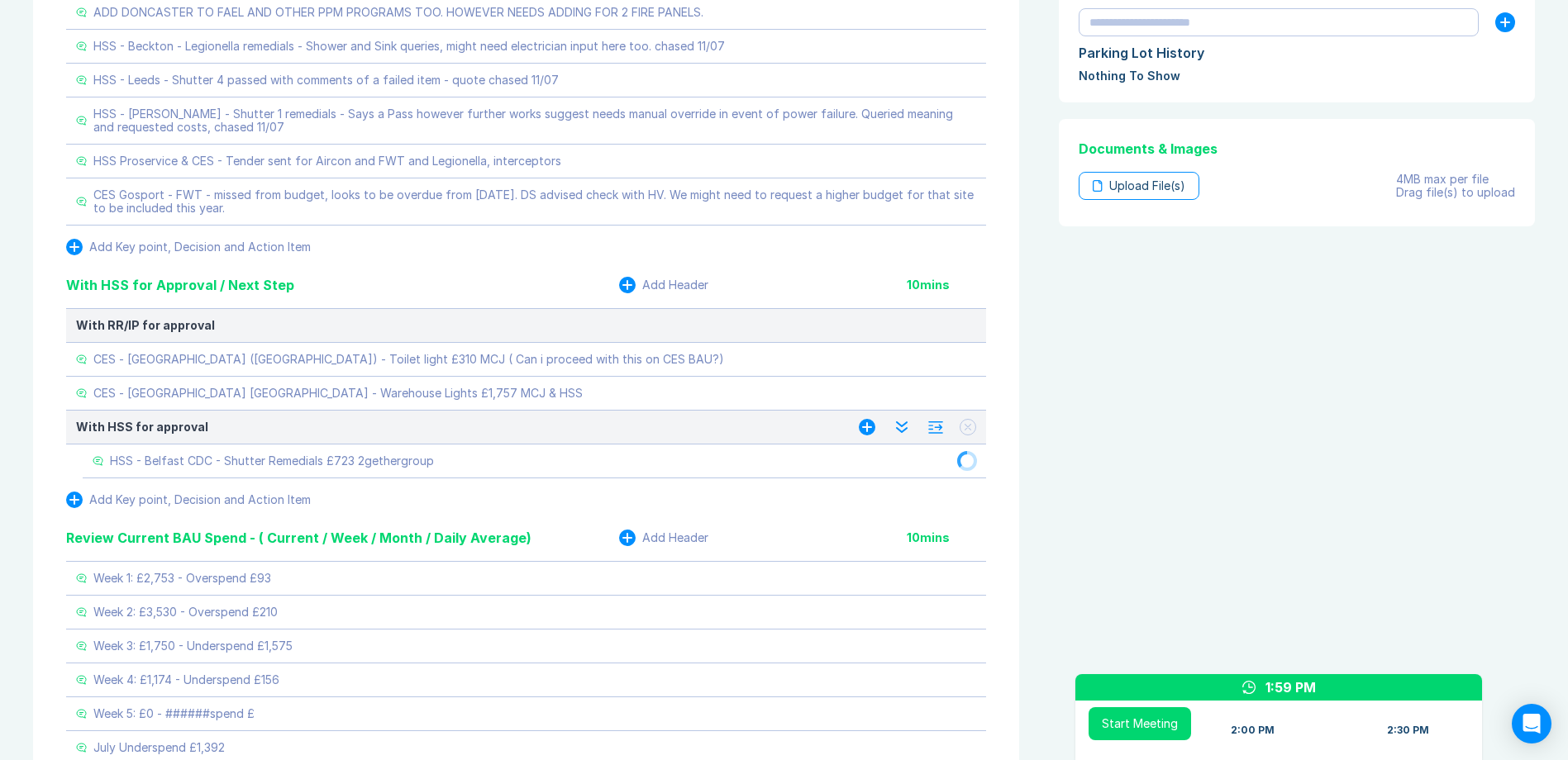 click on "Meeting Notes Edit Agenda Duplicate Notes New Matters Add Header 10  mins HSS - Solihull - Shutter 3 repairs continued - Further works needed 2 new sectional panels, cables and block work repairs. Will ask IDS, APT and arrow to quote. Blockwork will find a few suppliers to quote this too. Add Key point, Decision and Action Item On-Going Matters Add Header 10  mins Accio HSS - Heathrow - Pigeon culls should be trapping instead.  - DH to discuss and see if Cleankill (New supplier) can pigeon proof with this new sticker substance on their website? HSS - [GEOGRAPHIC_DATA] - Pigeon Clean - Standalone Pigeon cull and area clear (Same location as [DATE]) Pics received from branch 17/07 - sent for quotes 18/07 HSS - Derby - Razor wire and warning signage -  250m yard perimeter approx. Discussed with [PERSON_NAME], probably wants to cost to remove, which is HSS skip, labourer to cut it away and dispose.  replacement 250m razor wire SR think will be too high and no business case for this. Awaiting reply from SR Wk Comm 22/07" at bounding box center [784, 6829] 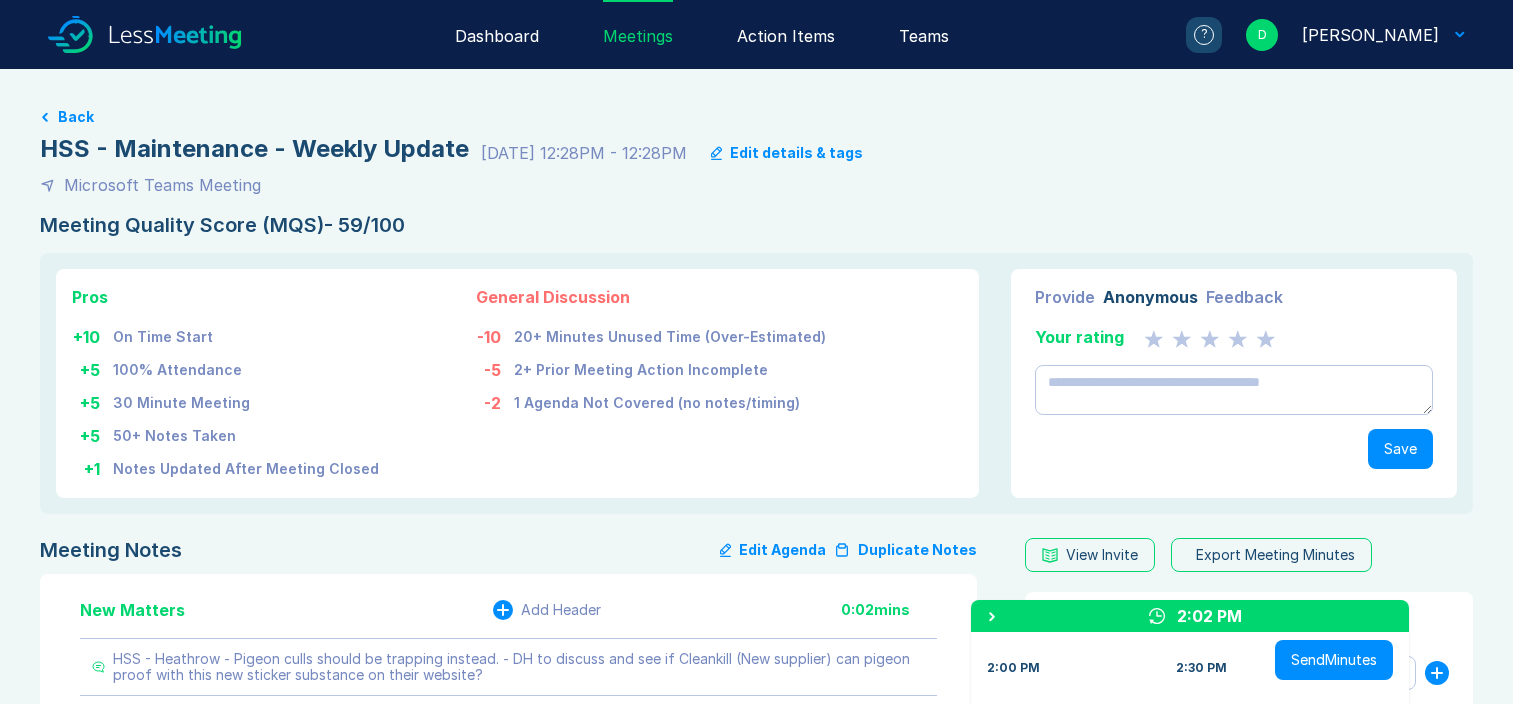 scroll, scrollTop: 0, scrollLeft: 0, axis: both 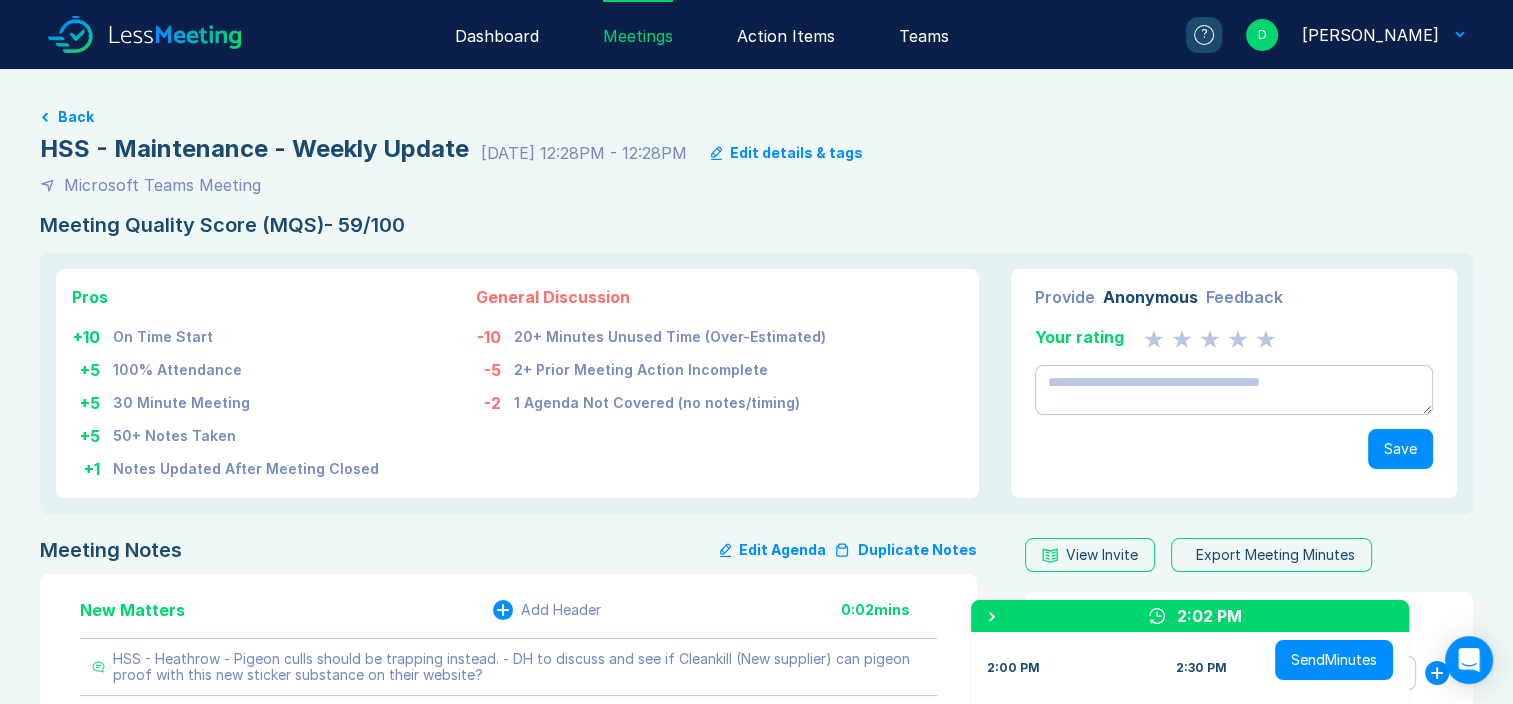 click on "Pros + 10 On Time Start + 5 100% Attendance + 5 30 Minute Meeting + 5 50+ Notes Taken + 1 Notes Updated After Meeting Closed General Discussion -10 20+ Minutes Unused Time (Over-Estimated) -5 2+ Prior Meeting Action Incomplete -2 1 Agenda Not Covered (no notes/timing) Provide Anonymous Feedback Your rating Save" at bounding box center [756, 383] 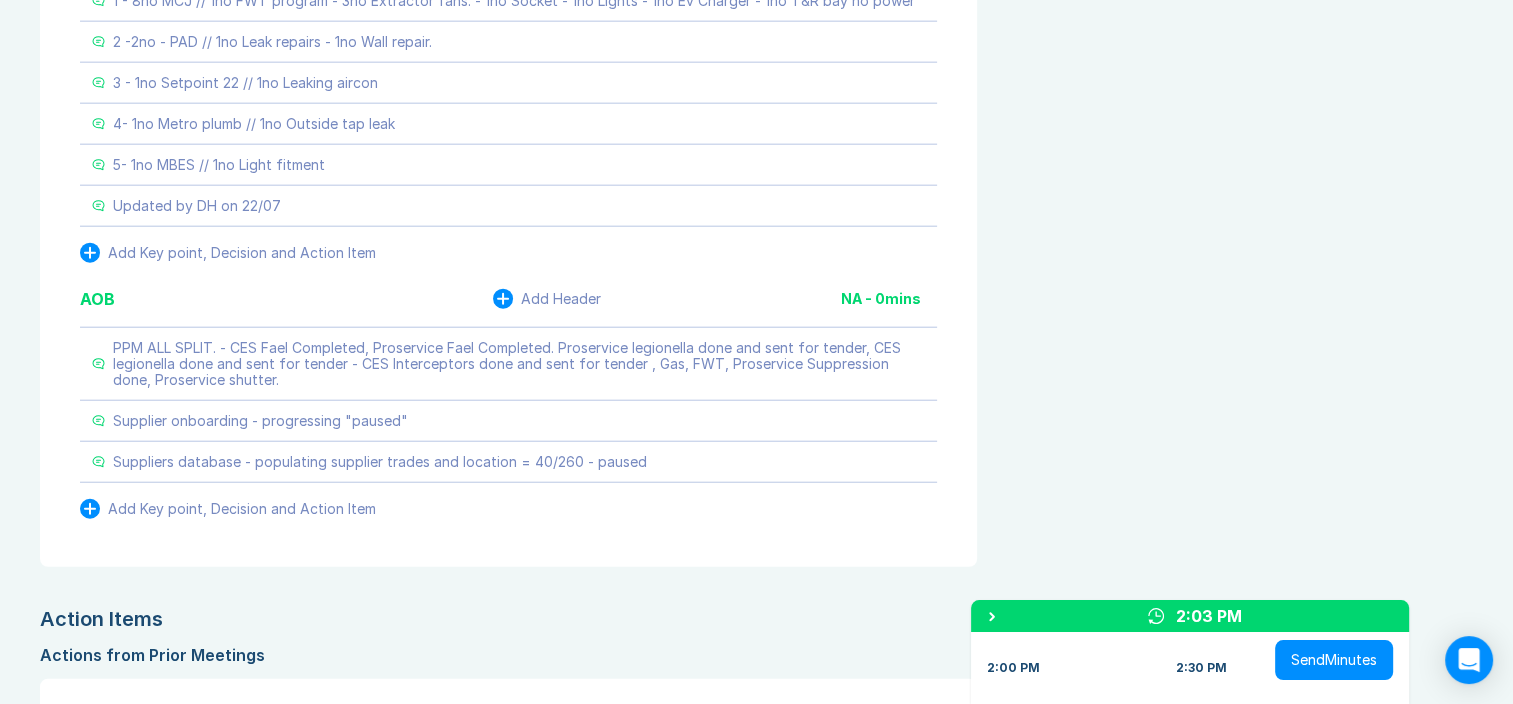 scroll, scrollTop: 4920, scrollLeft: 0, axis: vertical 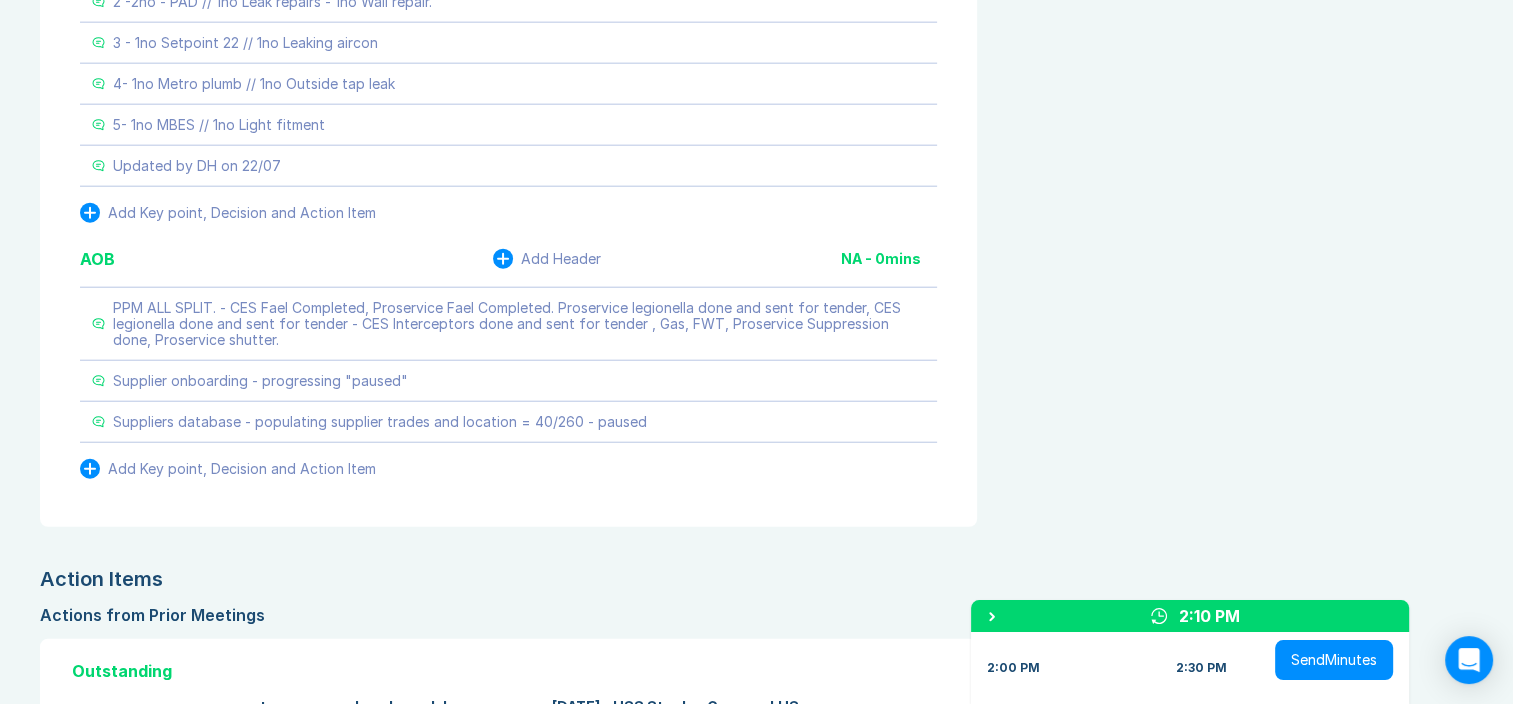 click on "Meeting Notes Edit Agenda Duplicate Notes New Matters Add Header 0:02  mins HSS - Heathrow - Pigeon culls should be trapping instead.  - DH to discuss and see if Cleankill (New supplier) can pigeon proof with this new sticker substance on their website? HSS - Bristol - Pigeon Clean - Standalone Pigeon cull and area clear (Same location as January 2025) Pics received from branch 17/07 - sent for quotes 18/07 HSS - Derby - Razor wire and warning signage -  250m yard perimeter approx. Discussed with Steve Roach, probably wants to cost to remove, which is HSS skip, labourer to cut it away and dispose.  replacement 250m razor wire SR think will be too high and no business case for this. Awaiting reply from SR Wk Comm 22/07 DH -  Needs to issue comms &  suggest have a call first with 2gethergroup & Halls - Any sub contractors they use must have CSCS card as currently we would not know. Discussion with IP, this was easiest route to make arrangments than asking for sub contractors sub contractors CSCS card. NA - 0 D" at bounding box center (512, 6697) 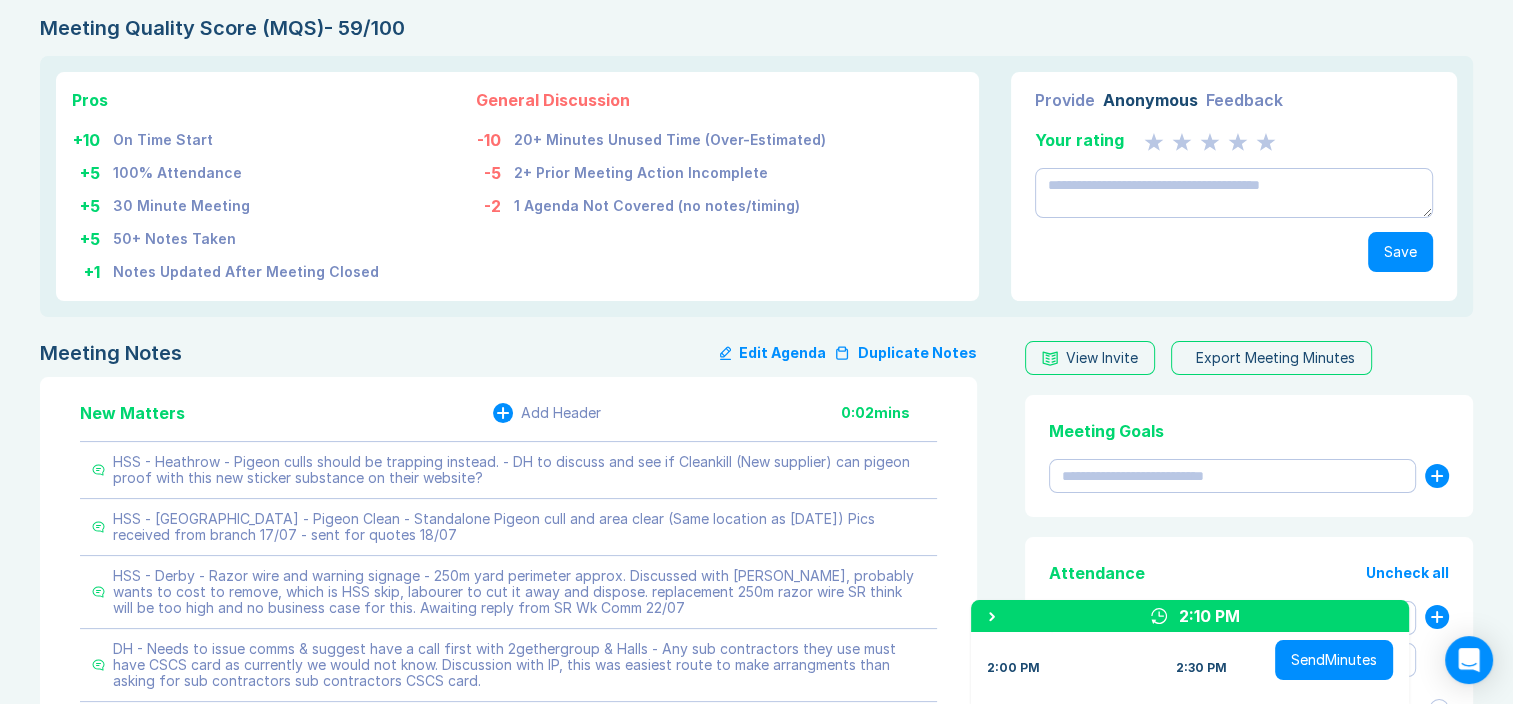 scroll, scrollTop: 200, scrollLeft: 0, axis: vertical 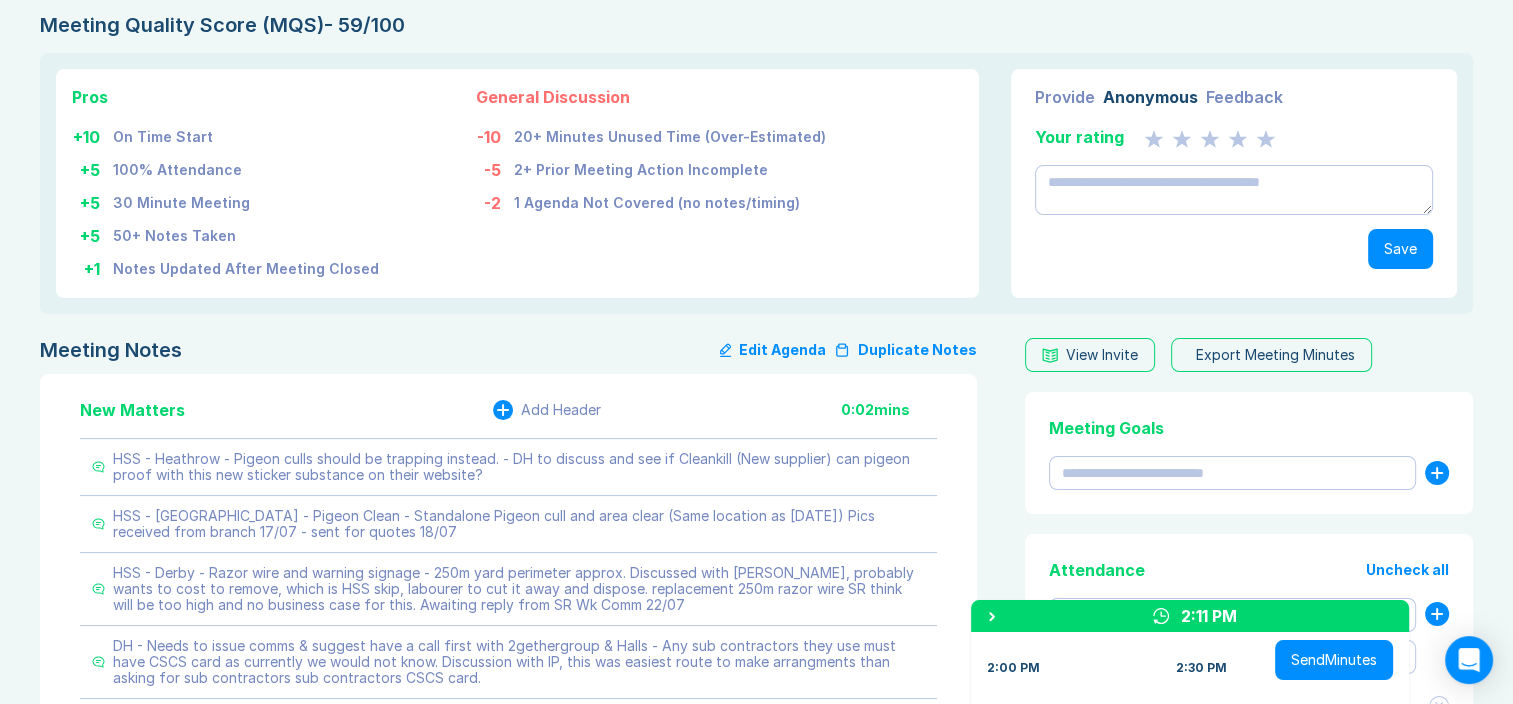 click on "Pros + 10 On Time Start + 5 100% Attendance + 5 30 Minute Meeting + 5 50+ Notes Taken + 1 Notes Updated After Meeting Closed General Discussion -10 20+ Minutes Unused Time (Over-Estimated) -5 2+ Prior Meeting Action Incomplete -2 1 Agenda Not Covered (no notes/timing) Provide Anonymous Feedback Your rating Save" at bounding box center (756, 183) 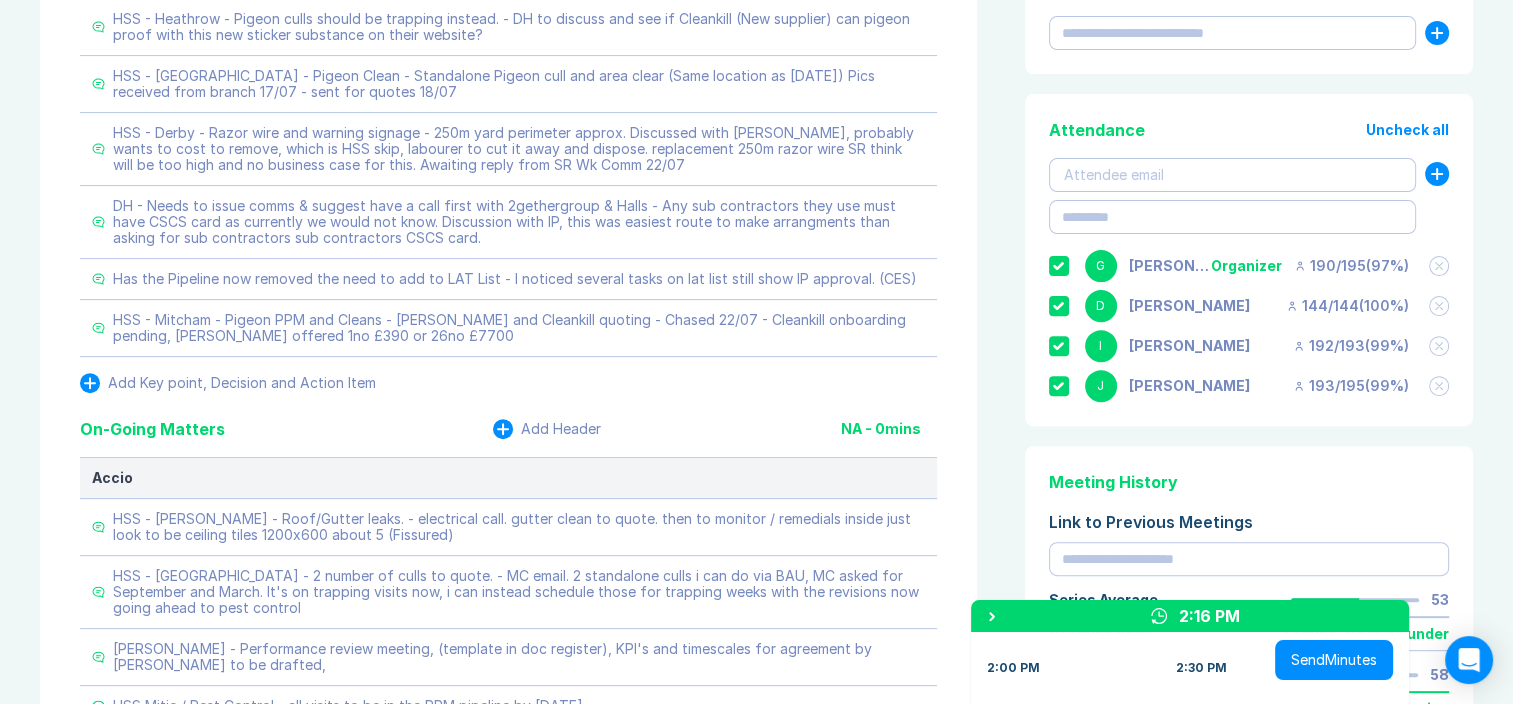 scroll, scrollTop: 600, scrollLeft: 0, axis: vertical 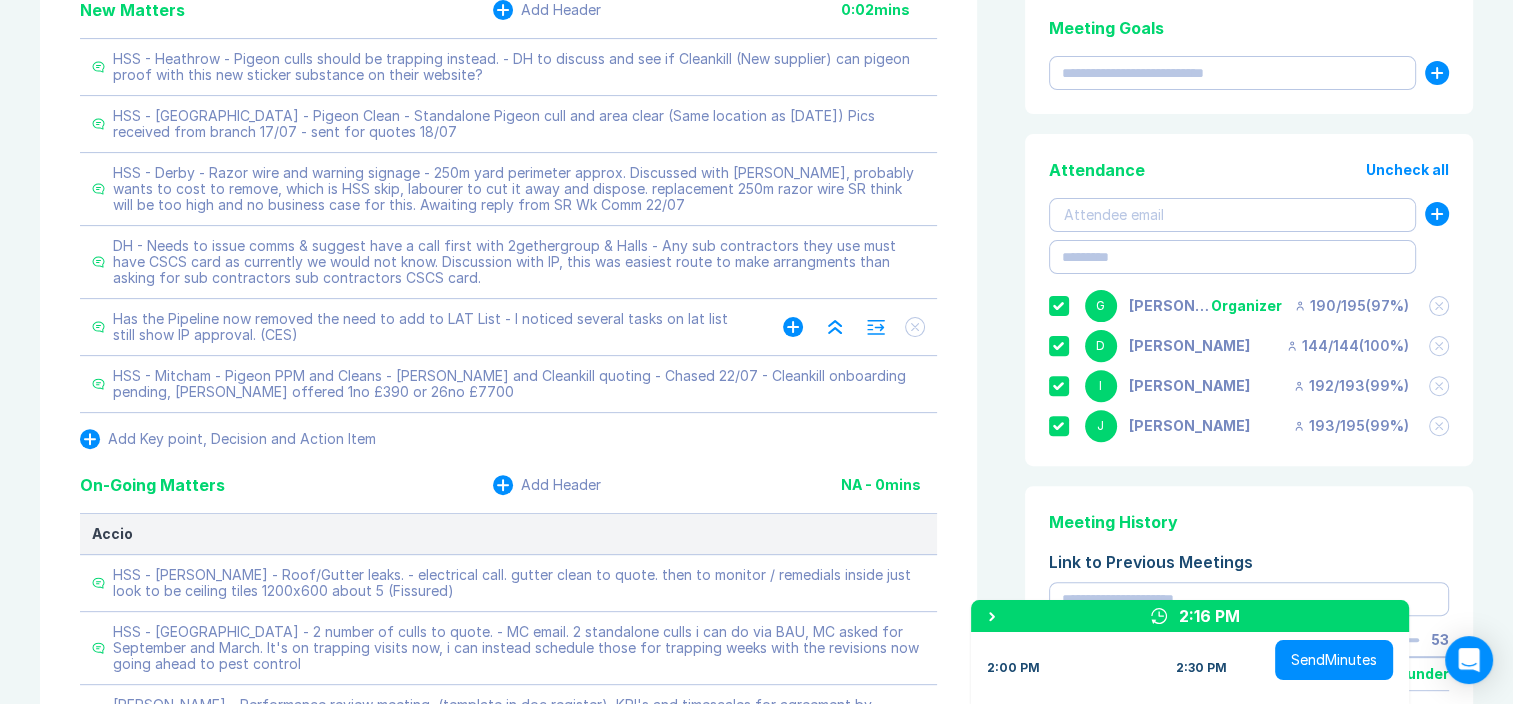 click on "Has the Pipeline now removed the need to add to LAT List - I noticed several tasks on lat list still show IP approval. (CES)" at bounding box center (428, 327) 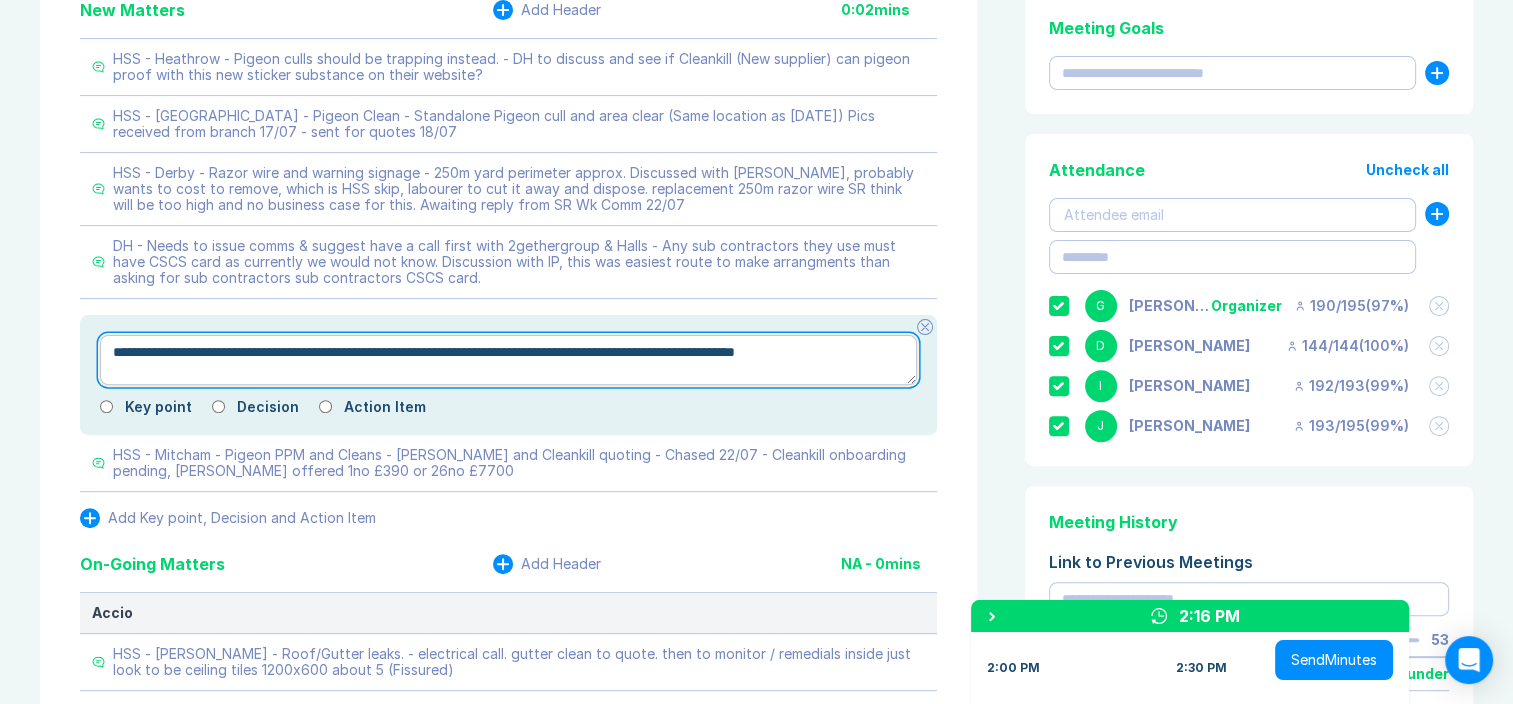 click on "**********" at bounding box center (508, 360) 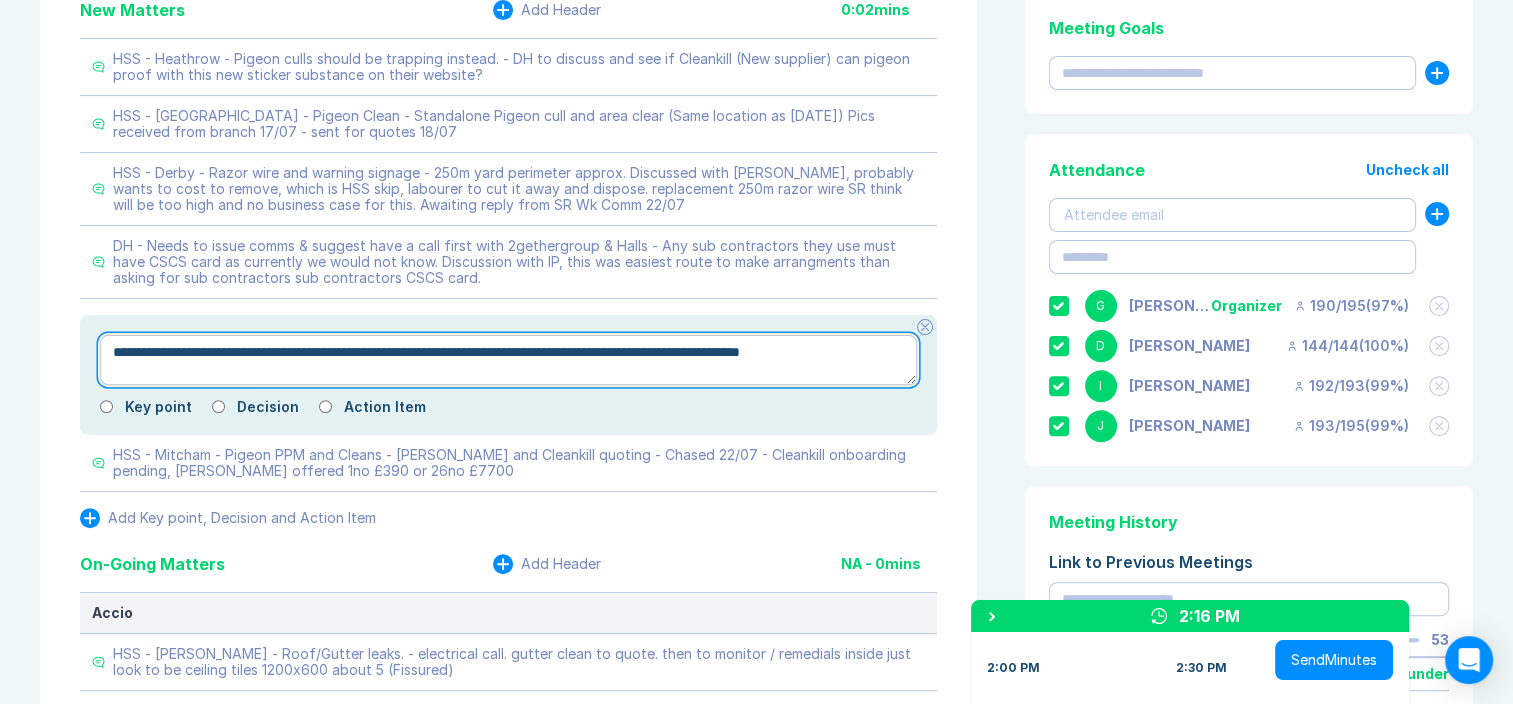 type on "*" 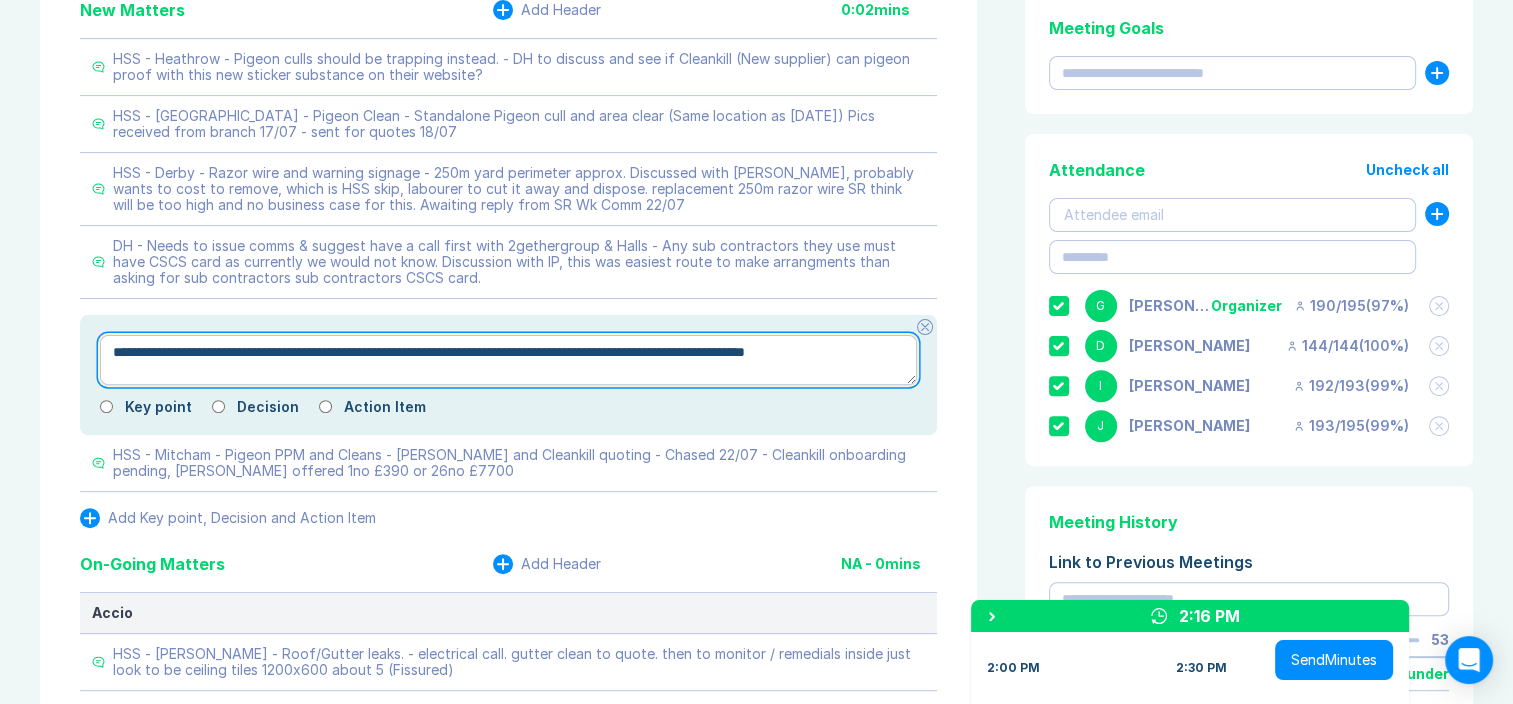 type on "*" 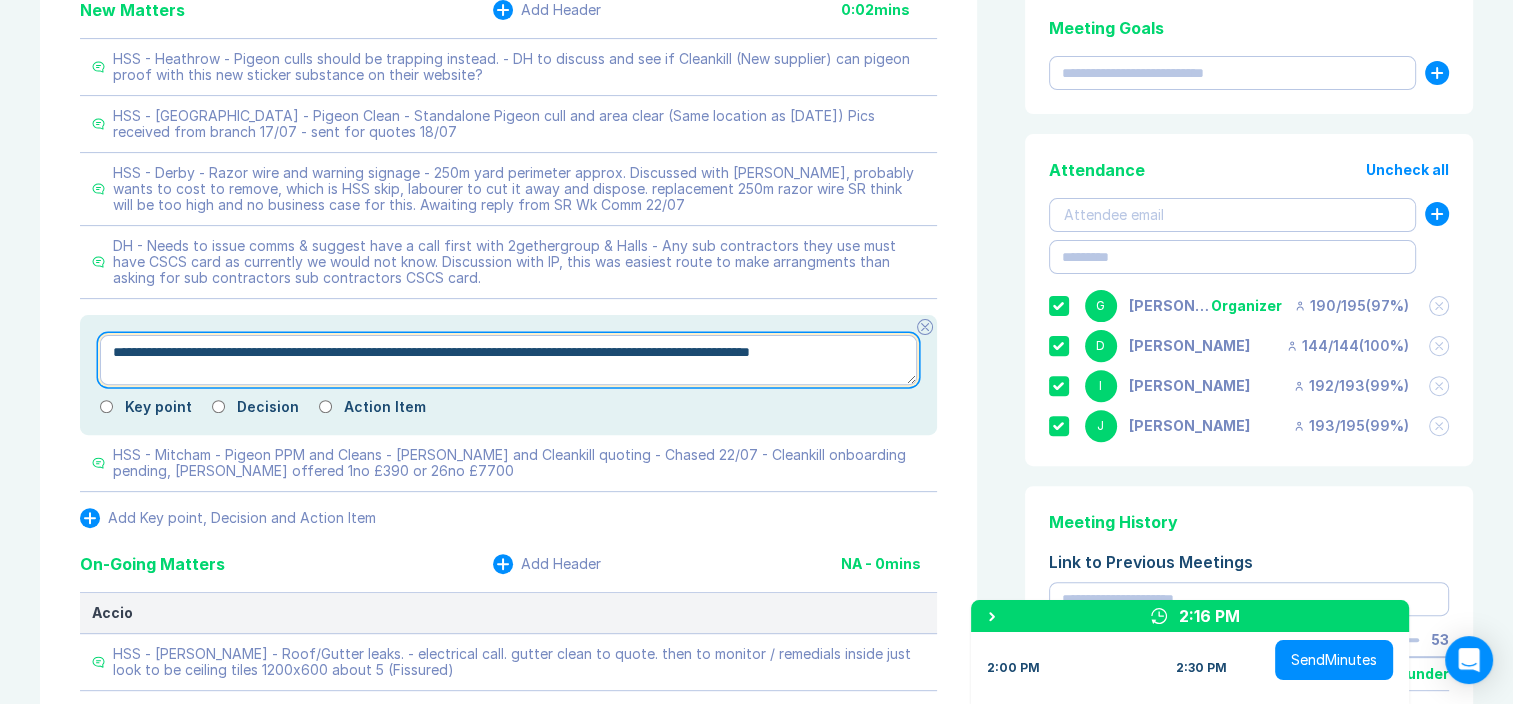 type on "*" 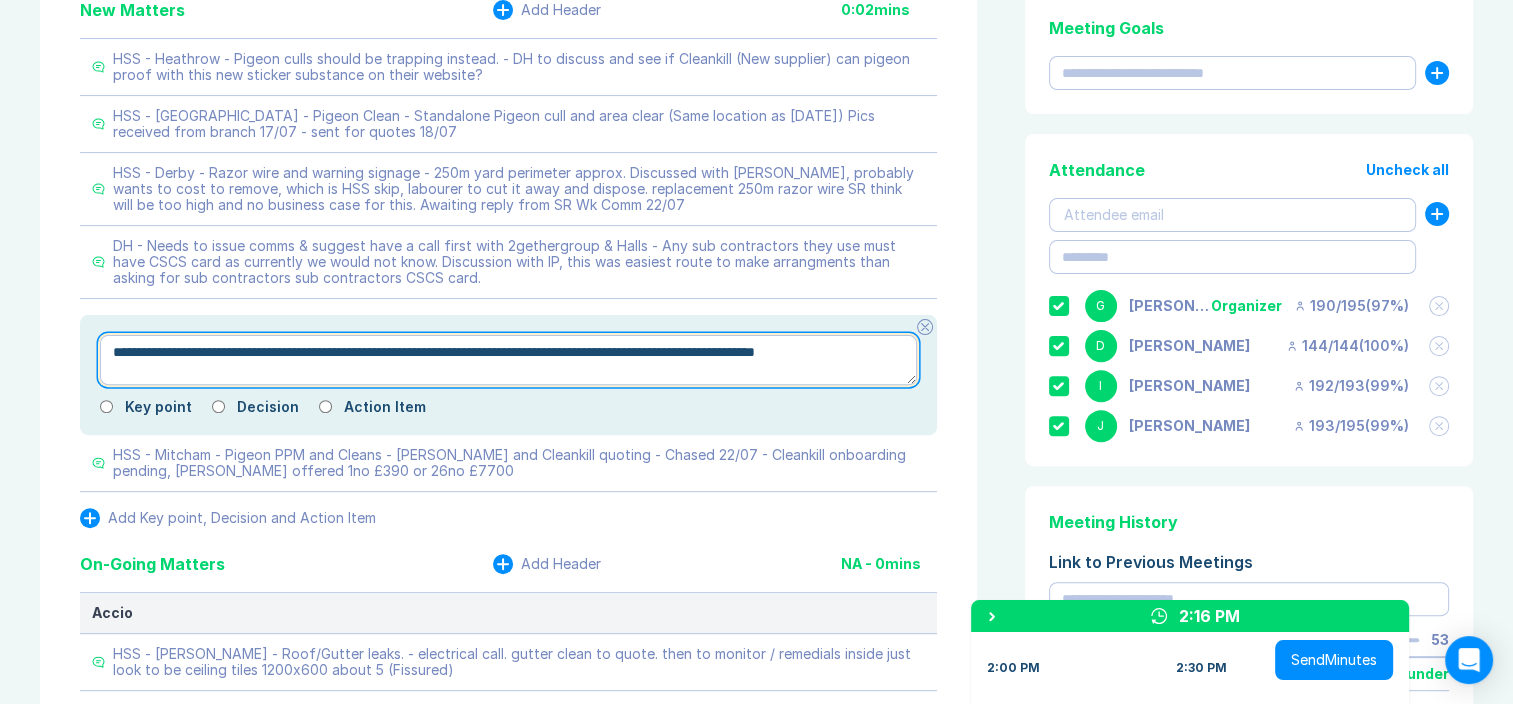type on "*" 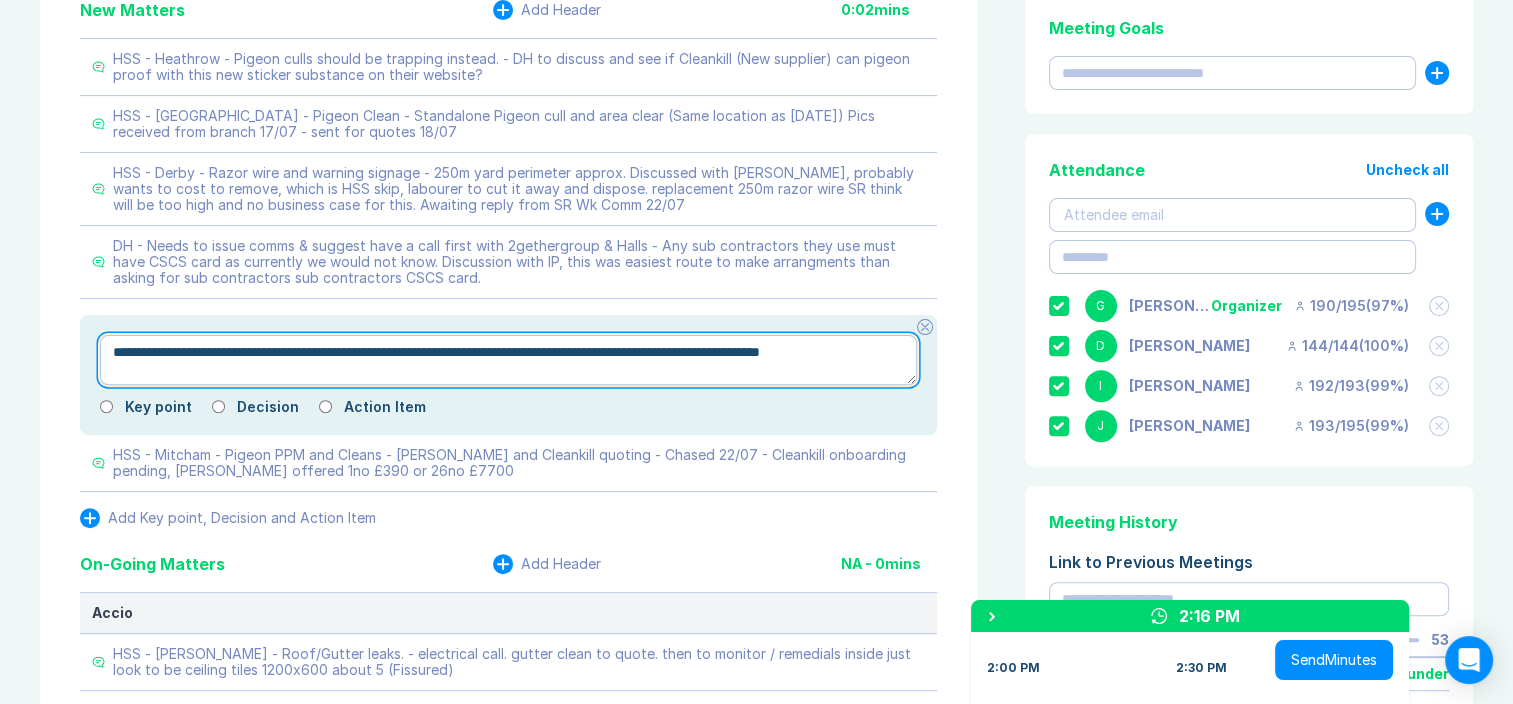 type on "*" 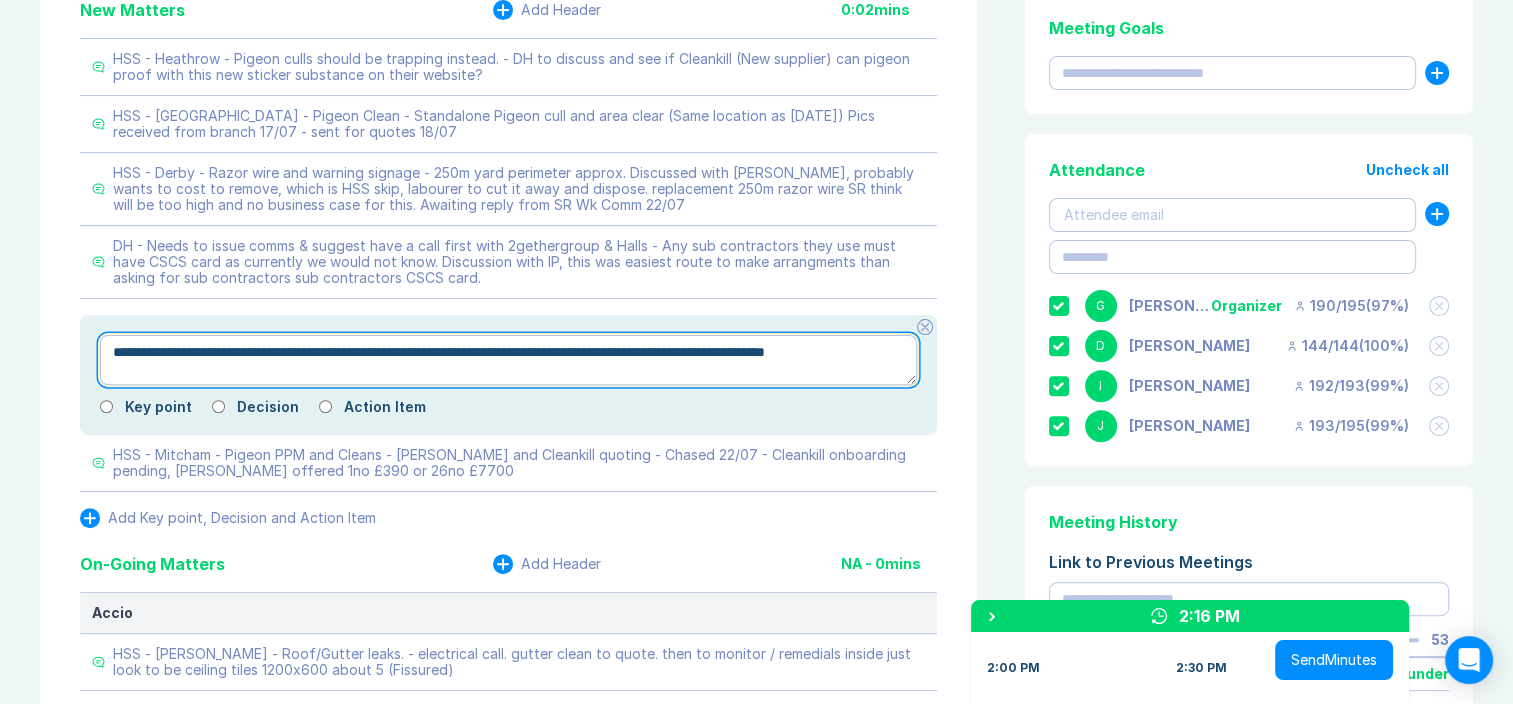 type on "*" 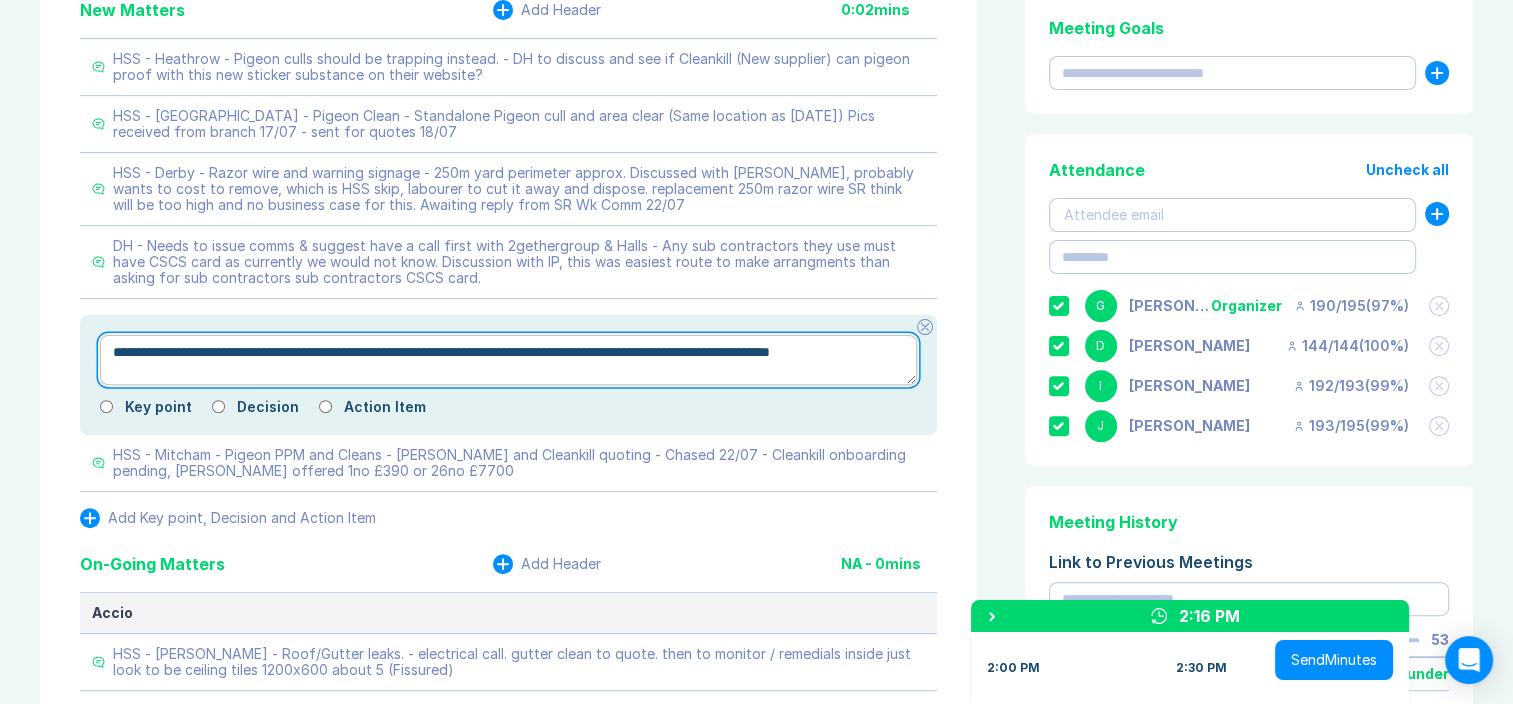 type on "*" 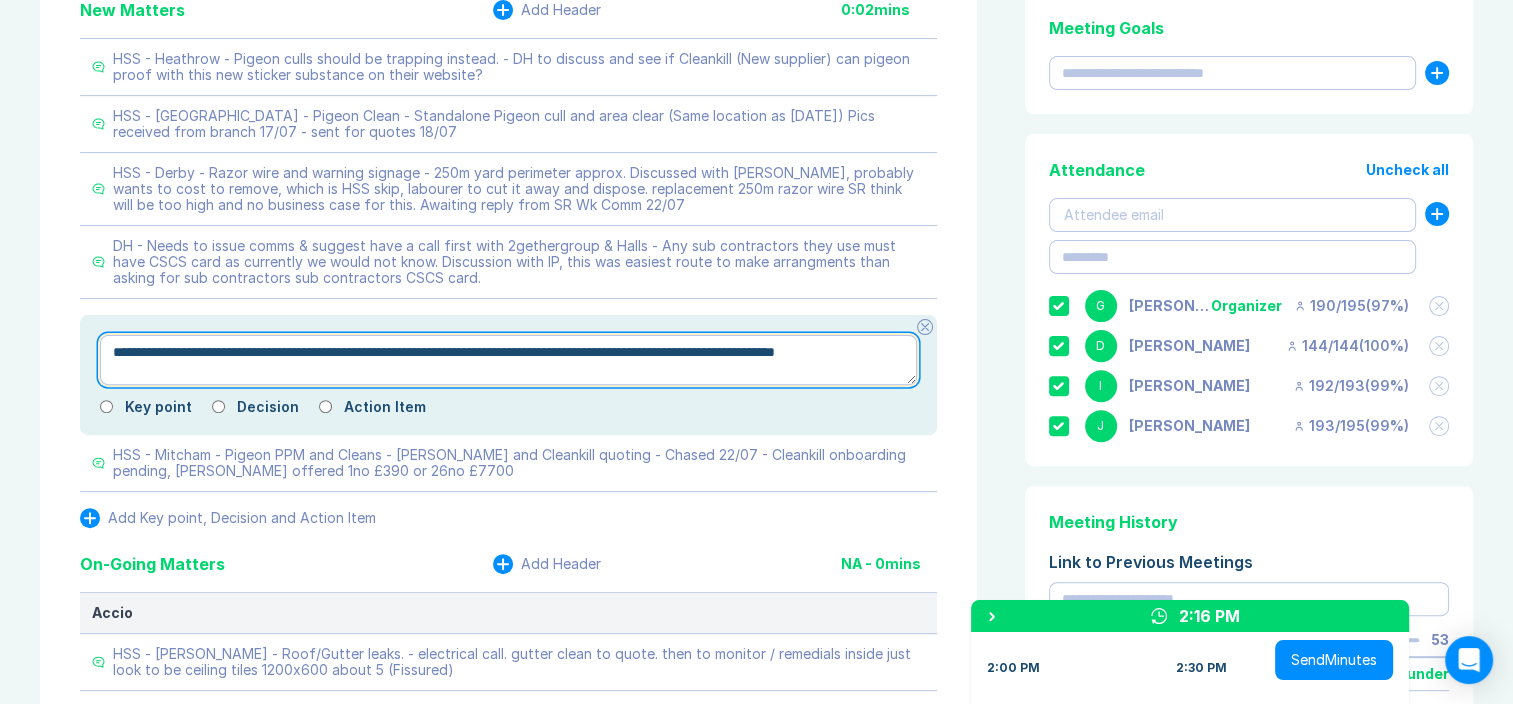 type on "**********" 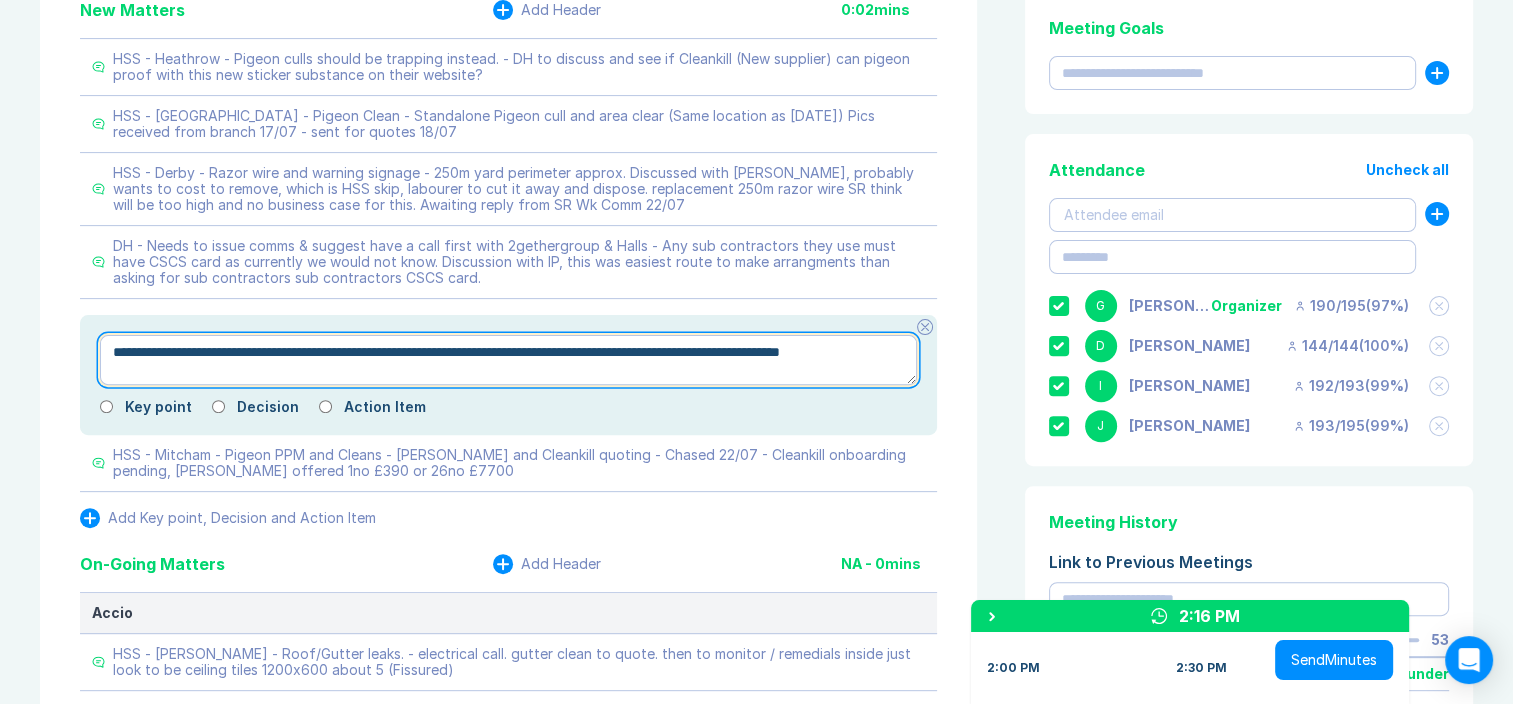 type on "*" 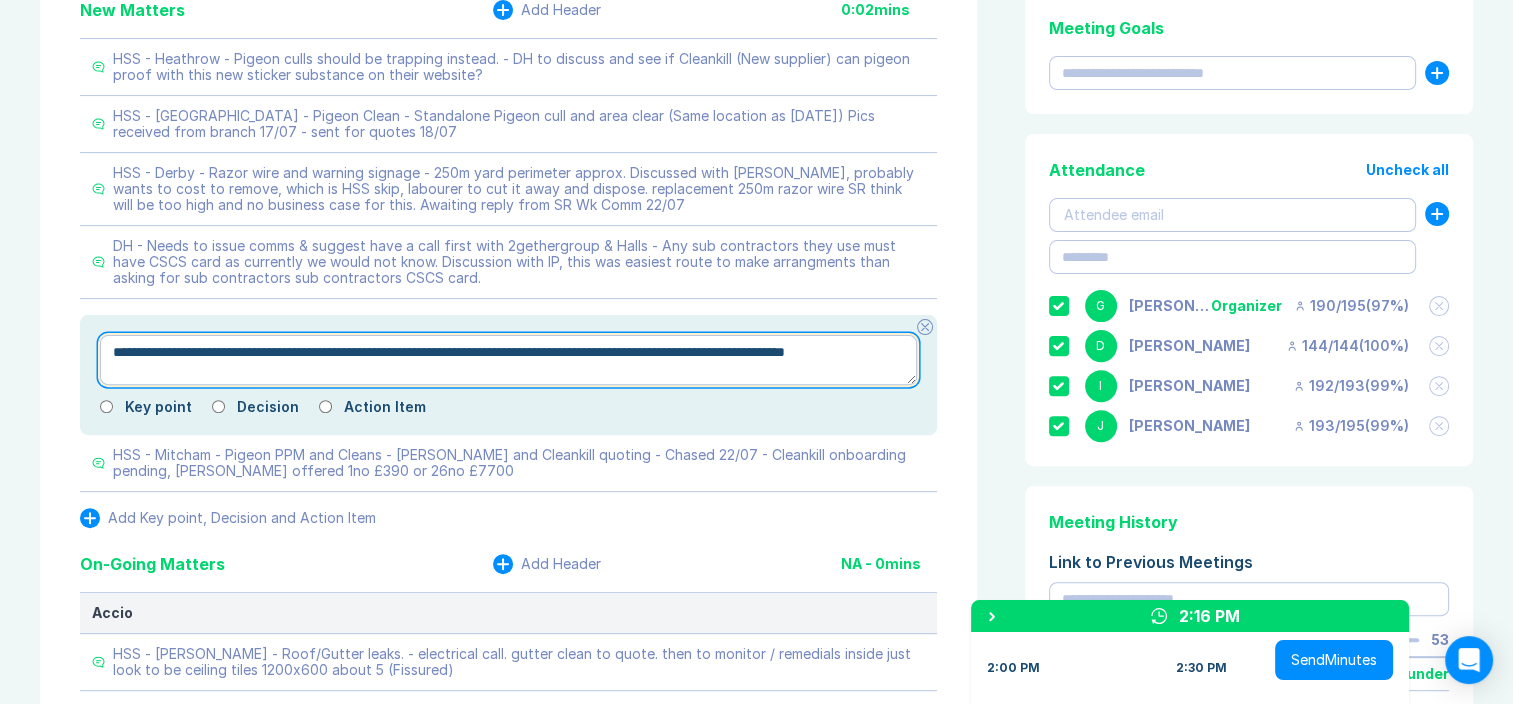 type on "*" 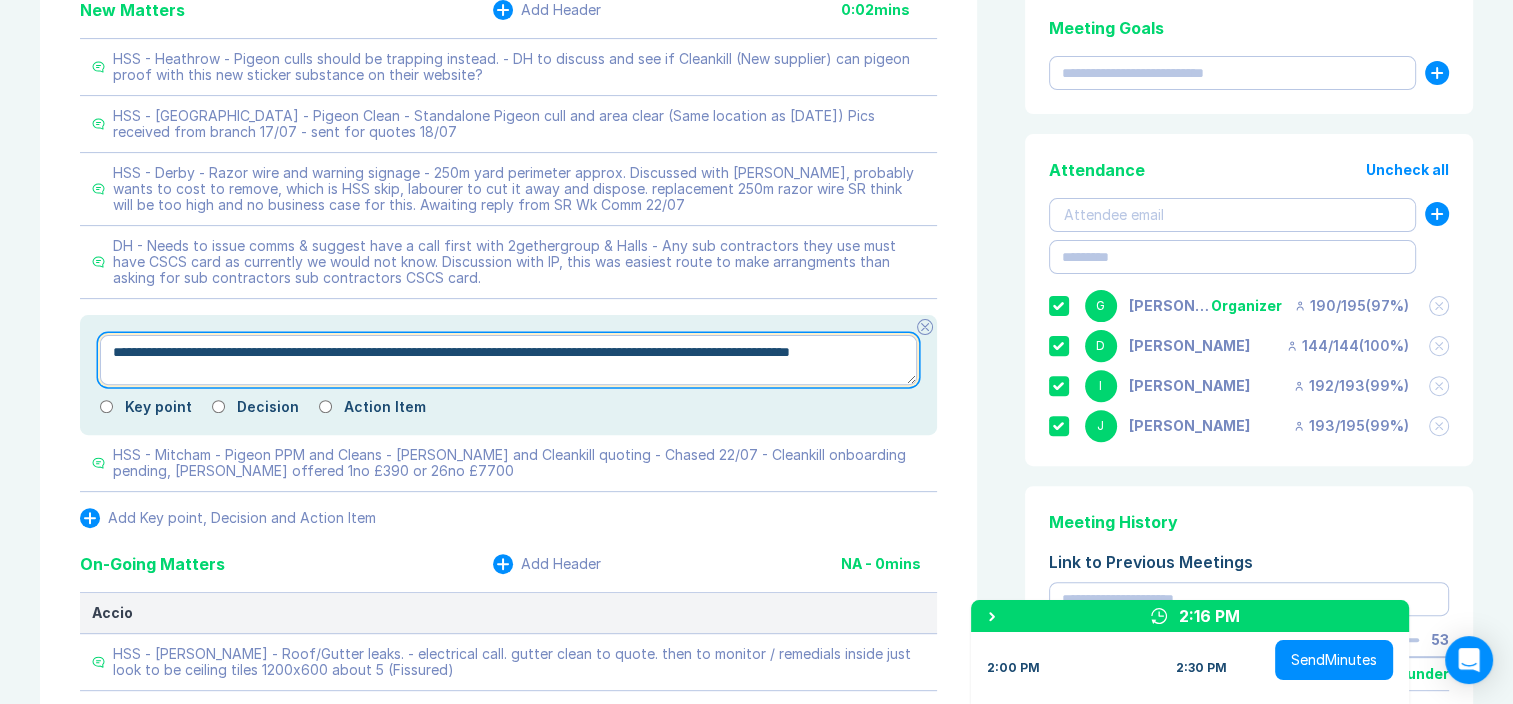 type on "*" 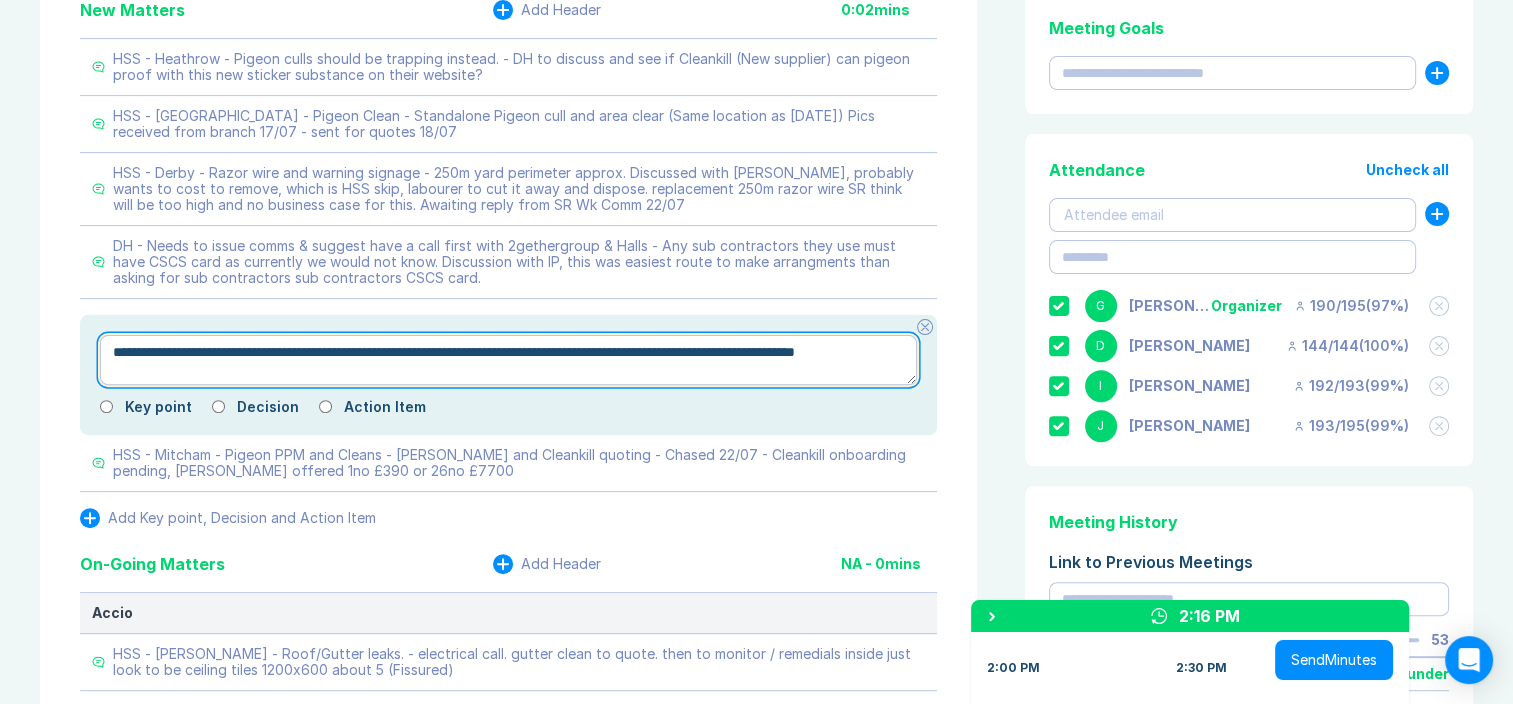 type on "*" 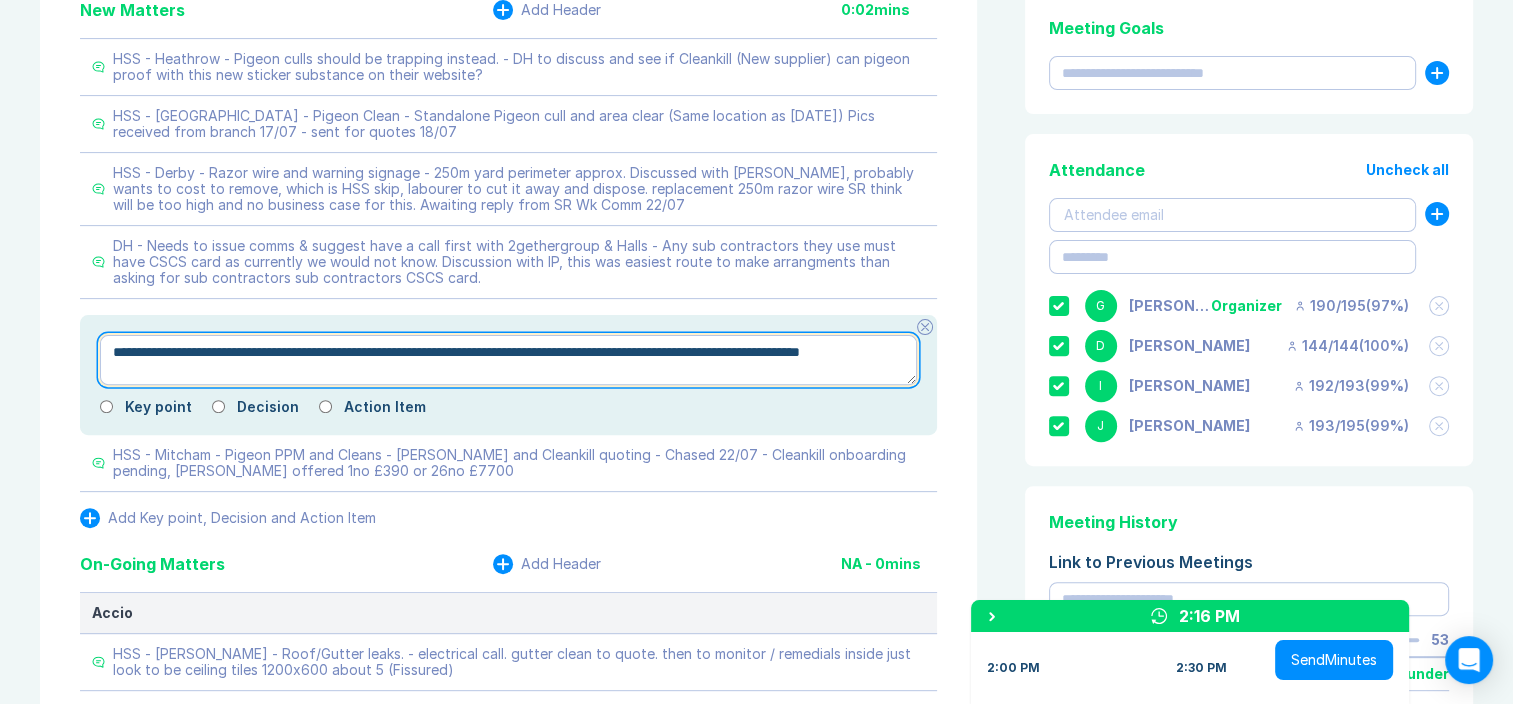 type on "*" 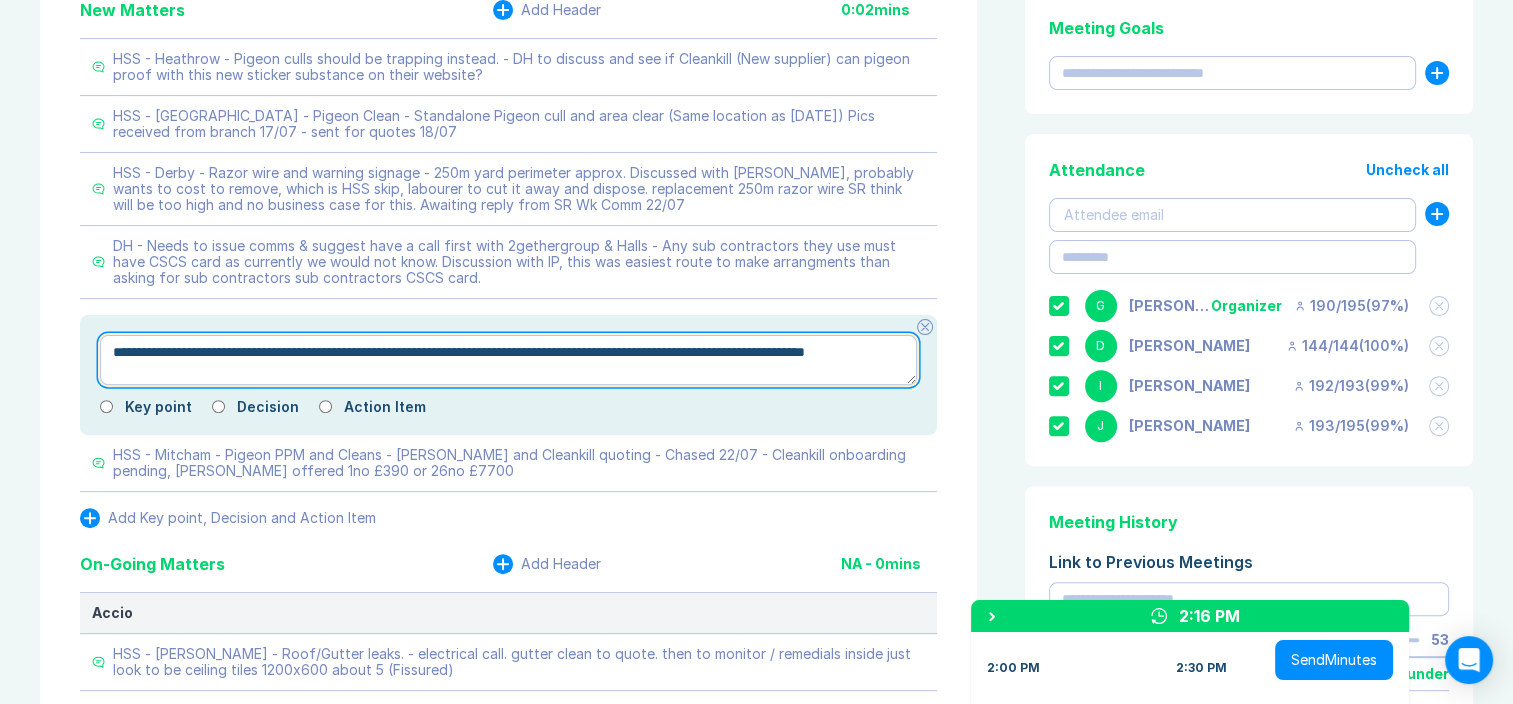 type on "**********" 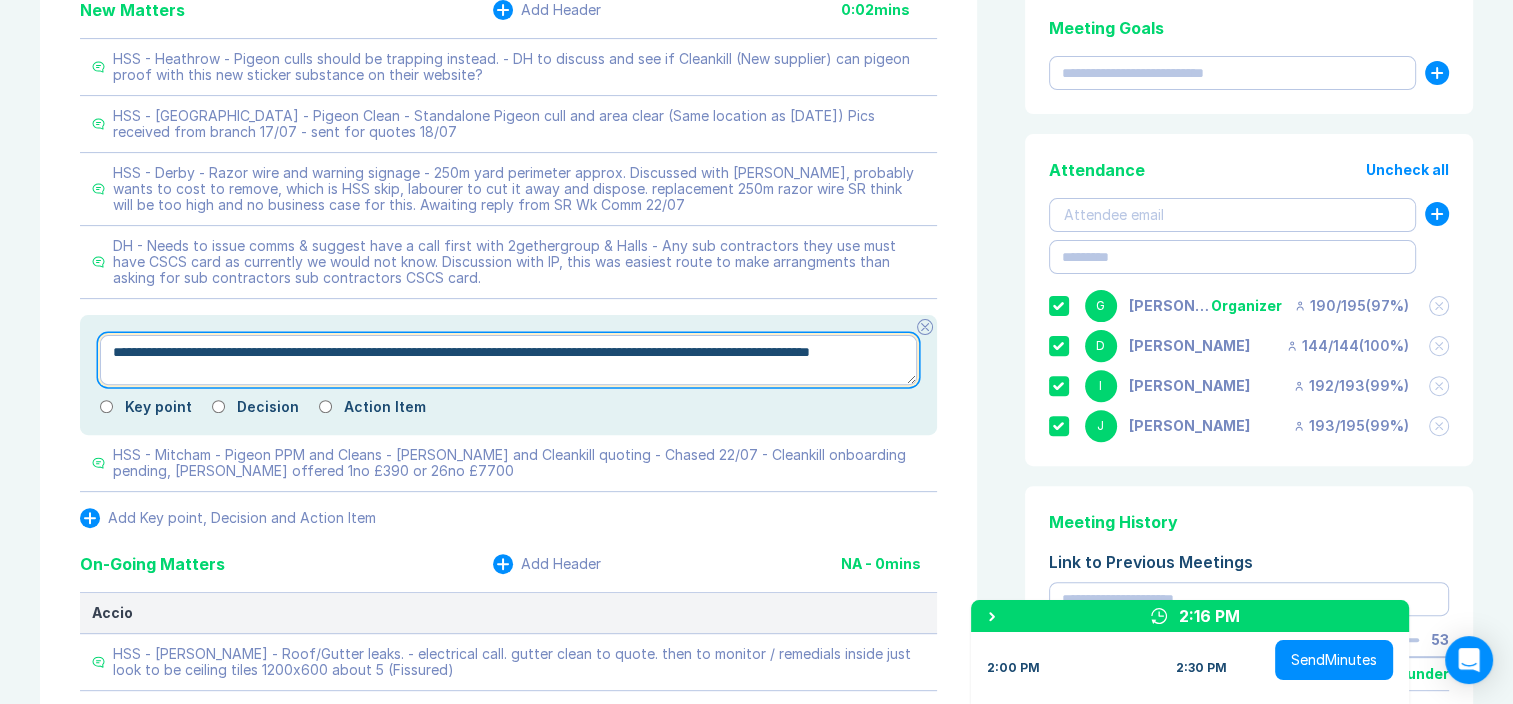 type on "*" 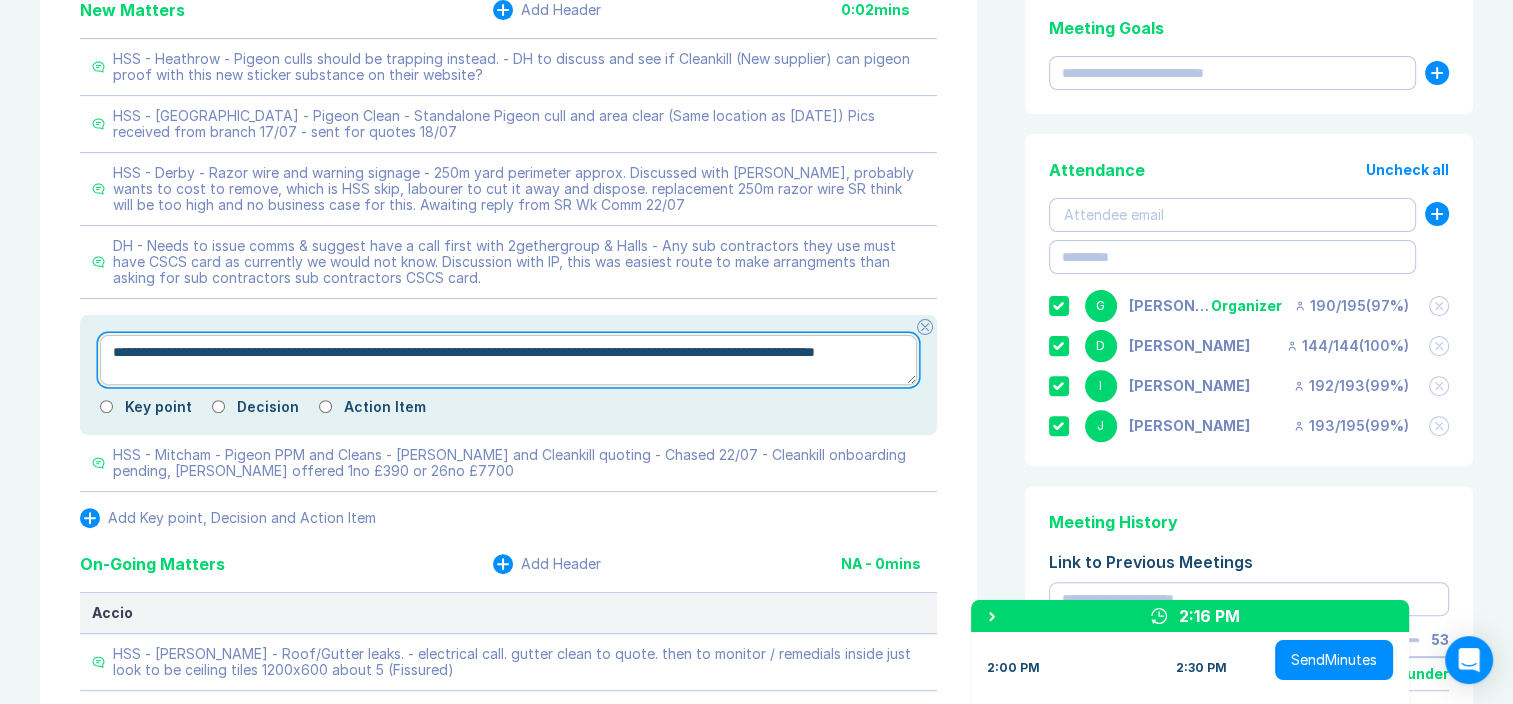 type on "*" 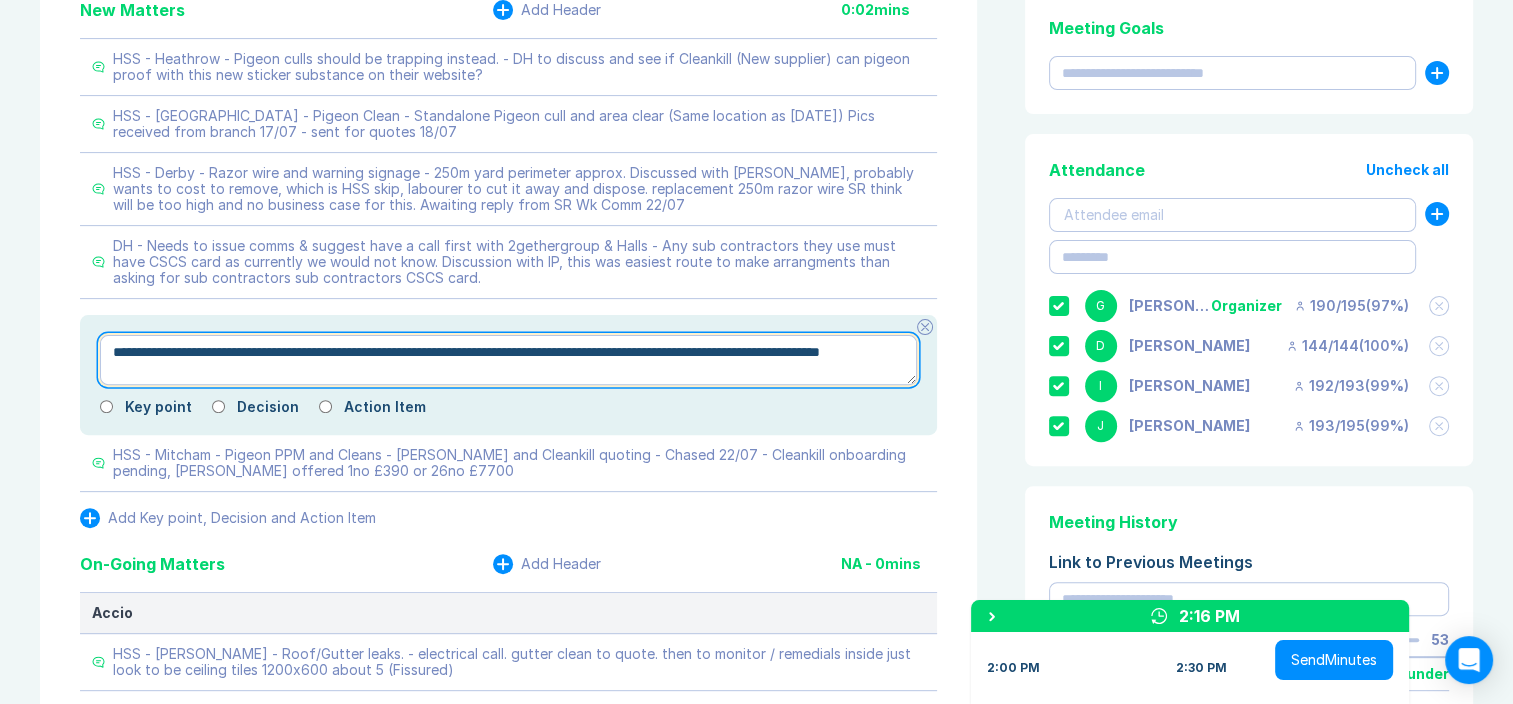 type on "*" 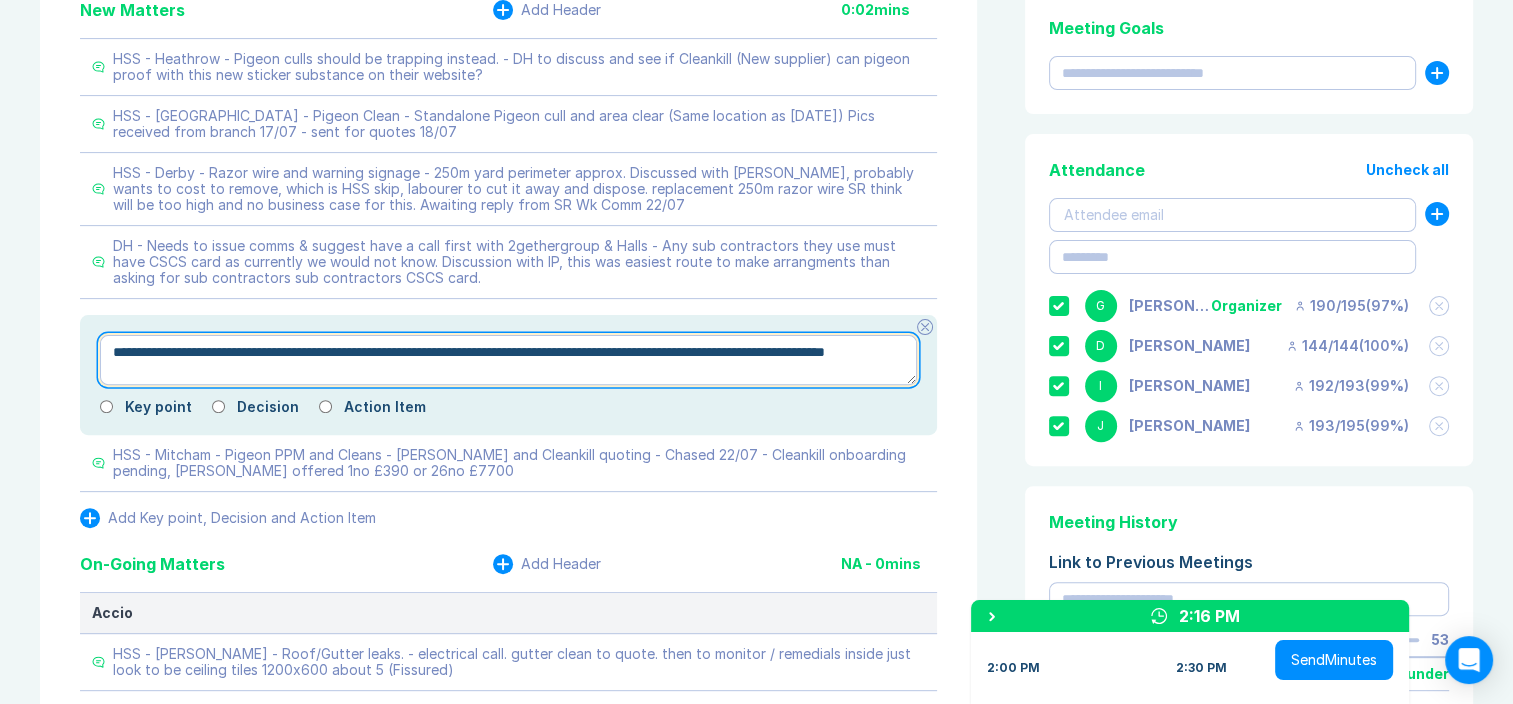 type on "*" 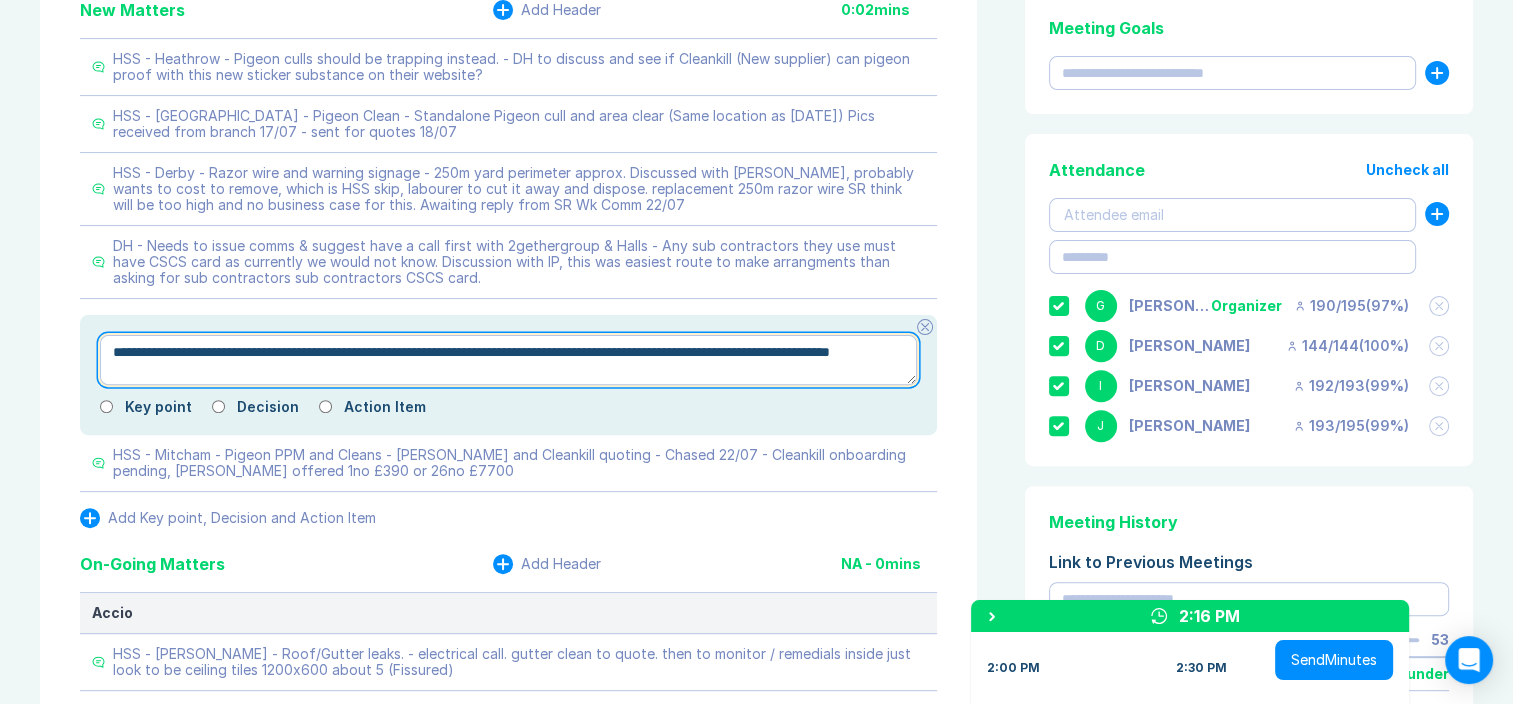 type on "*" 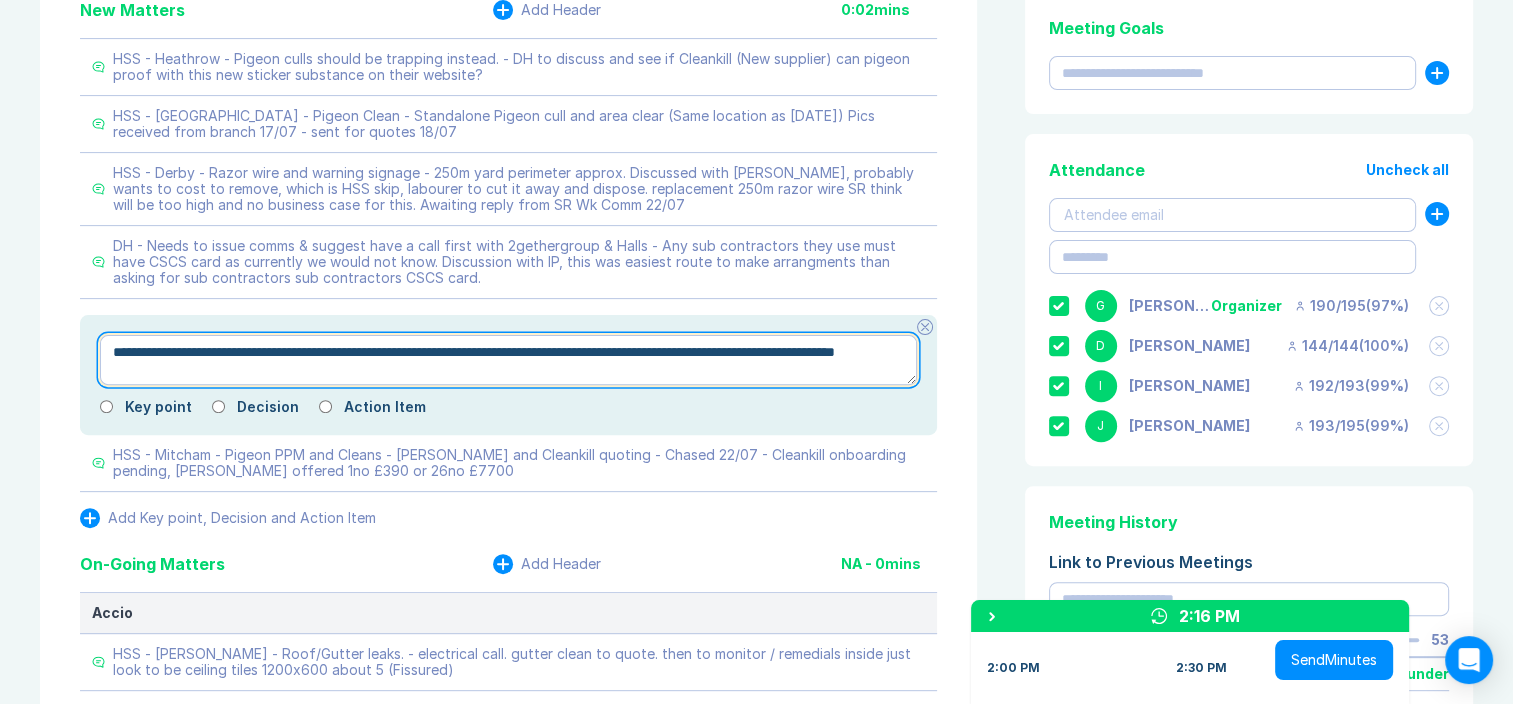 type on "*" 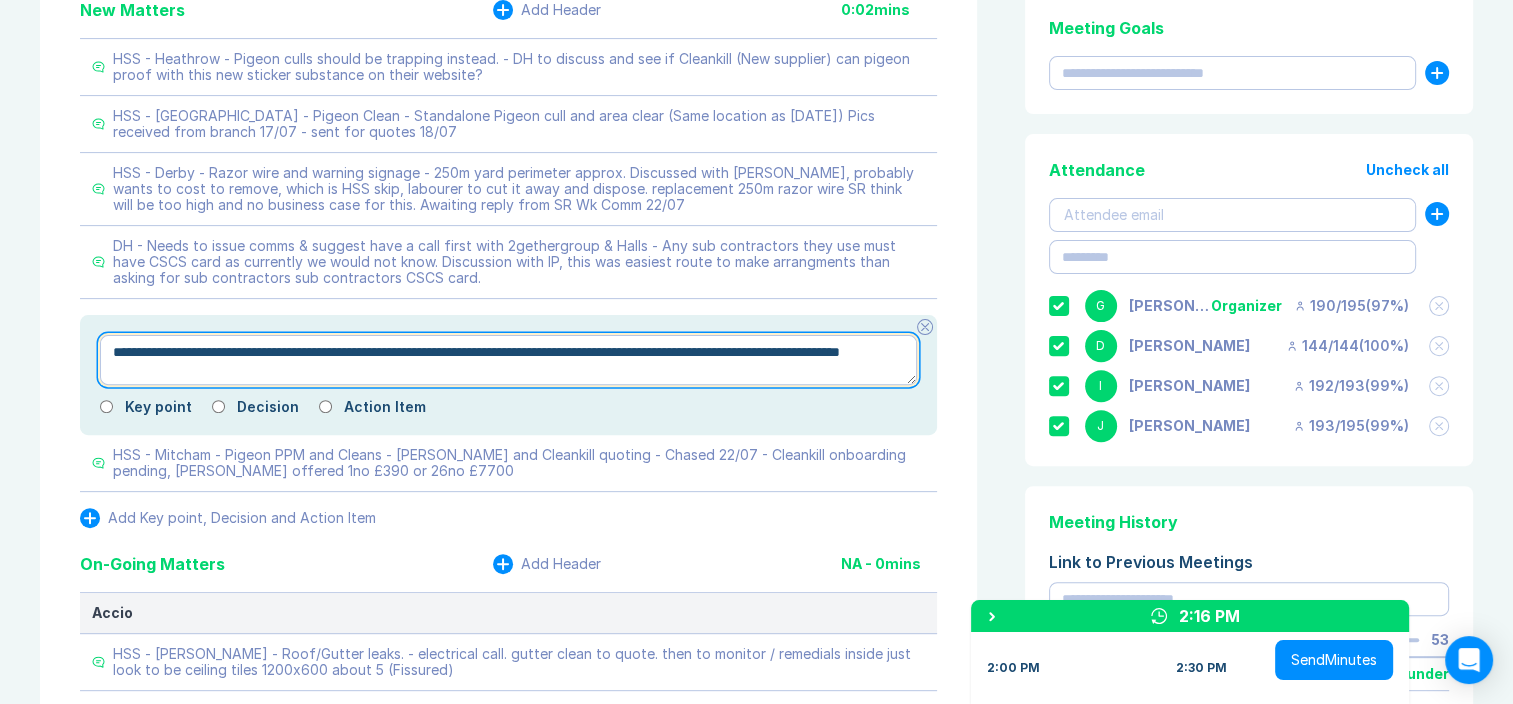 type on "*" 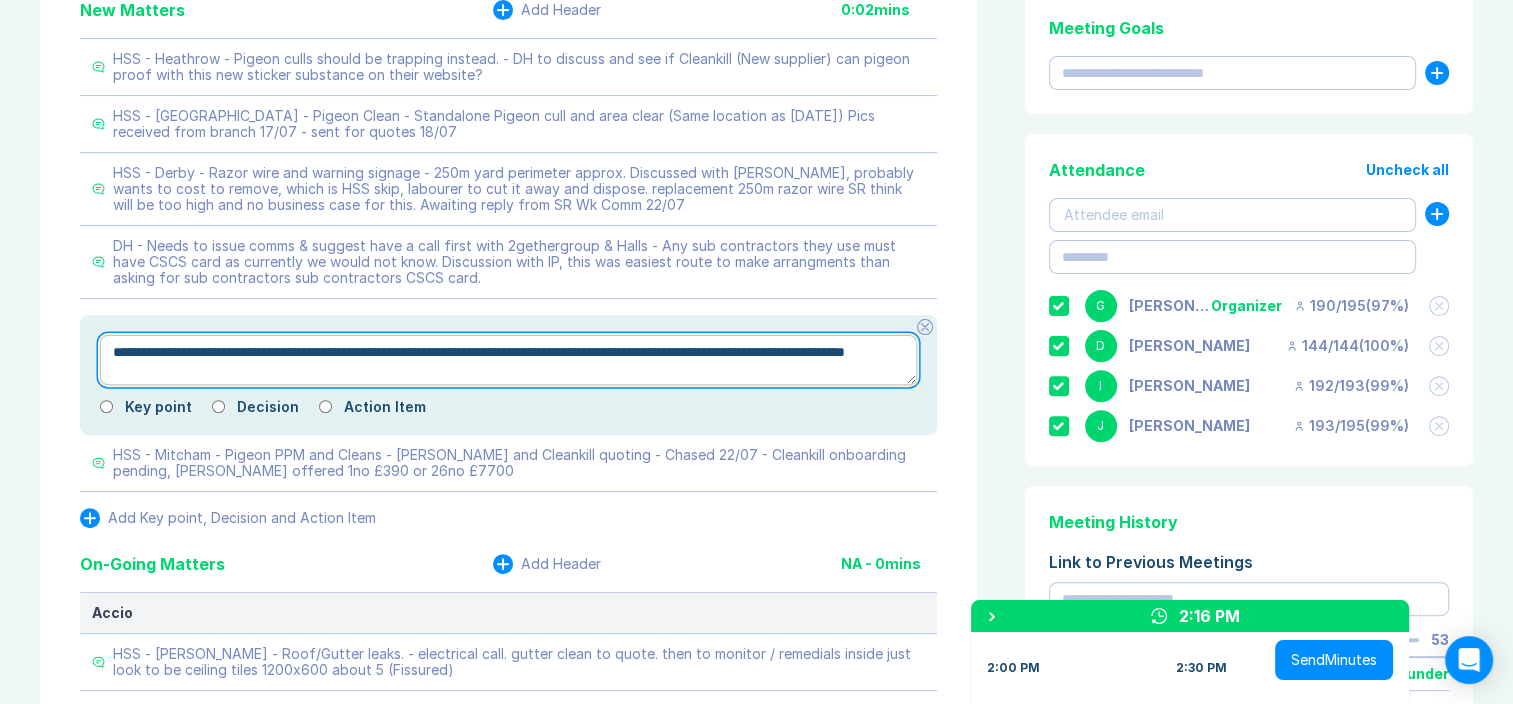 type on "*" 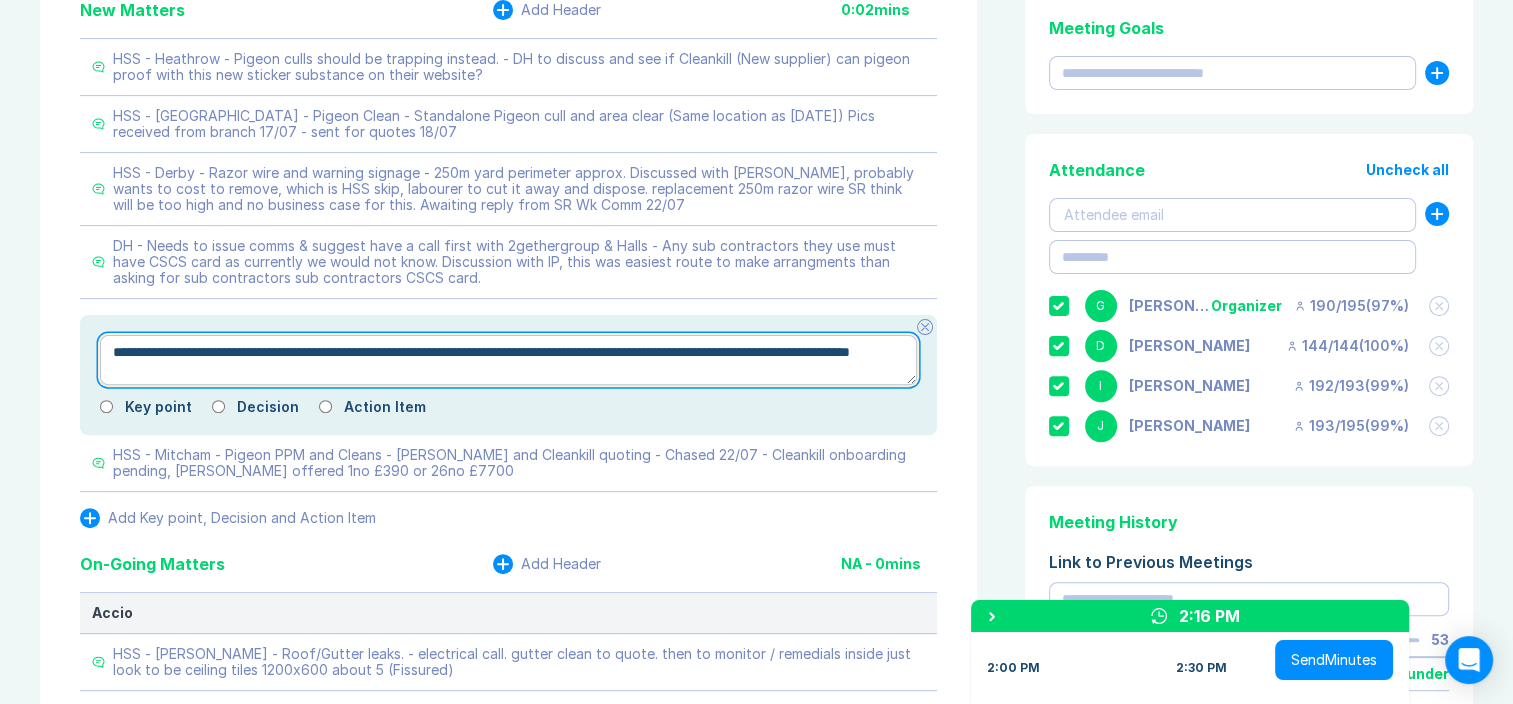 type on "*" 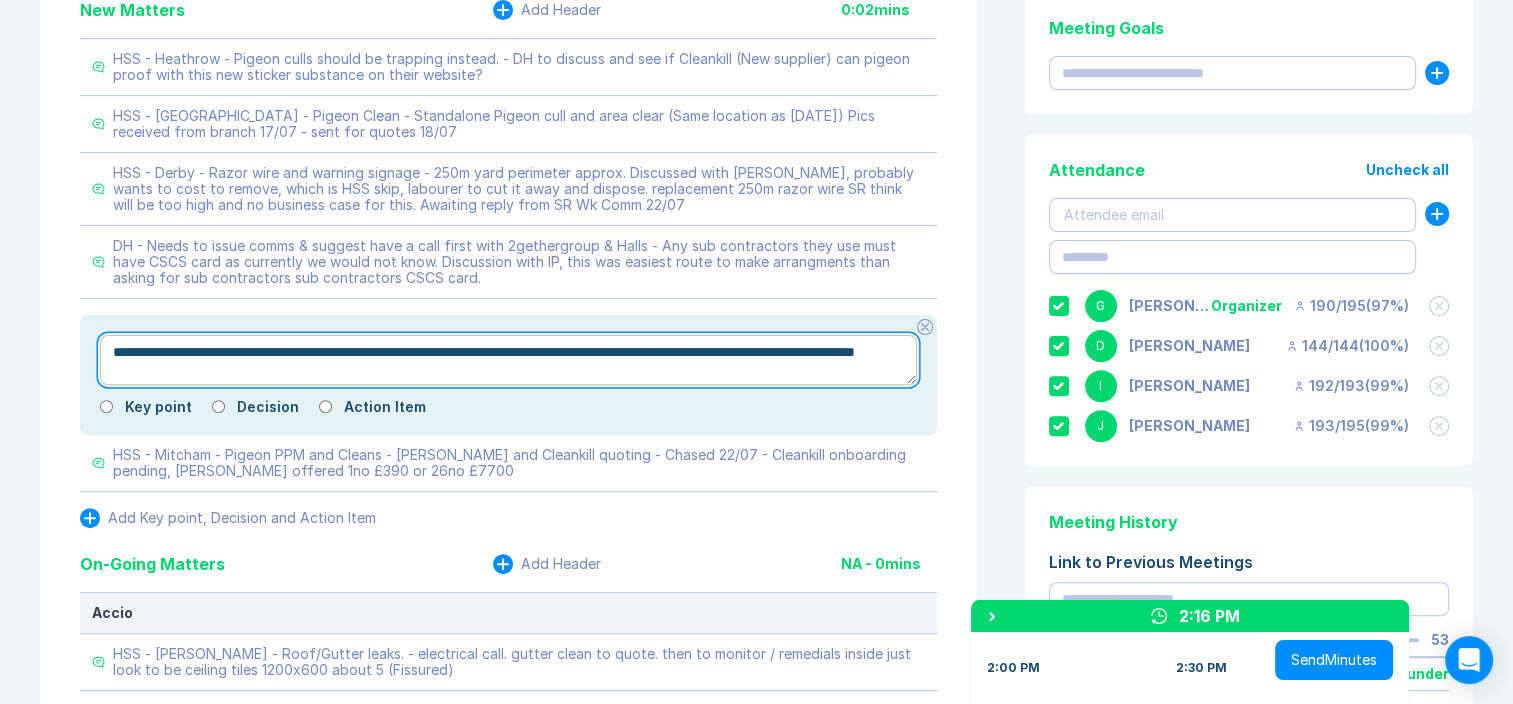 type on "*" 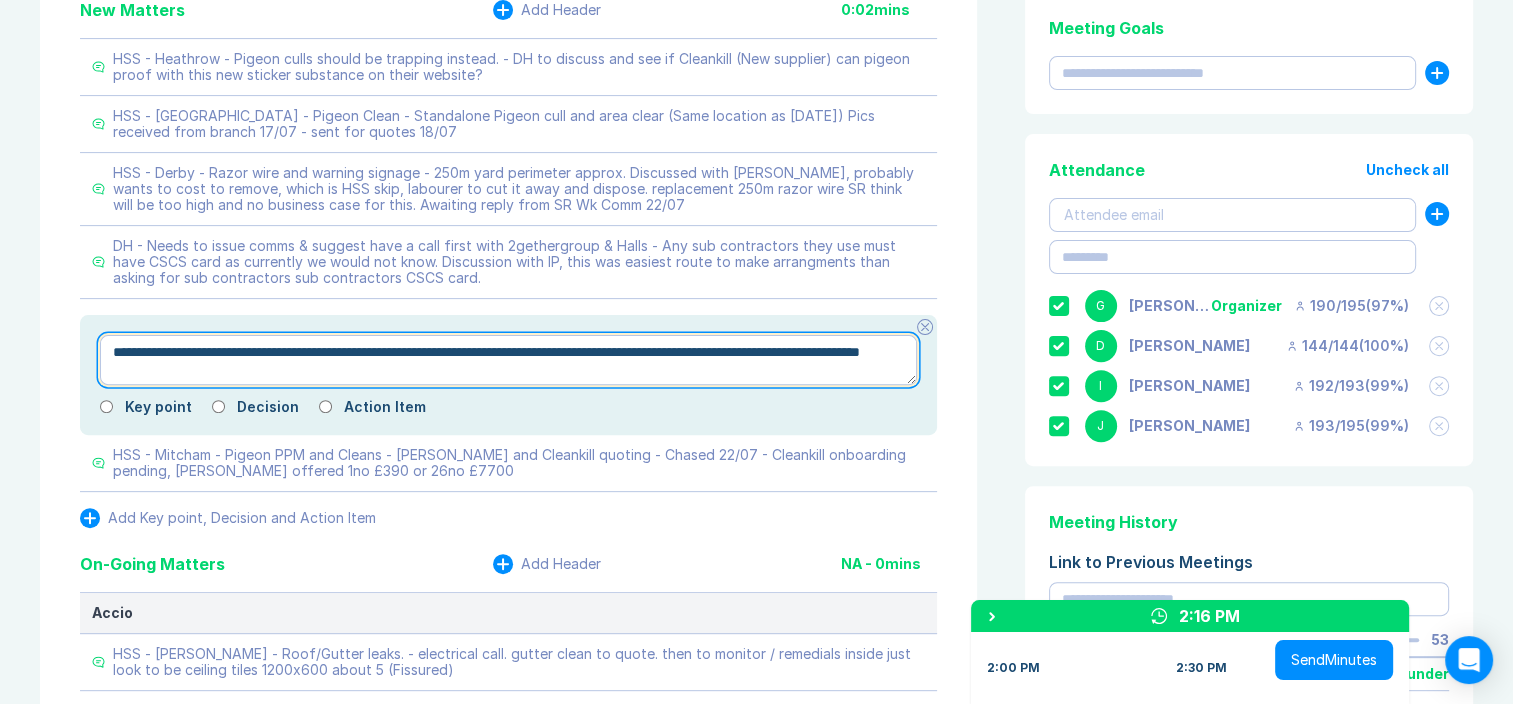 type on "*" 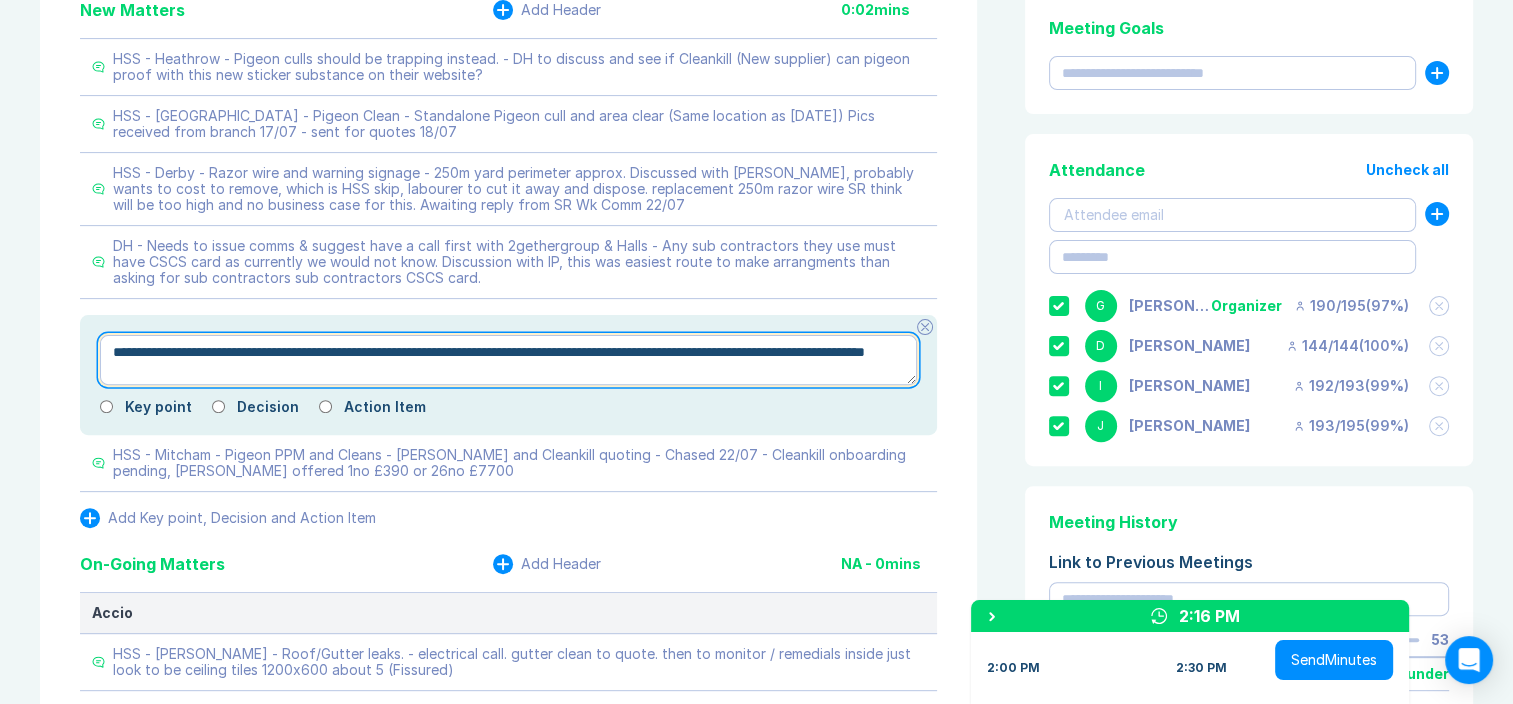 type on "*" 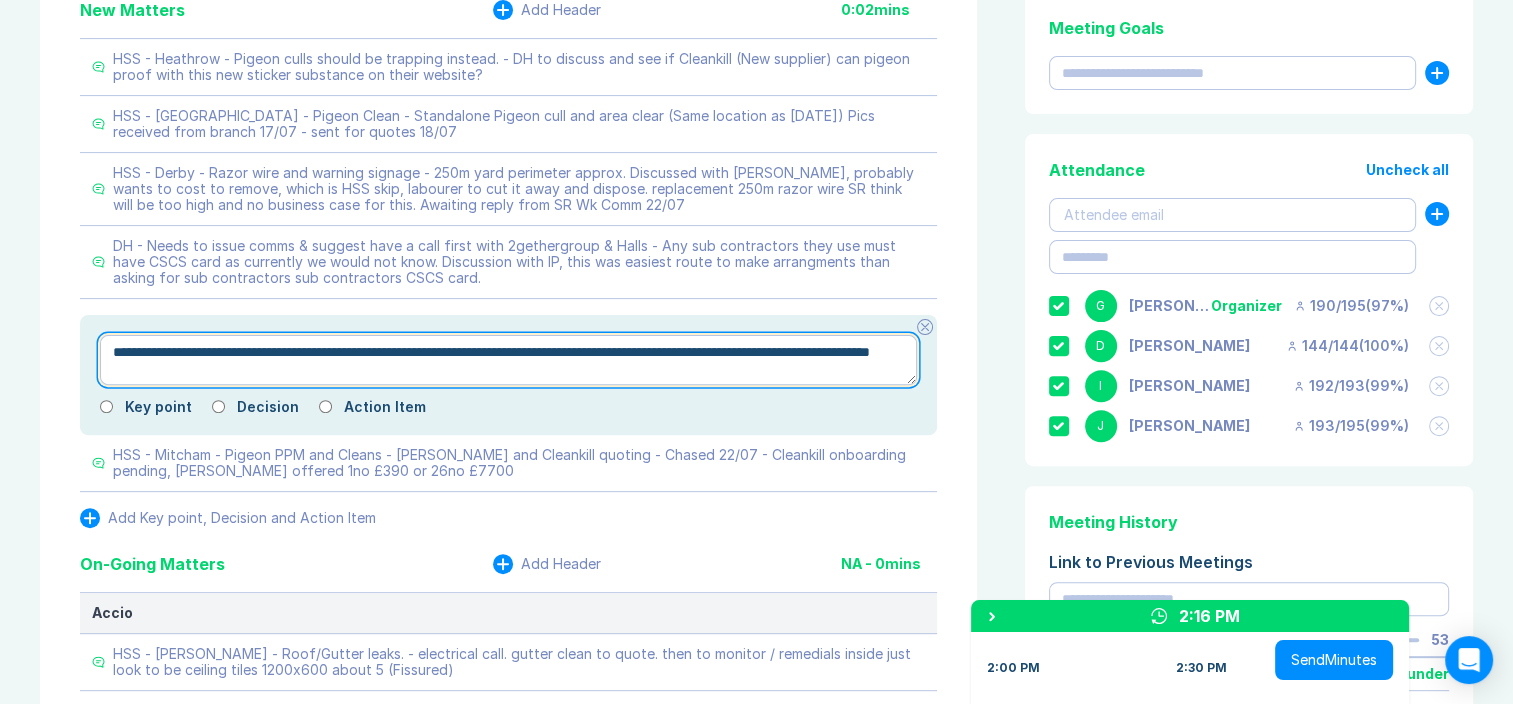 type on "*" 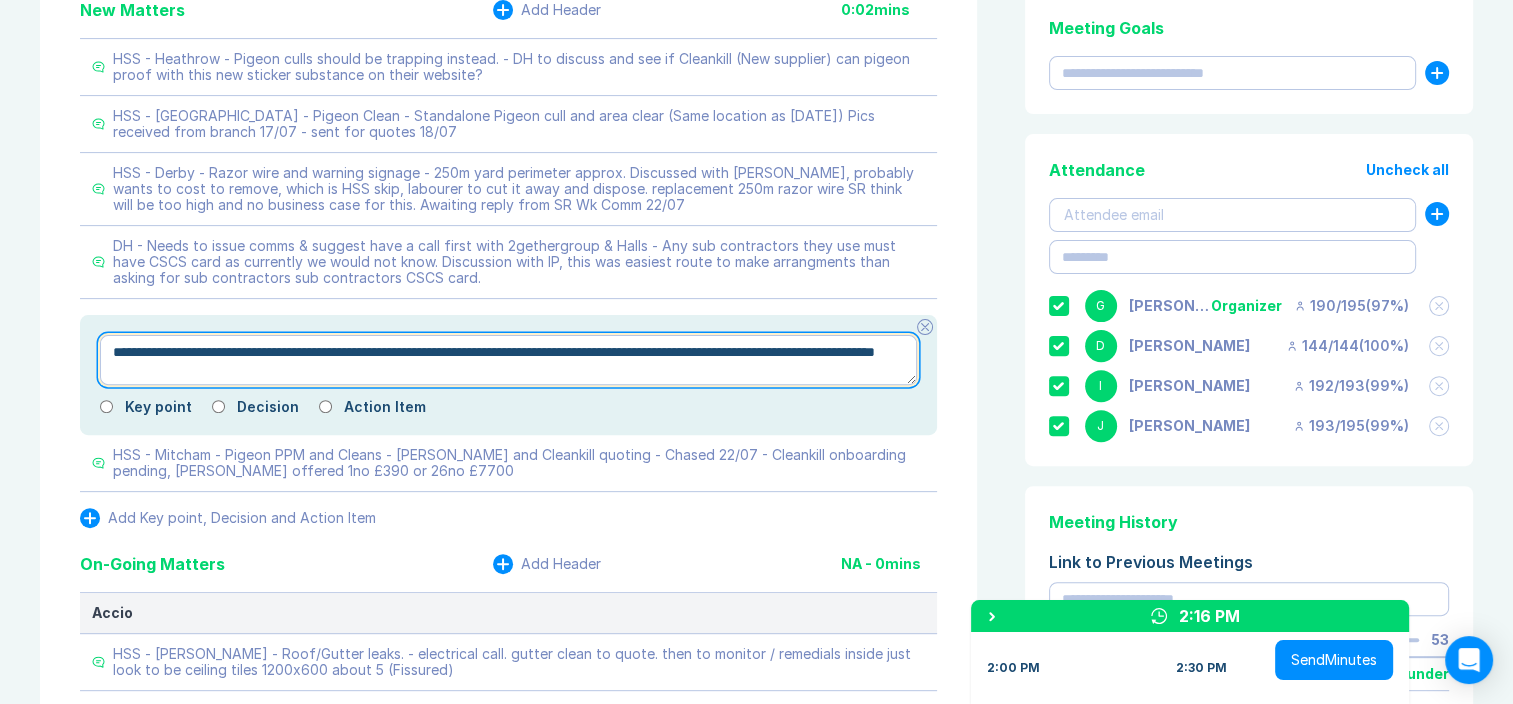 type on "*" 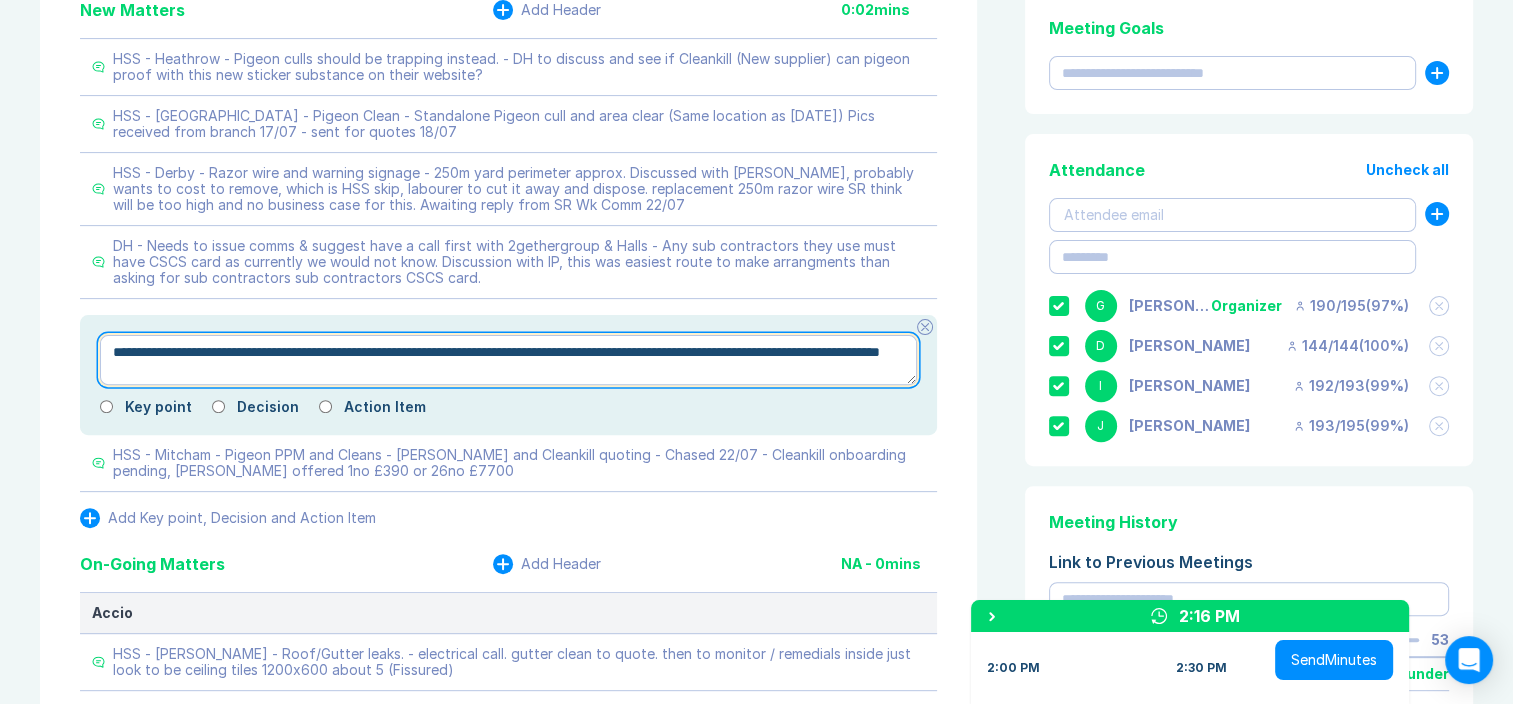 type on "*" 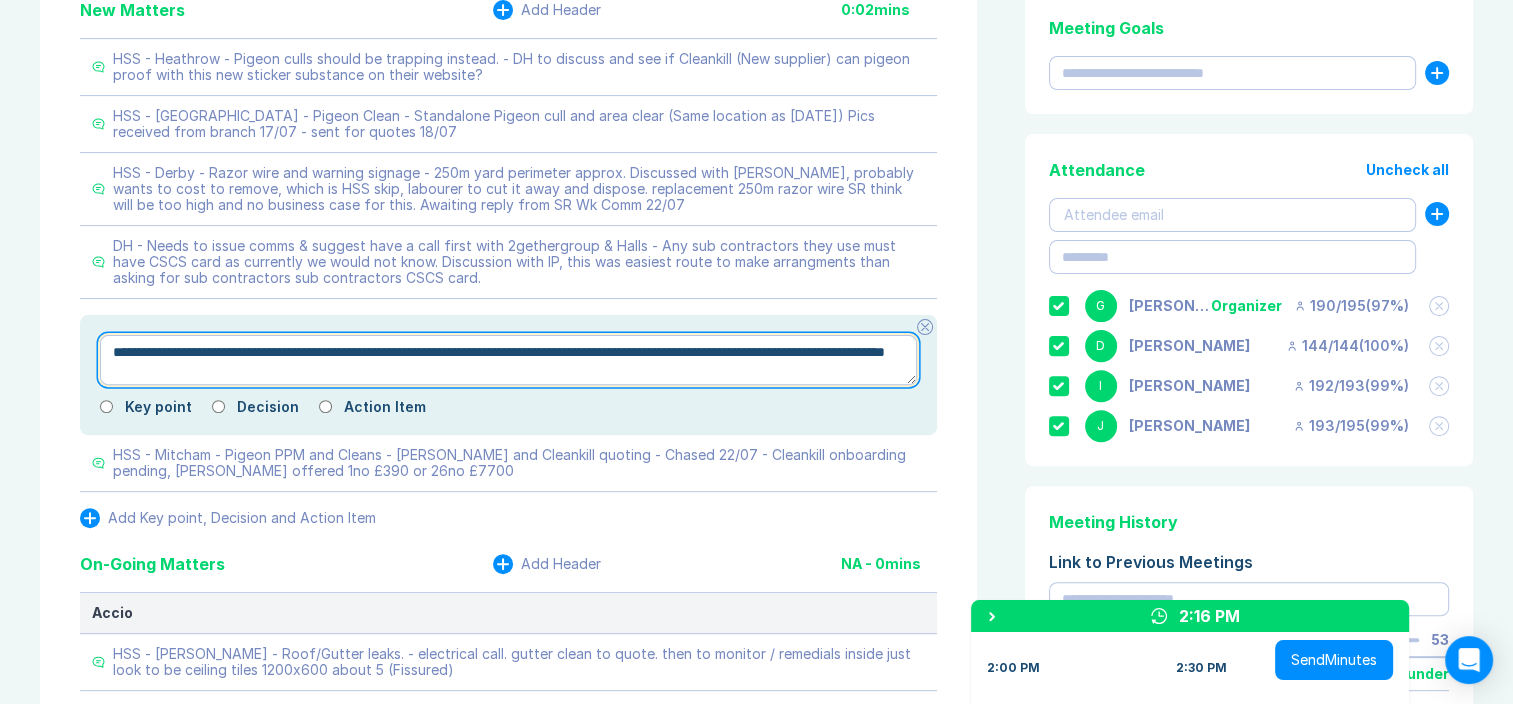 type on "*" 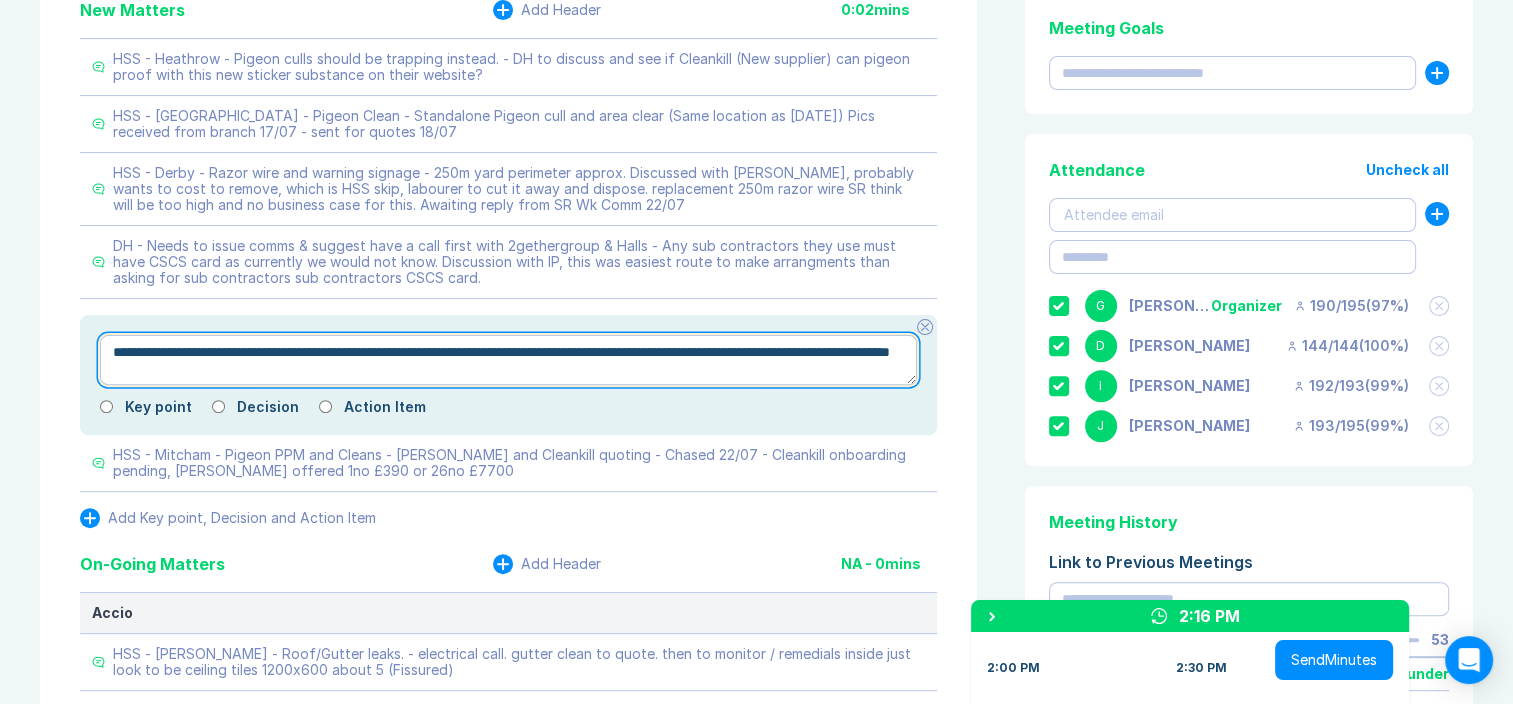 type on "*" 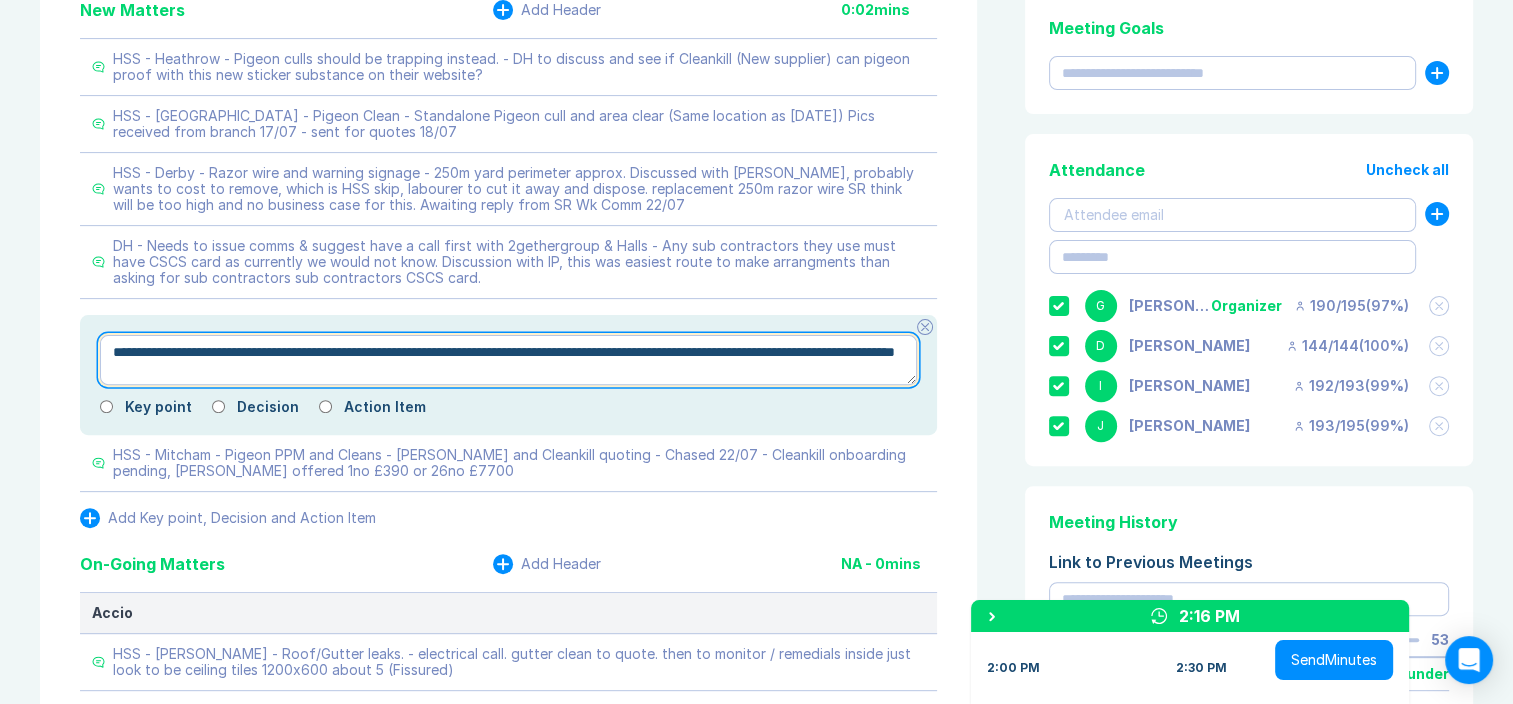 type on "*" 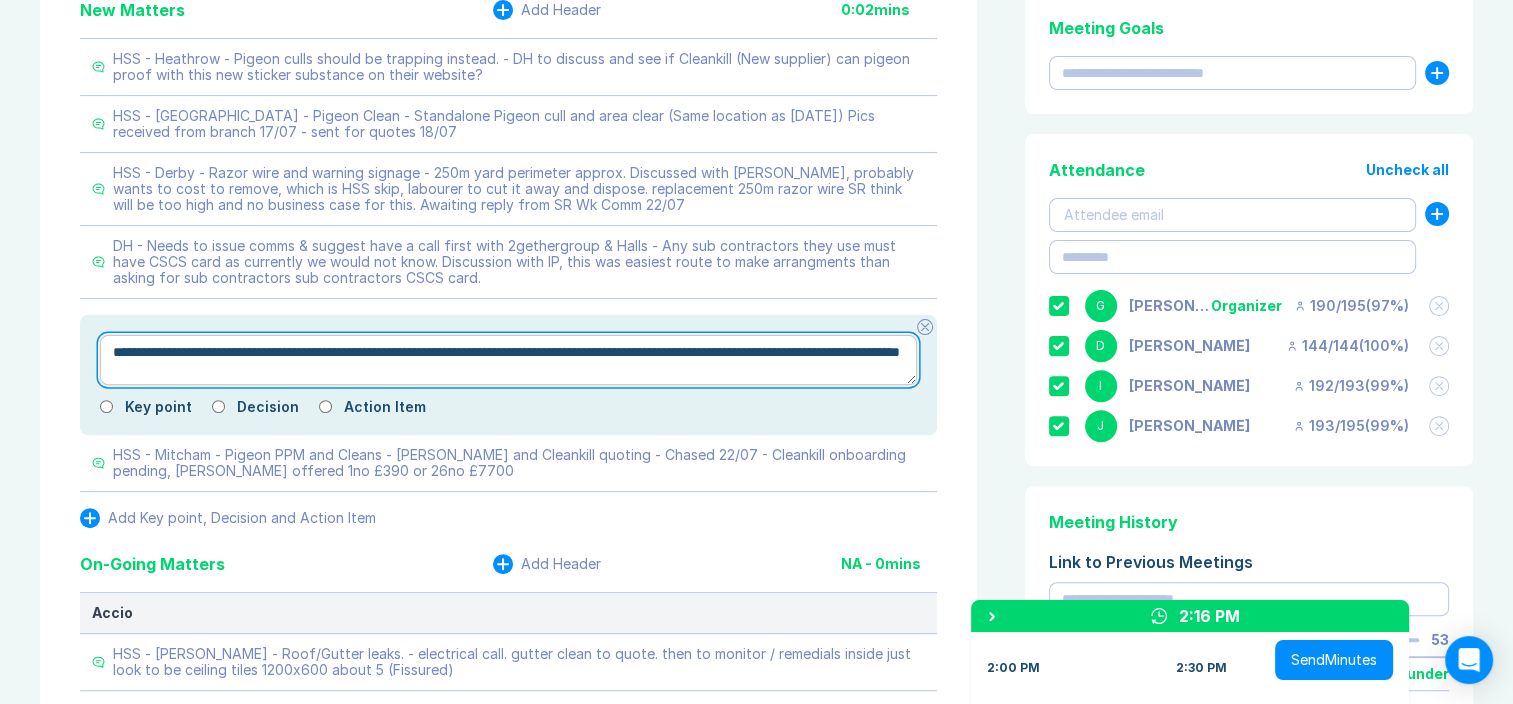 type on "*" 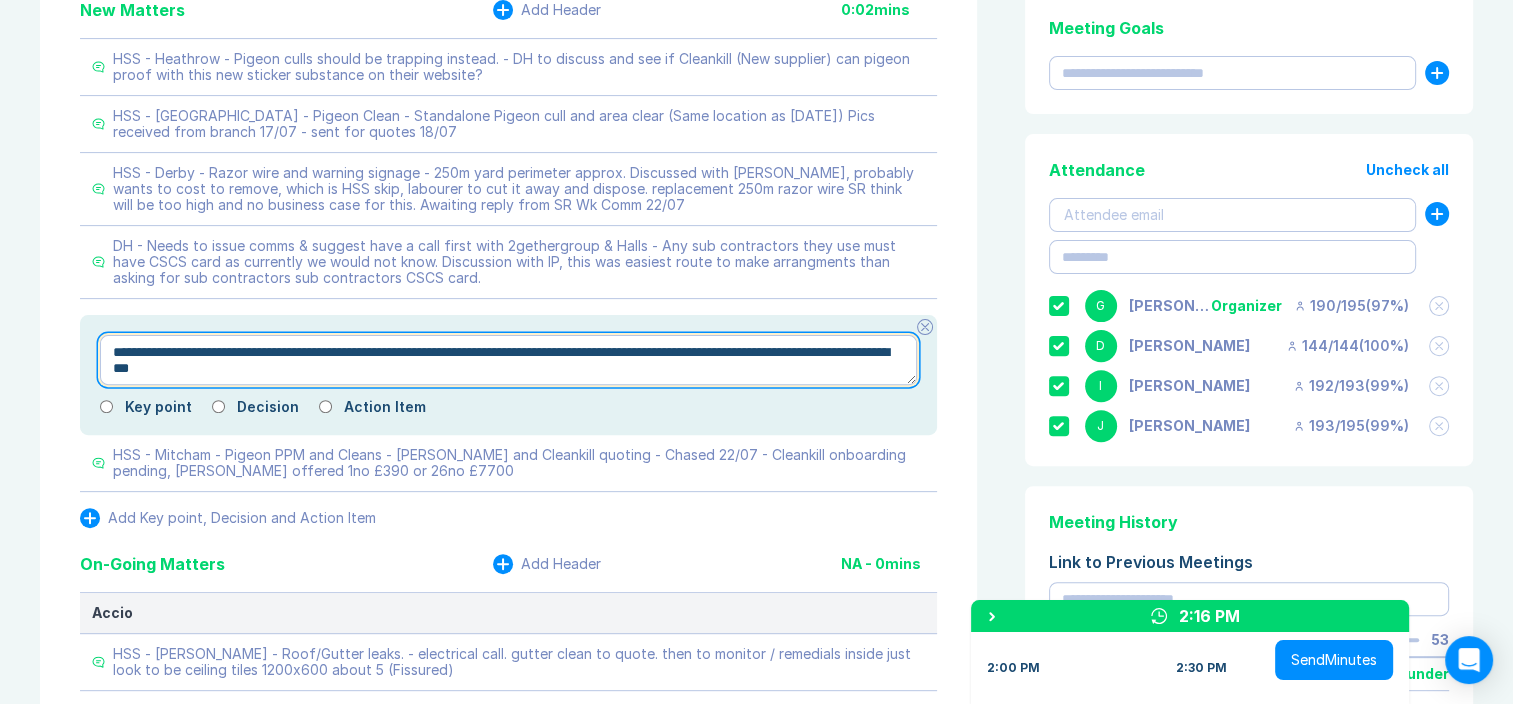 type on "*" 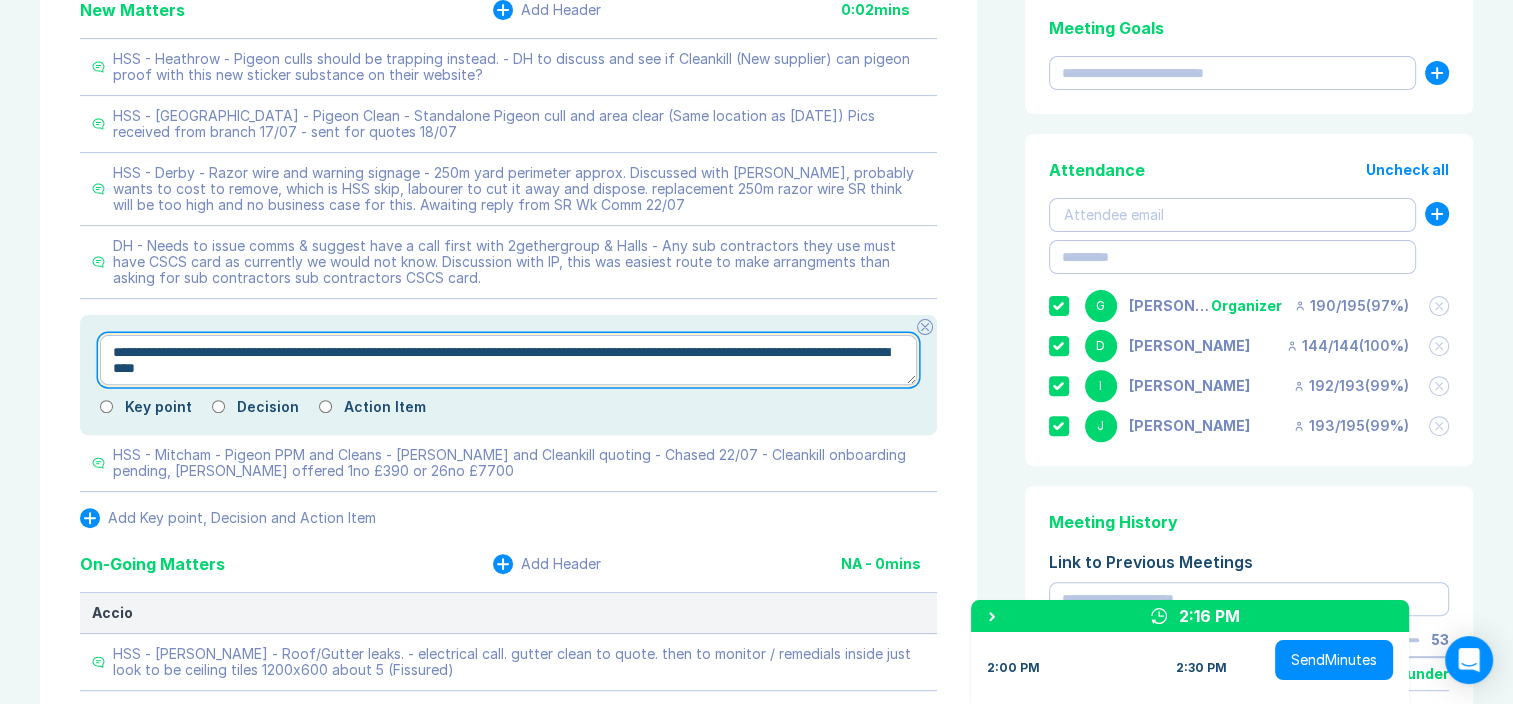 type on "**********" 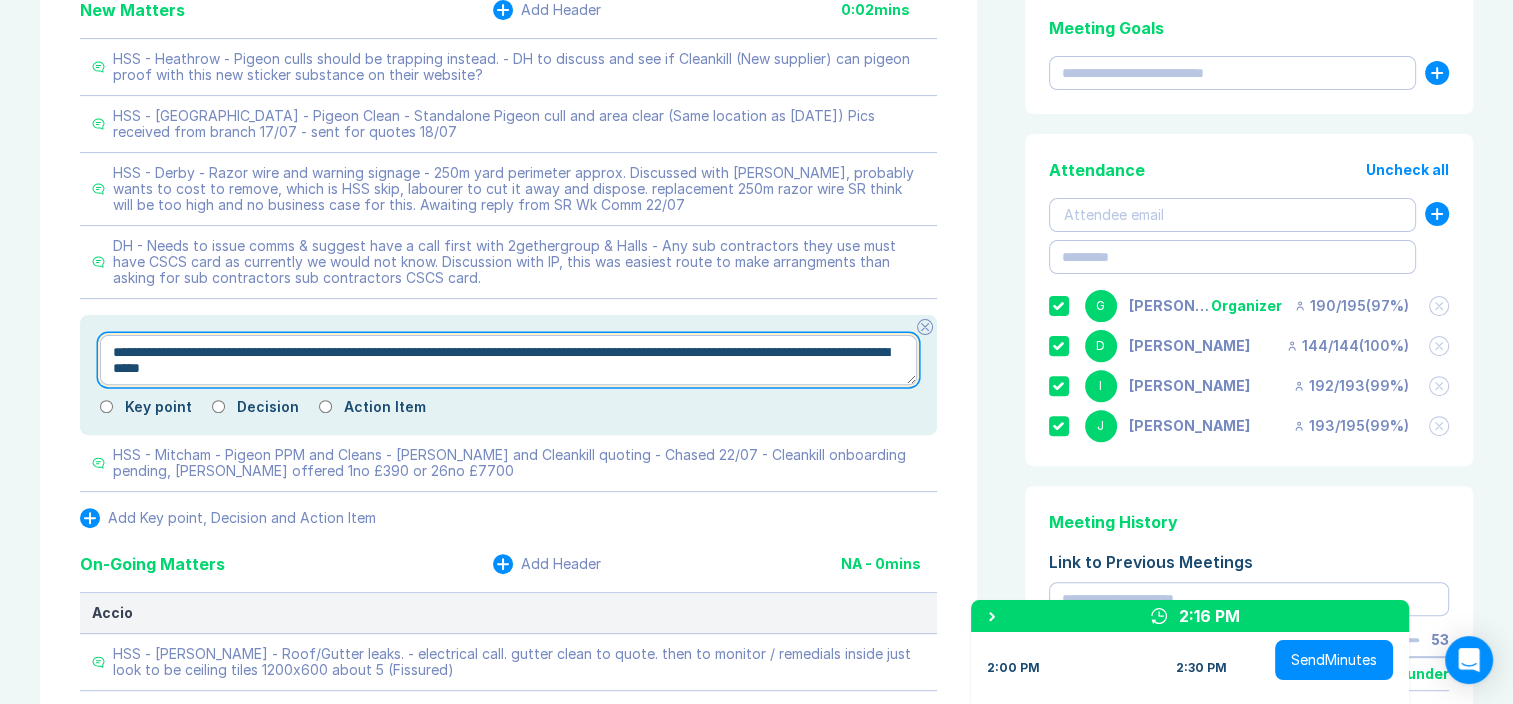 type on "*" 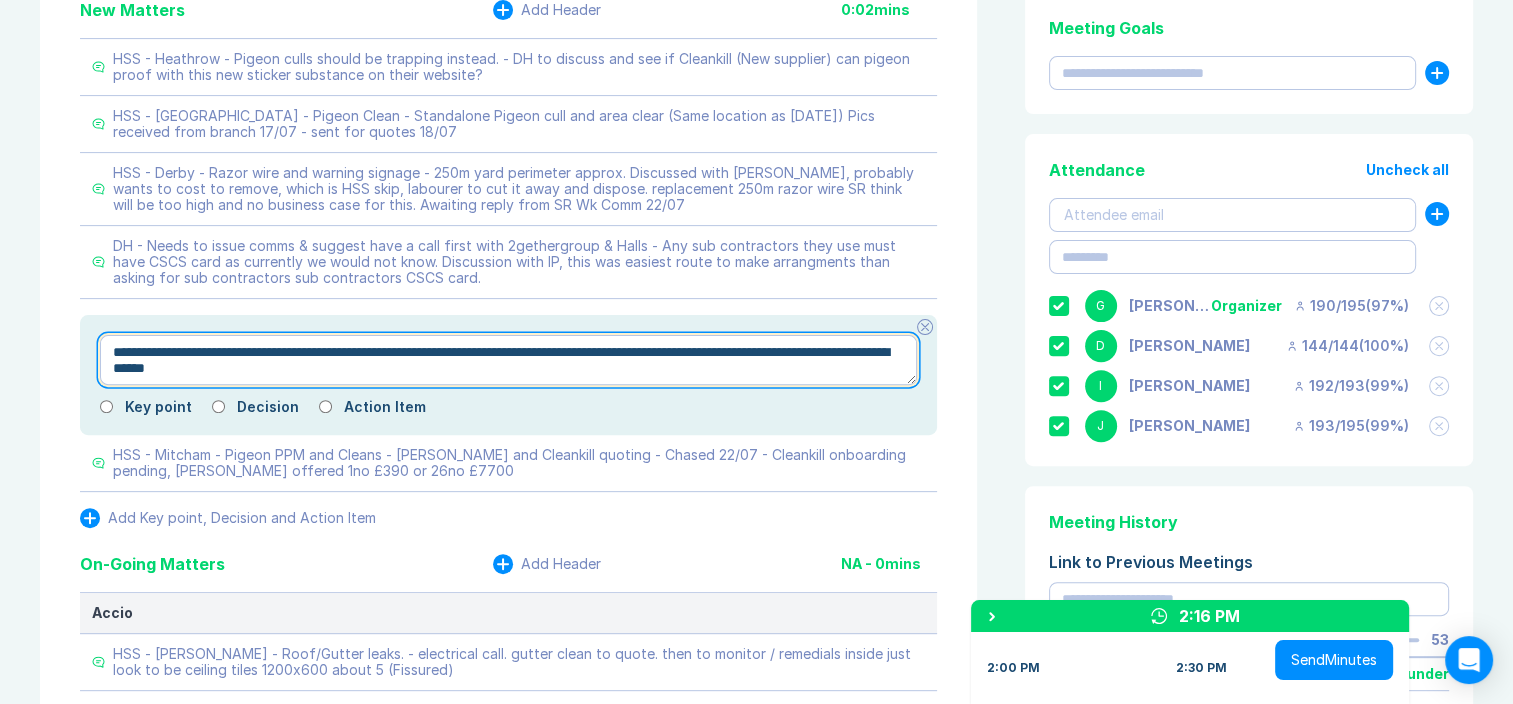 type on "*" 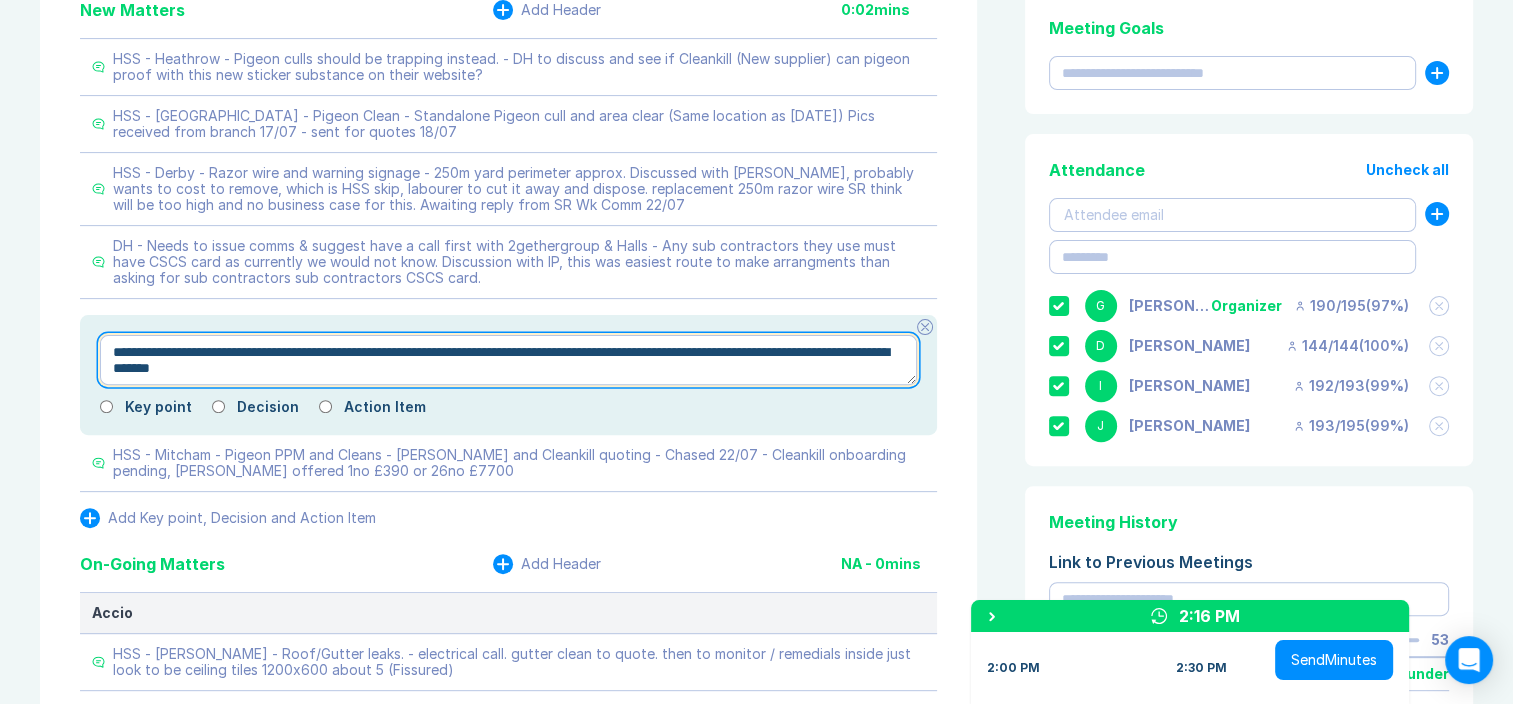 type on "**********" 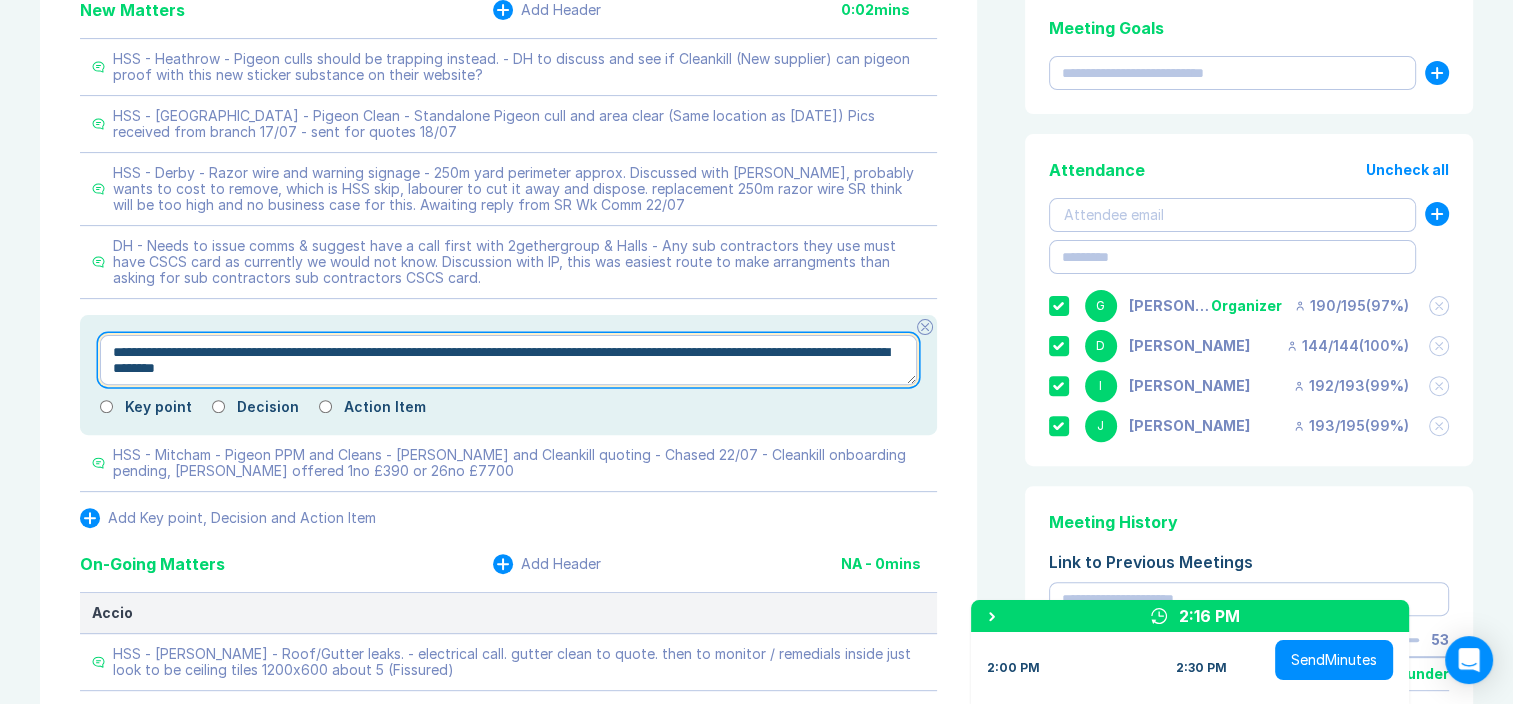 type on "*" 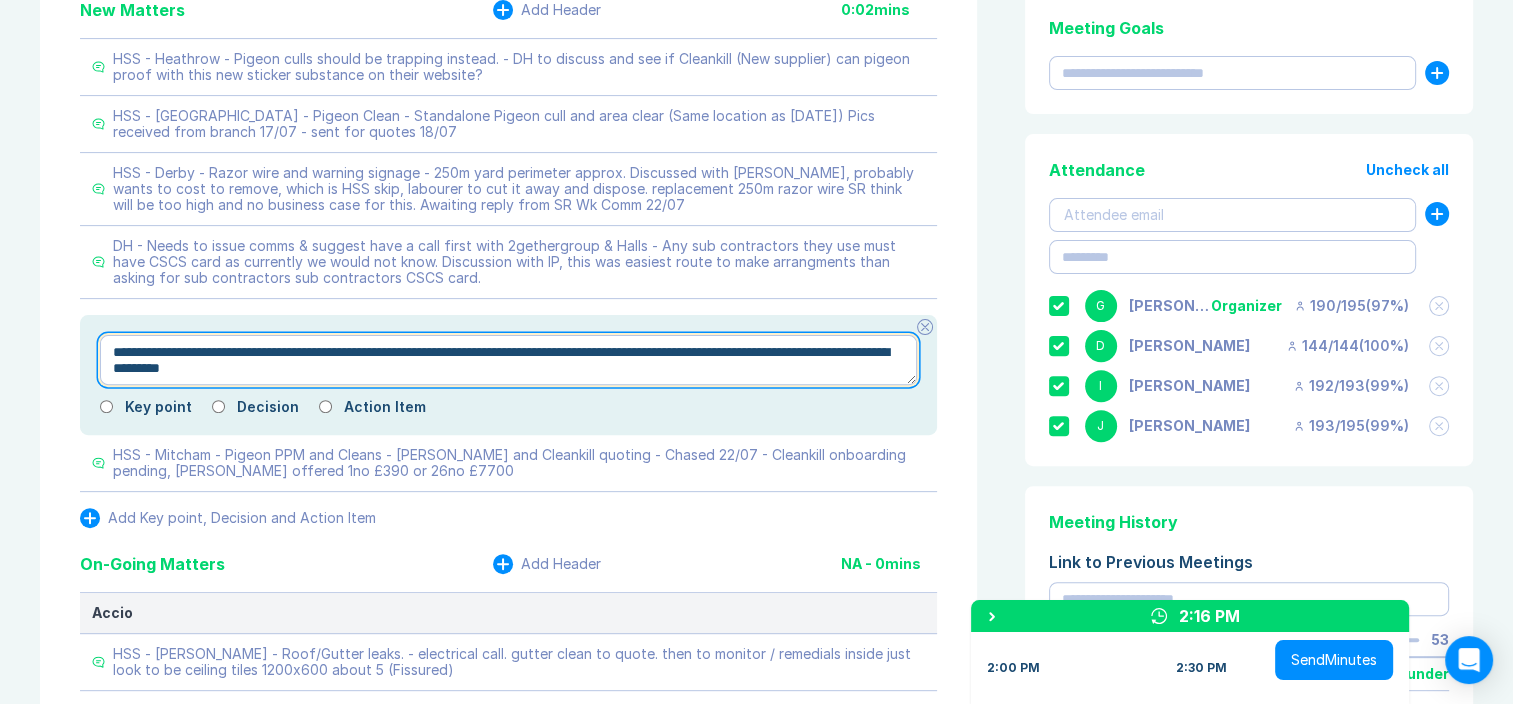 type on "*" 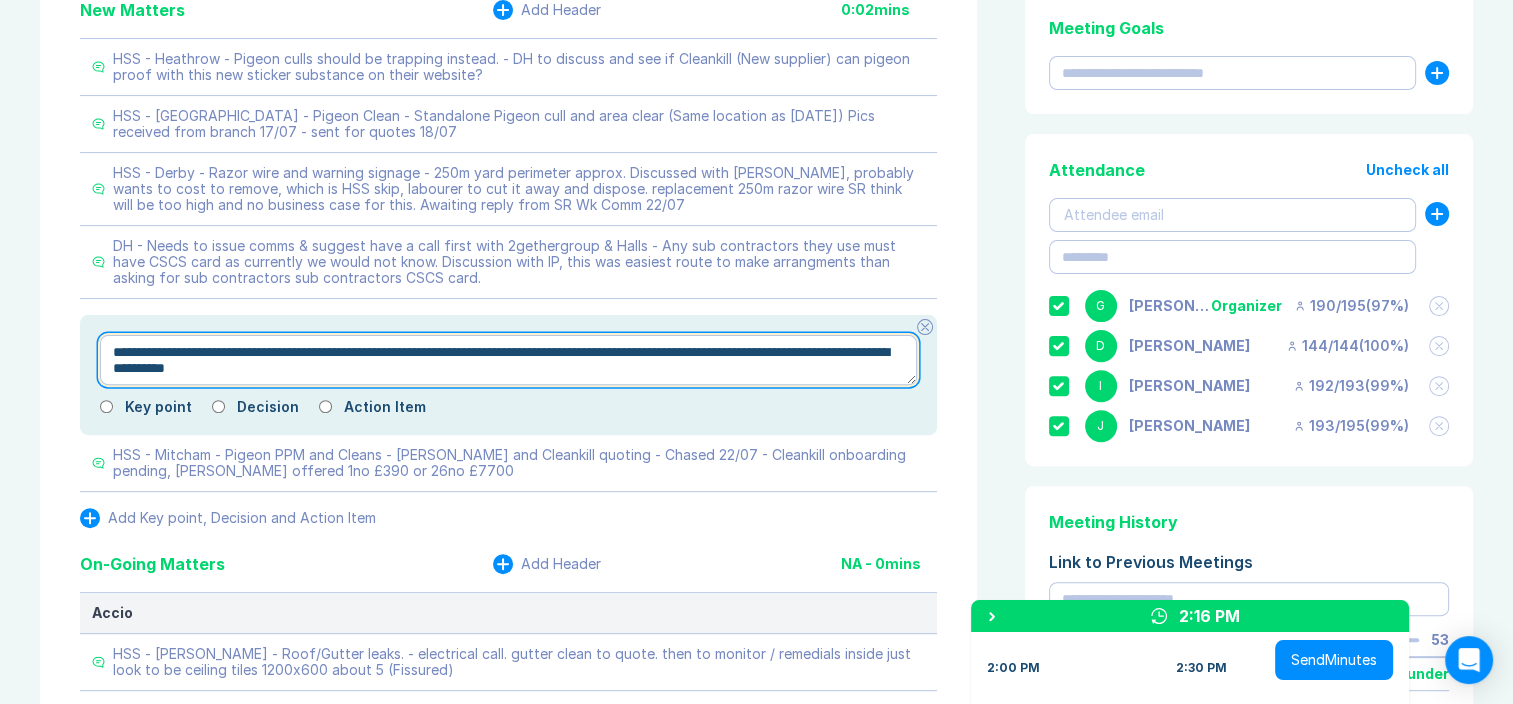 type on "*" 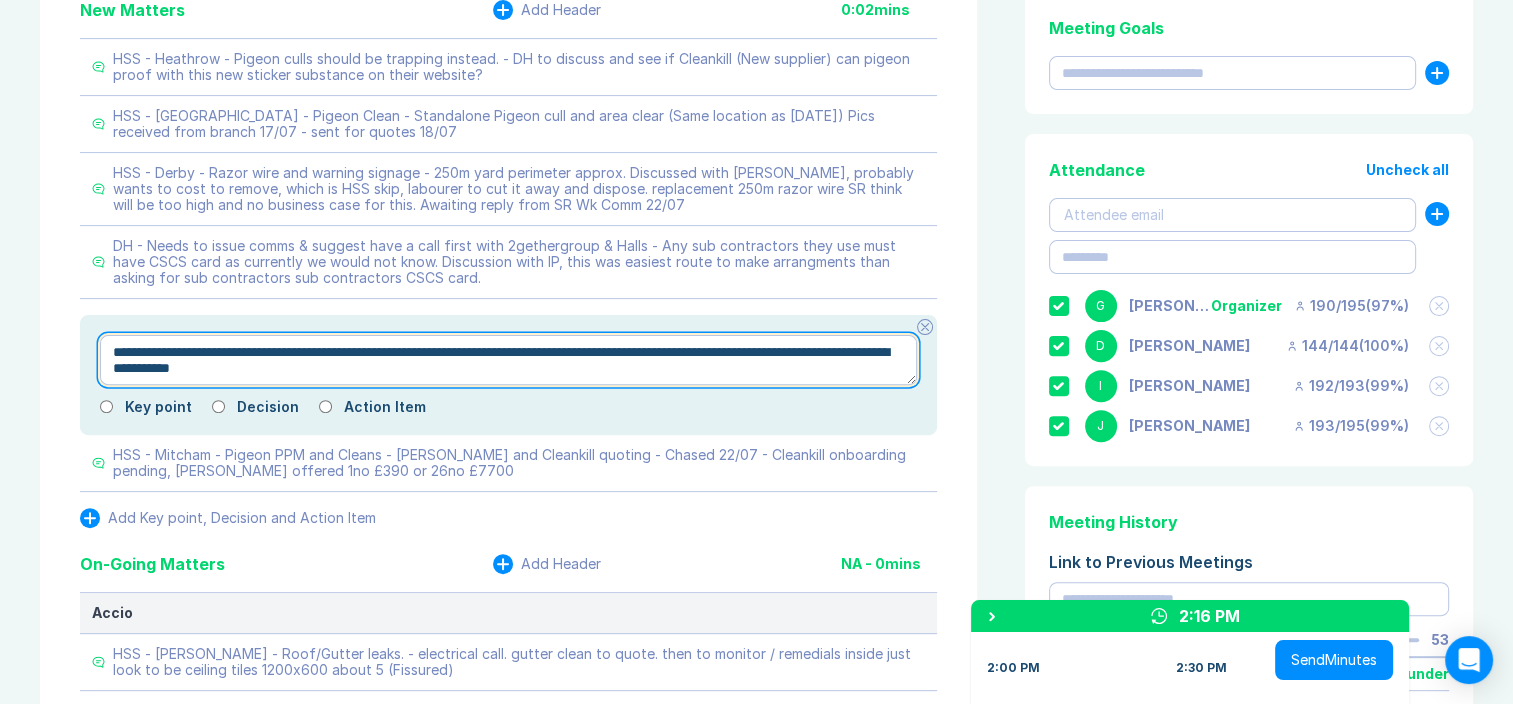 type on "*" 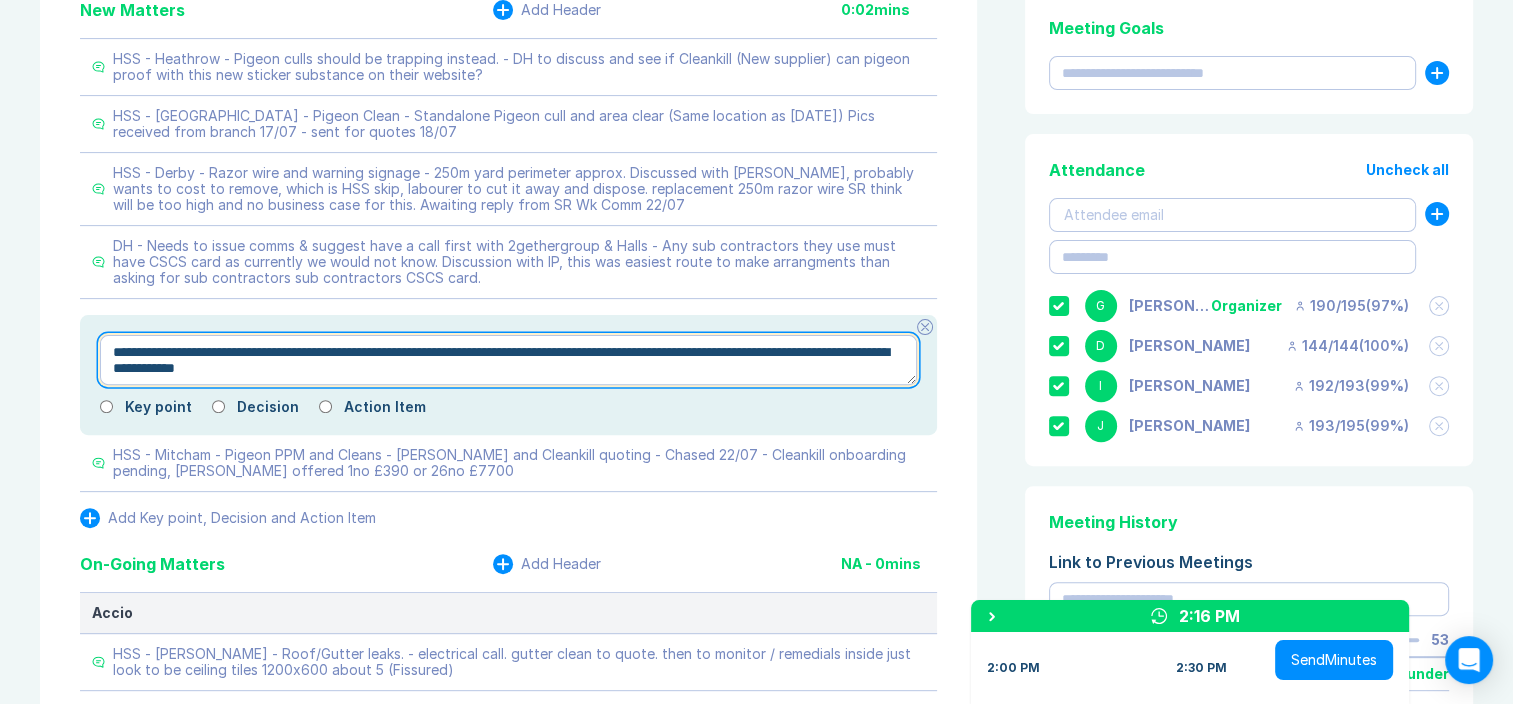 type on "*" 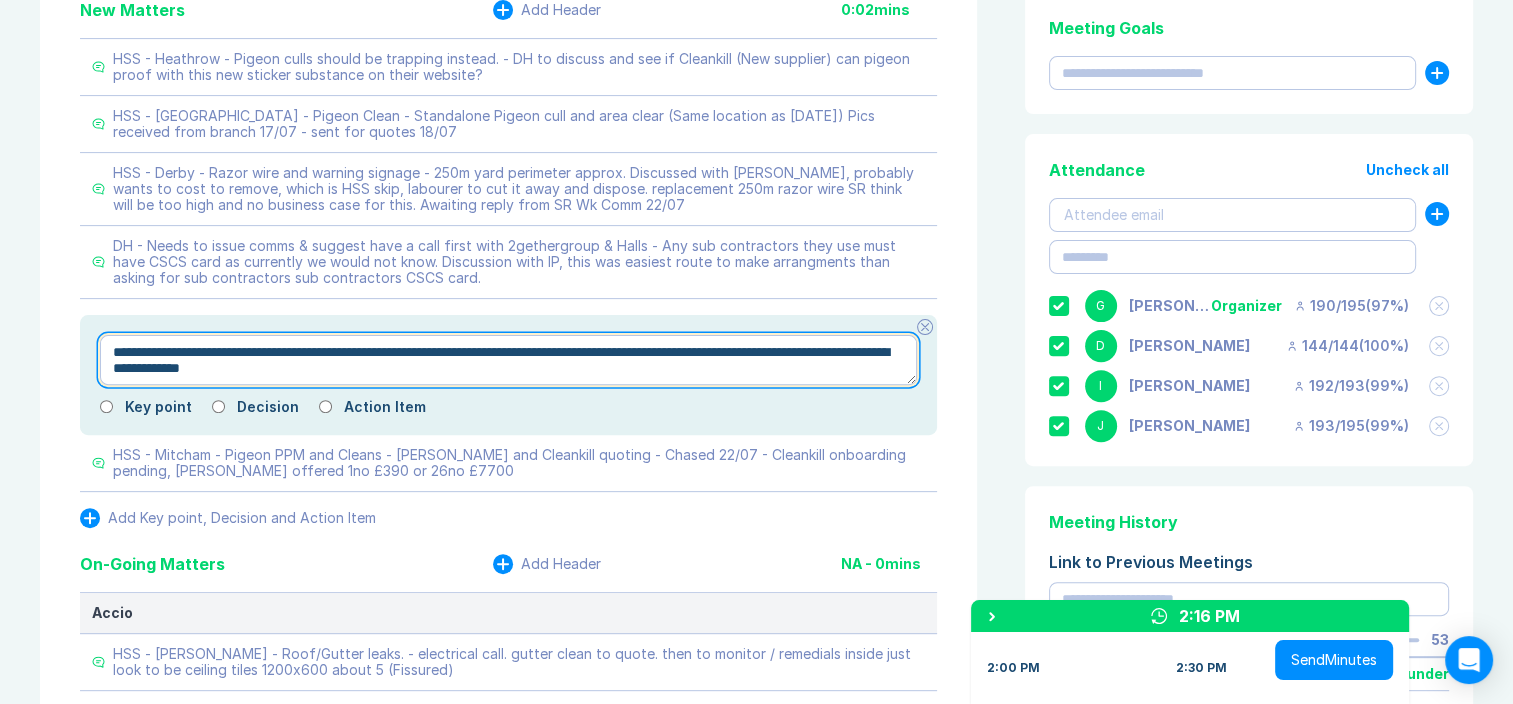 type on "**********" 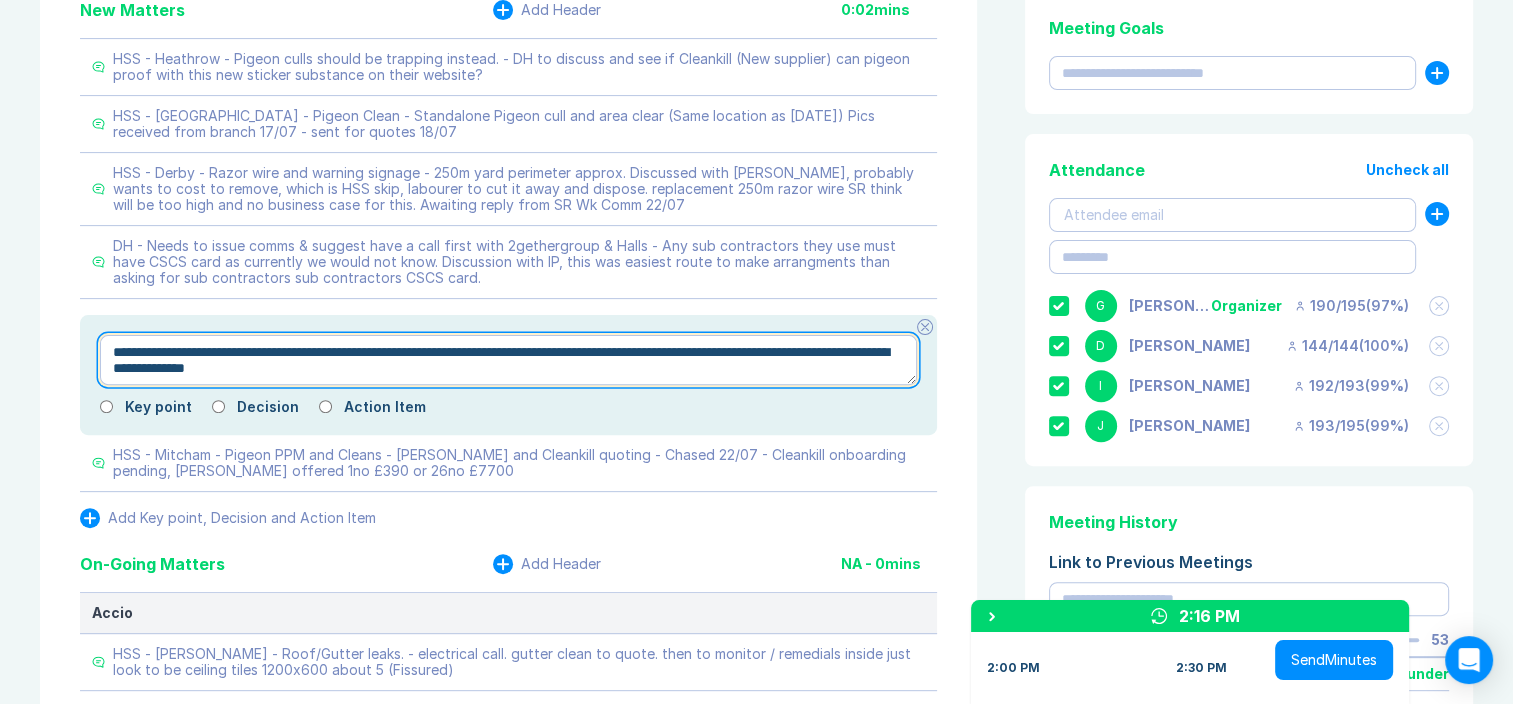 type on "*" 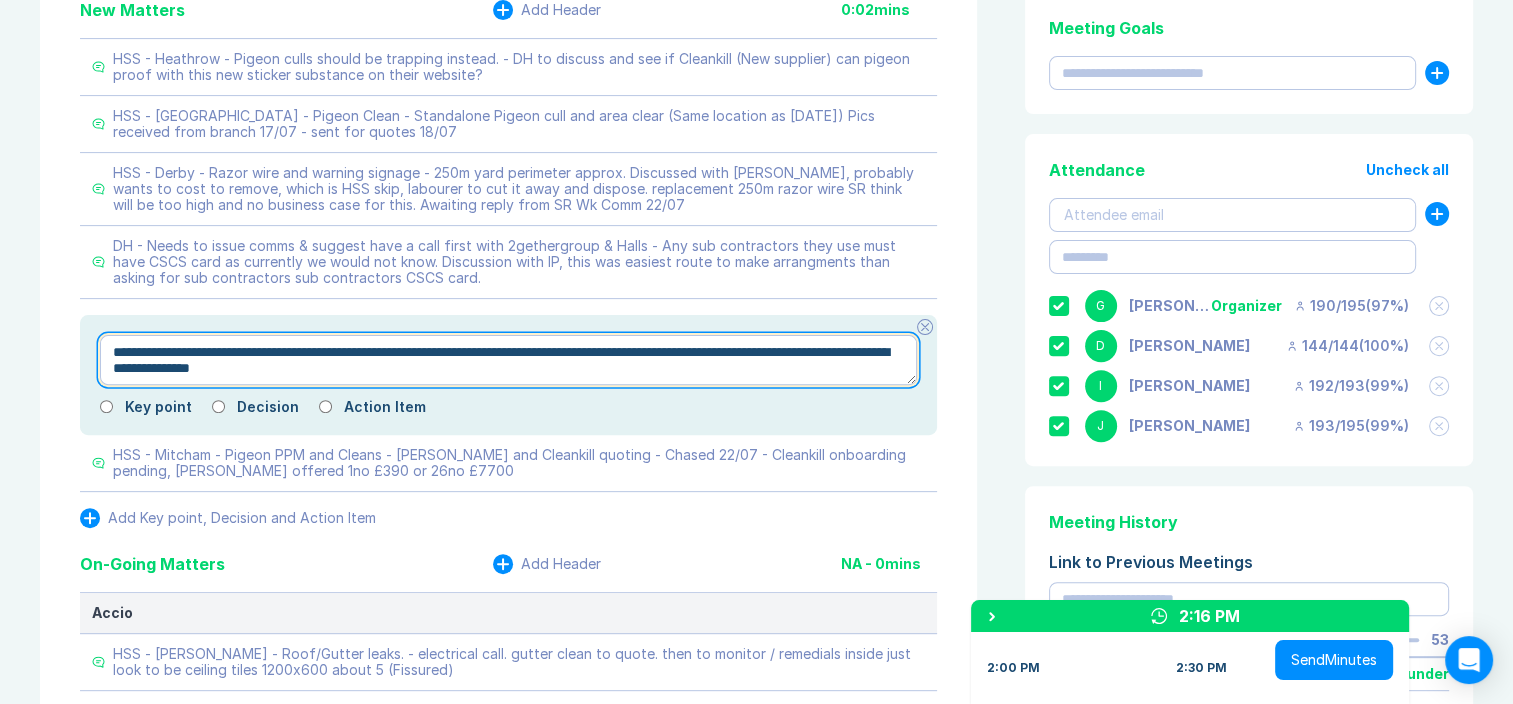 type on "*" 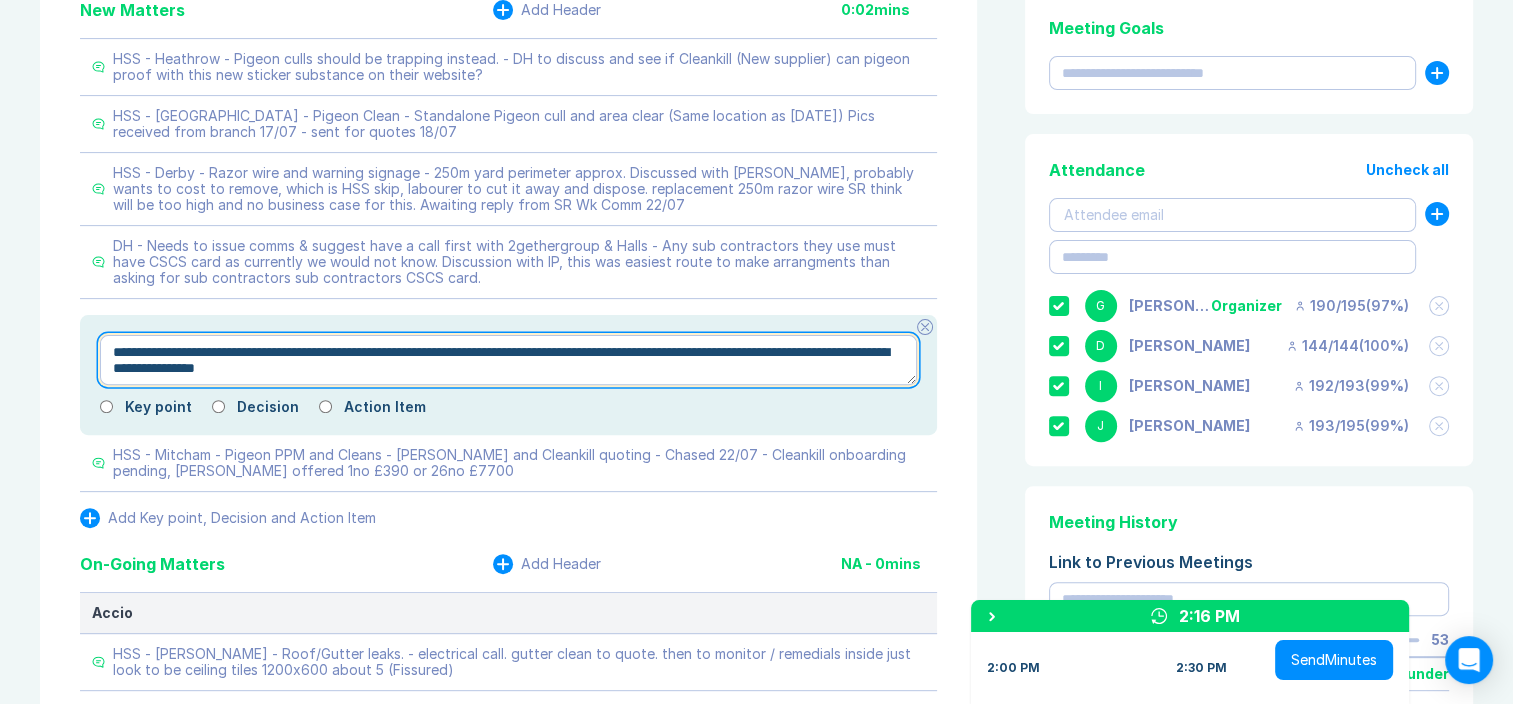 type on "*" 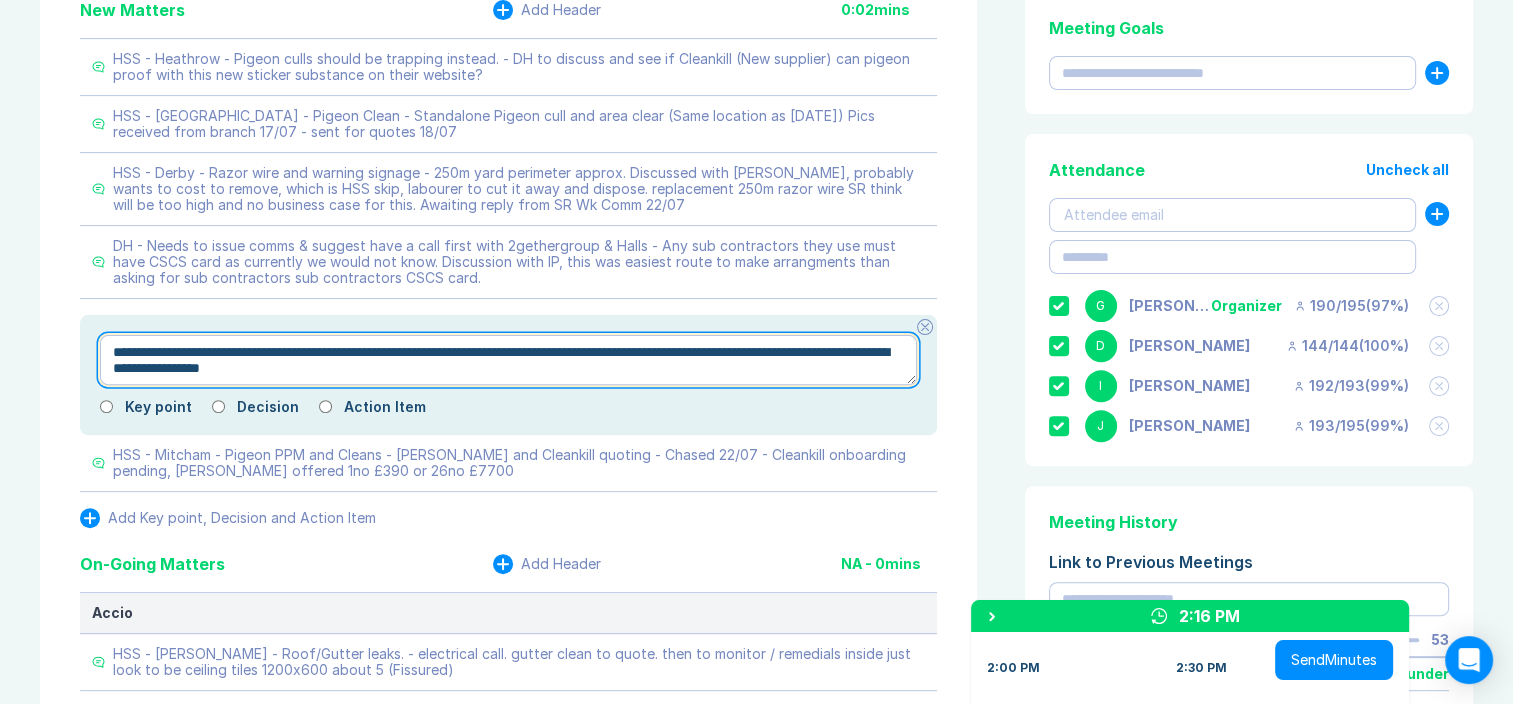 type on "**********" 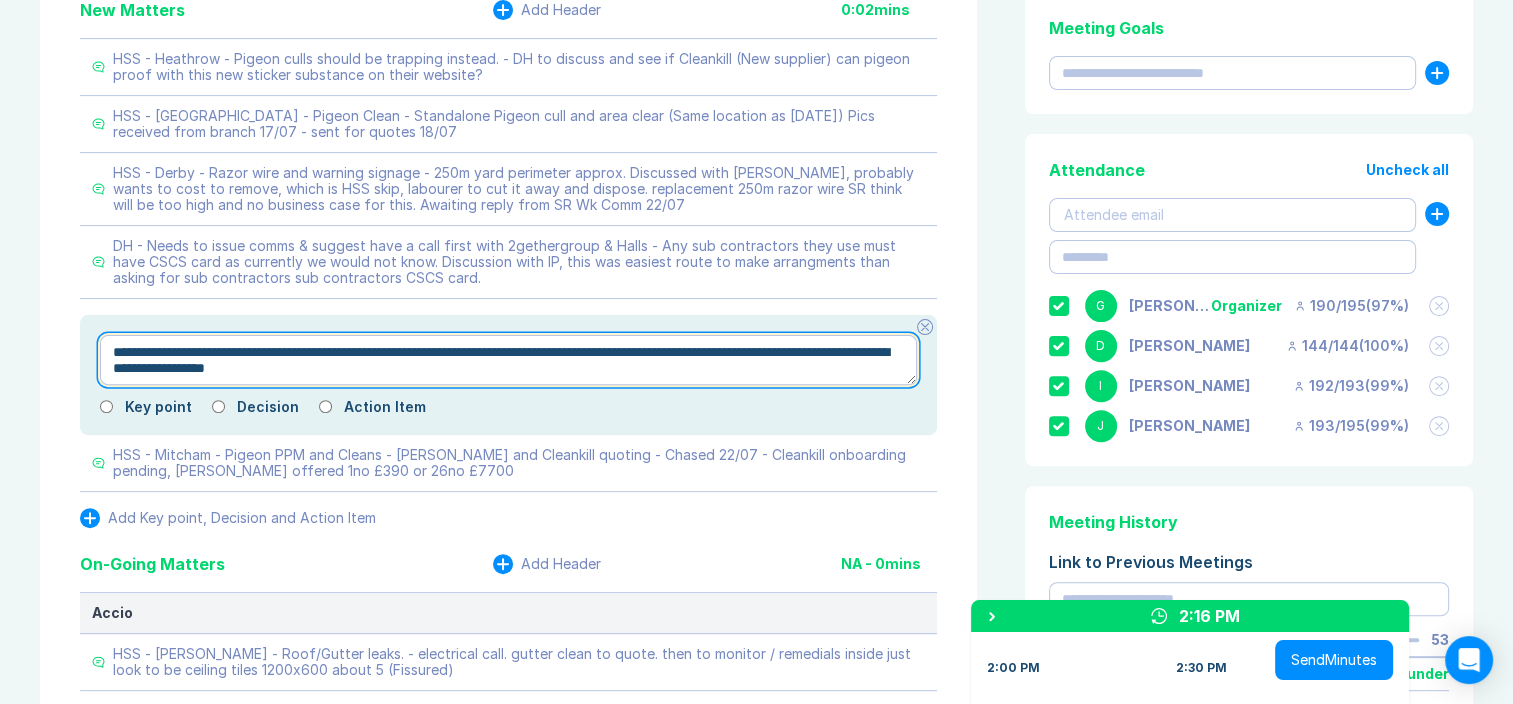 type on "*" 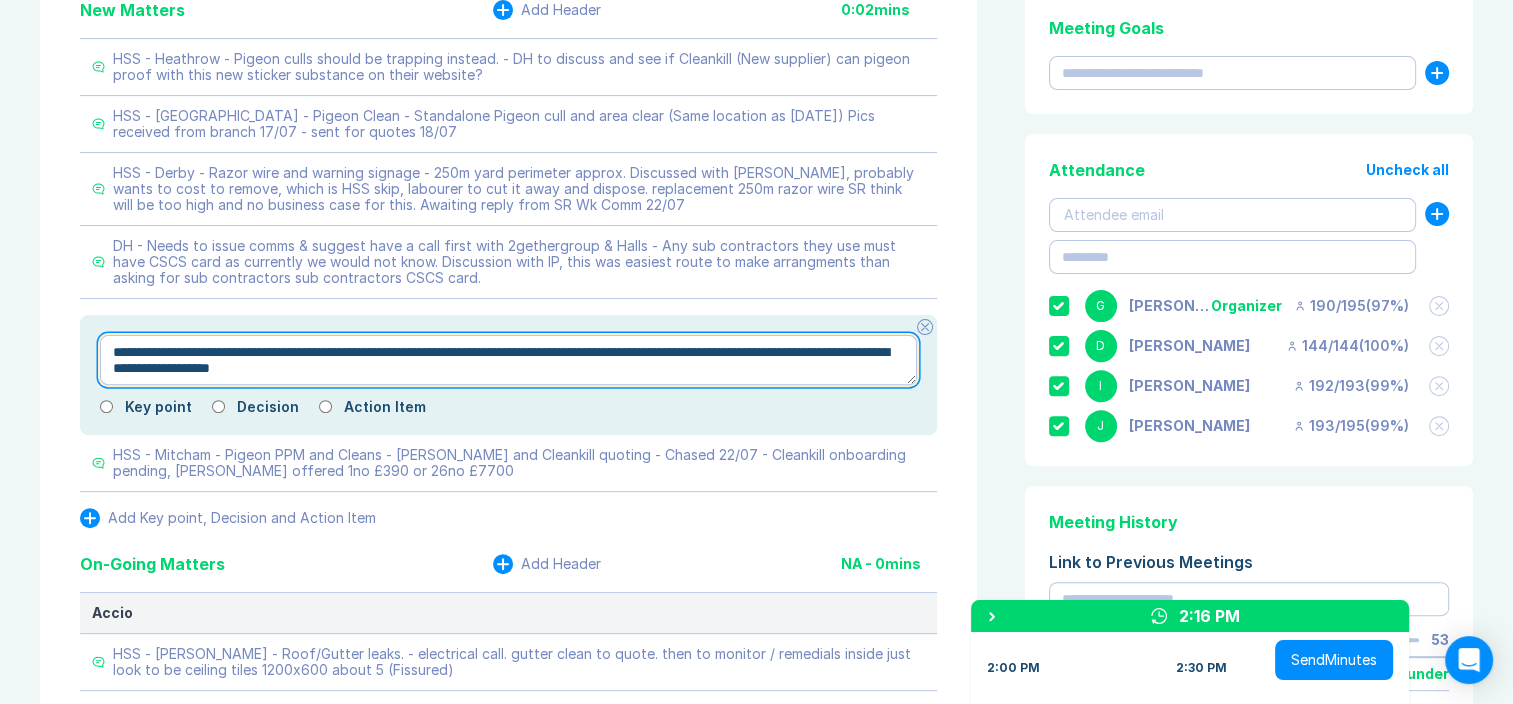 type on "*" 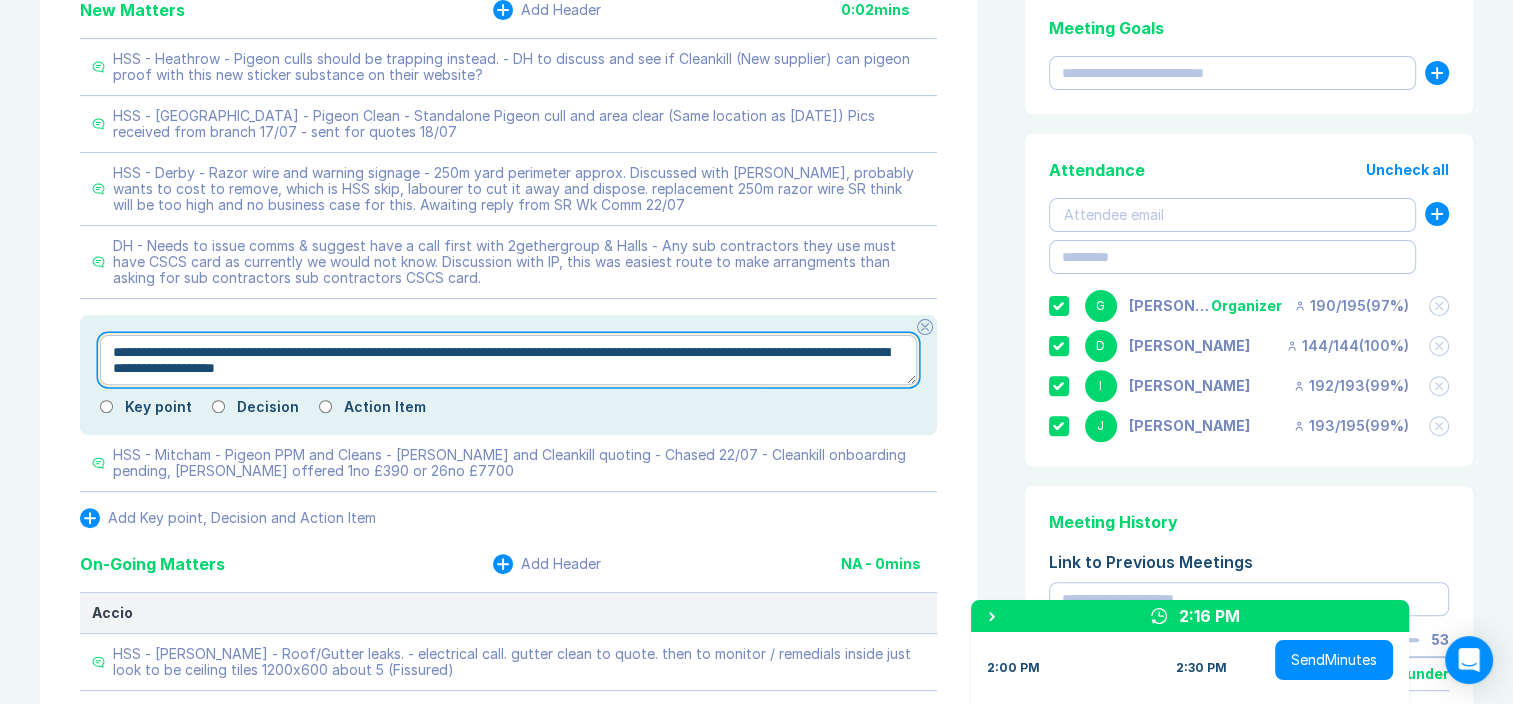 type on "*" 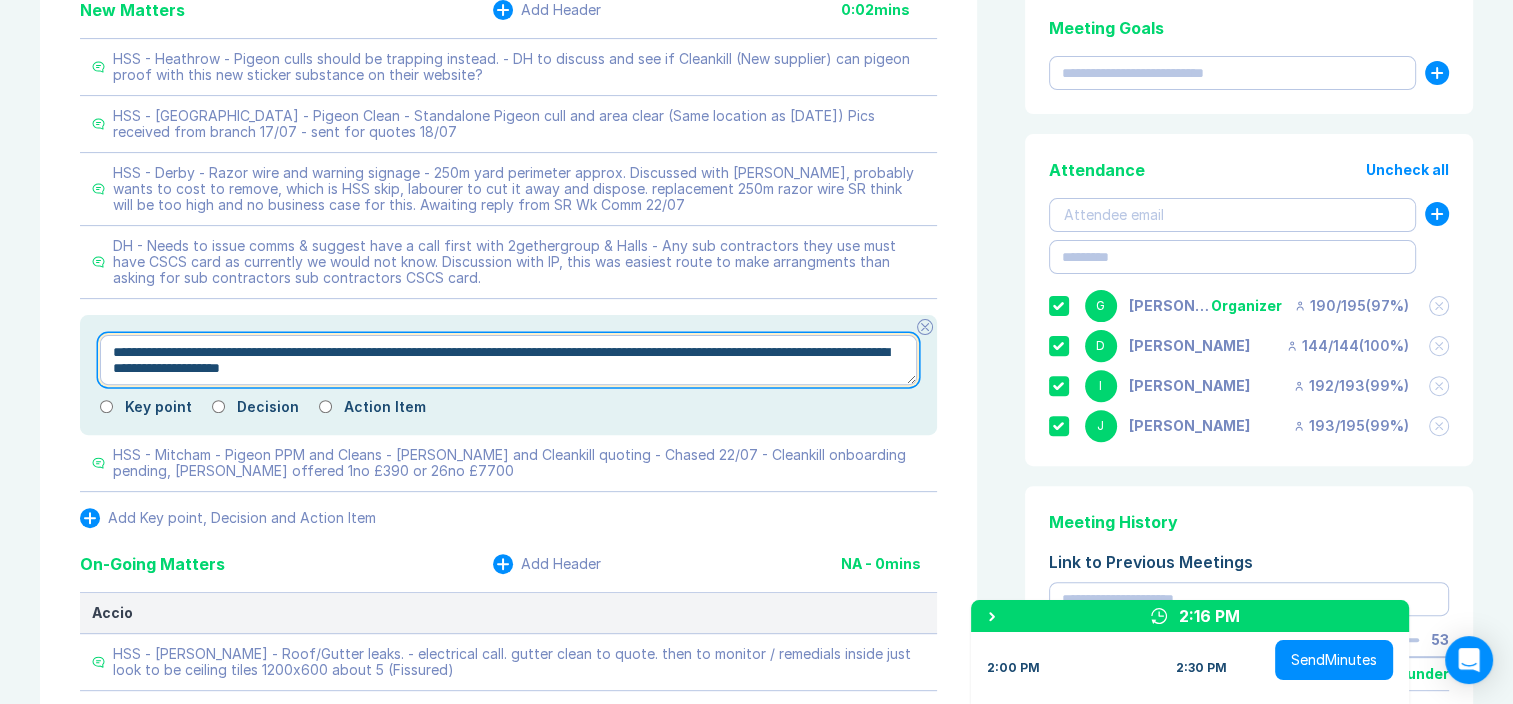type on "*" 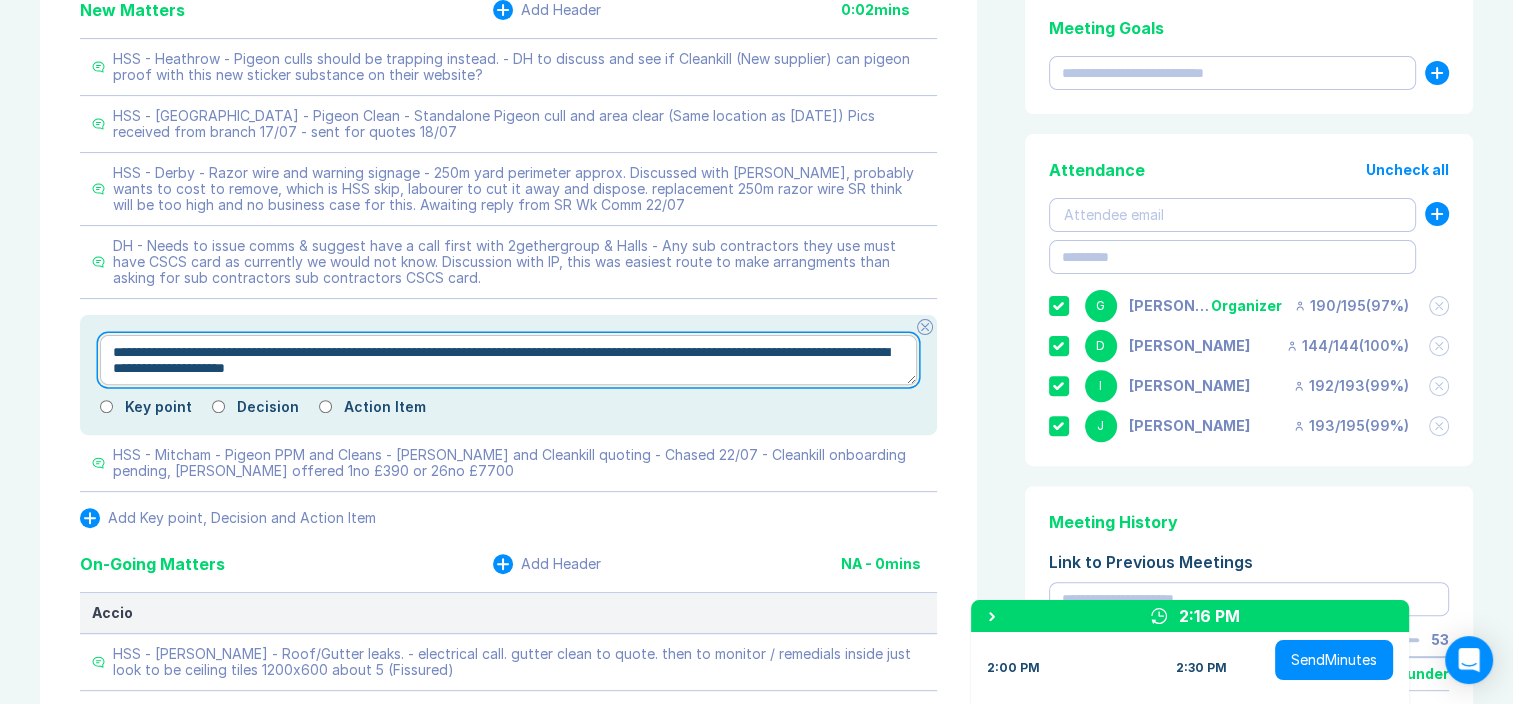 type on "*" 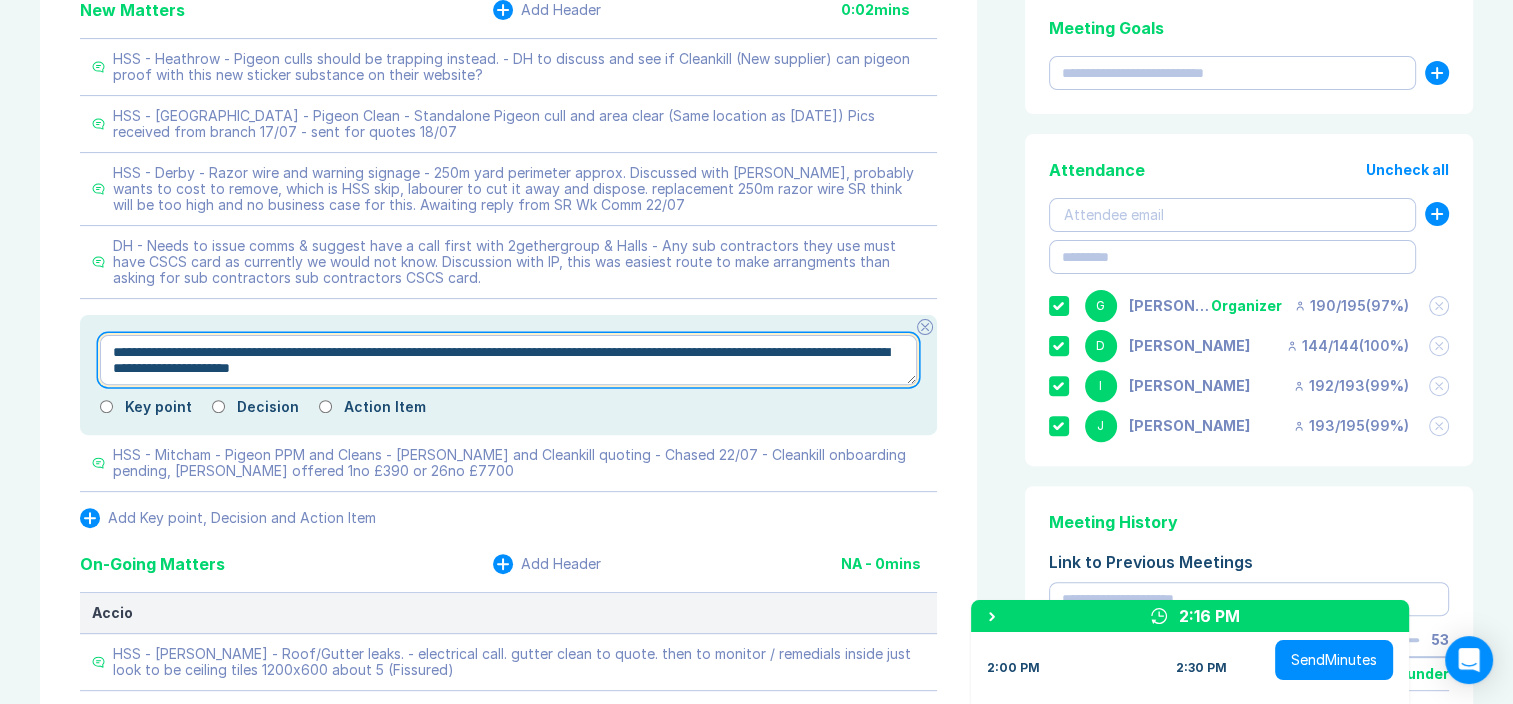 type on "**********" 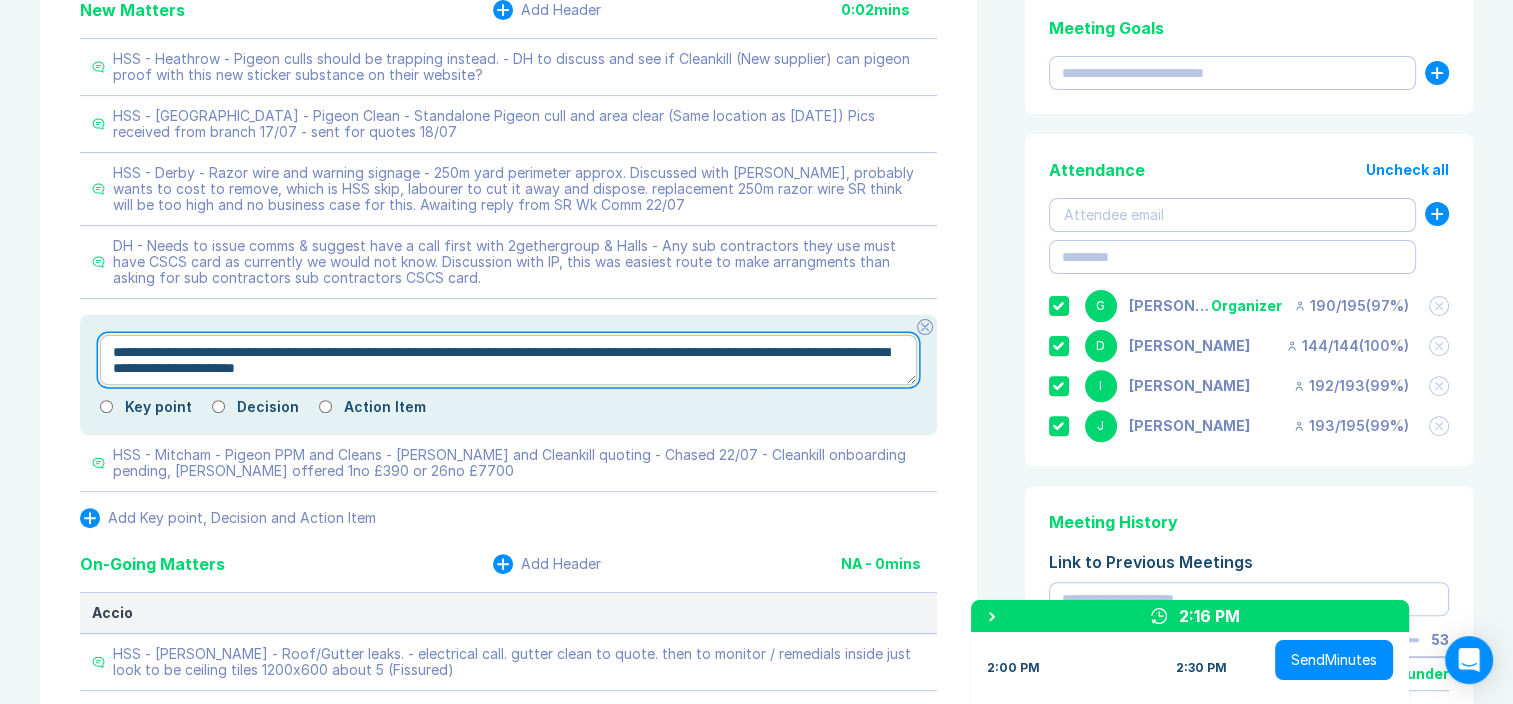 type on "*" 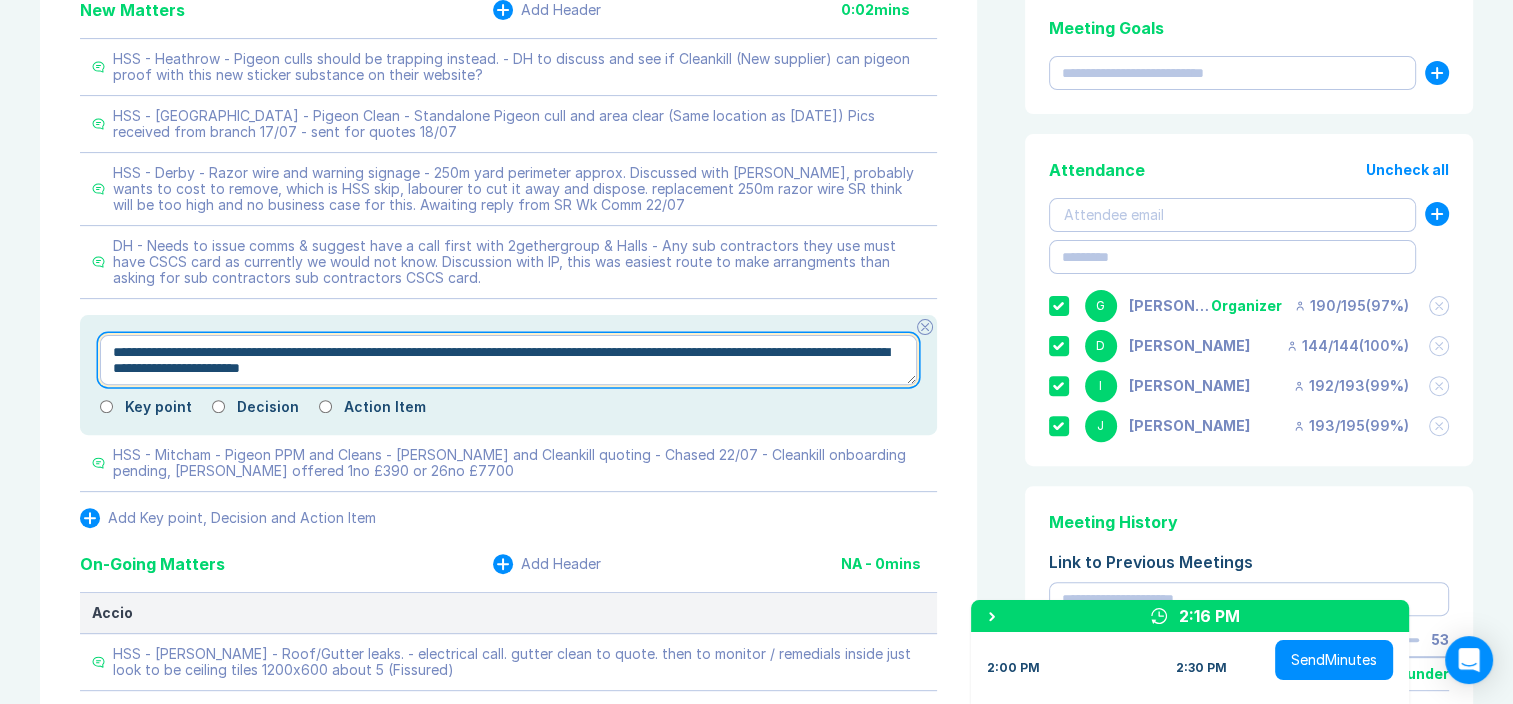 type on "*" 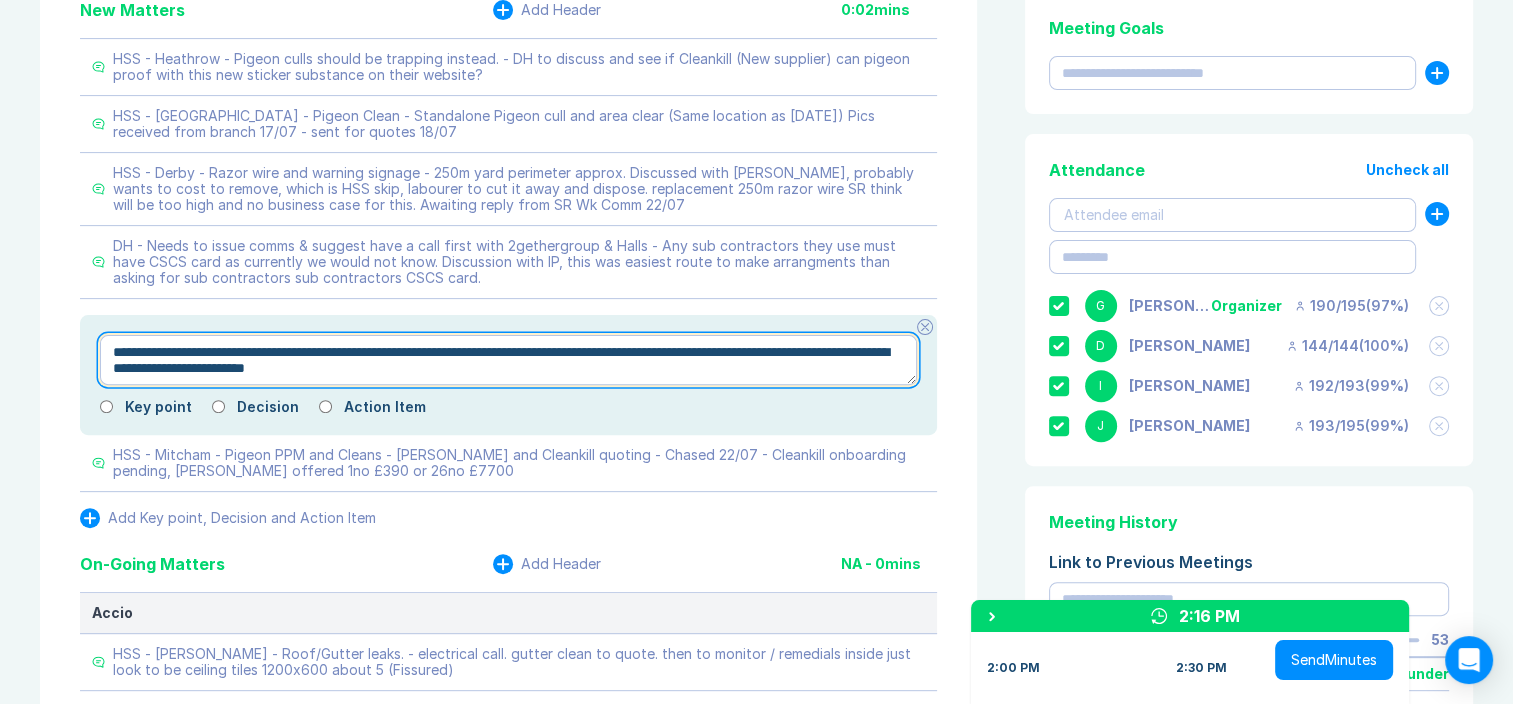 type on "**********" 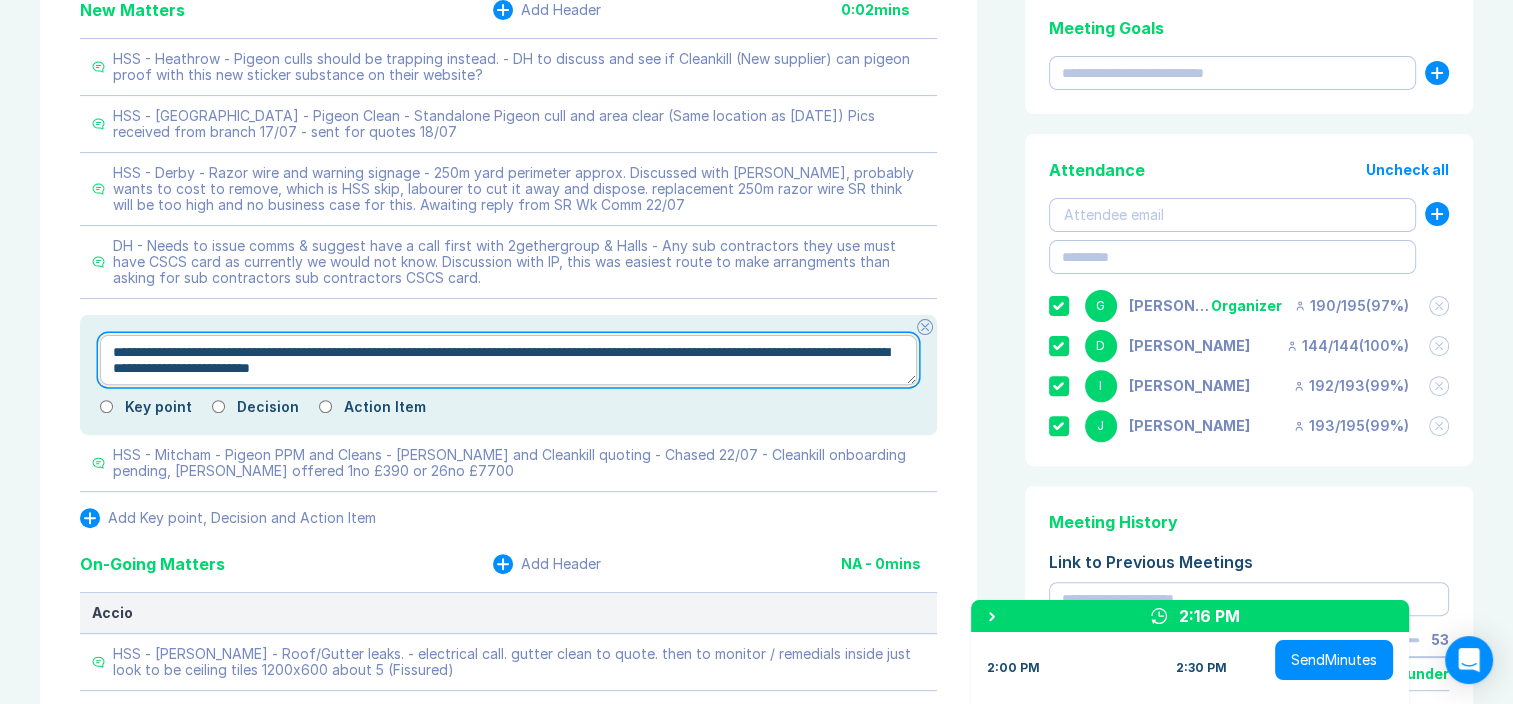 type on "*" 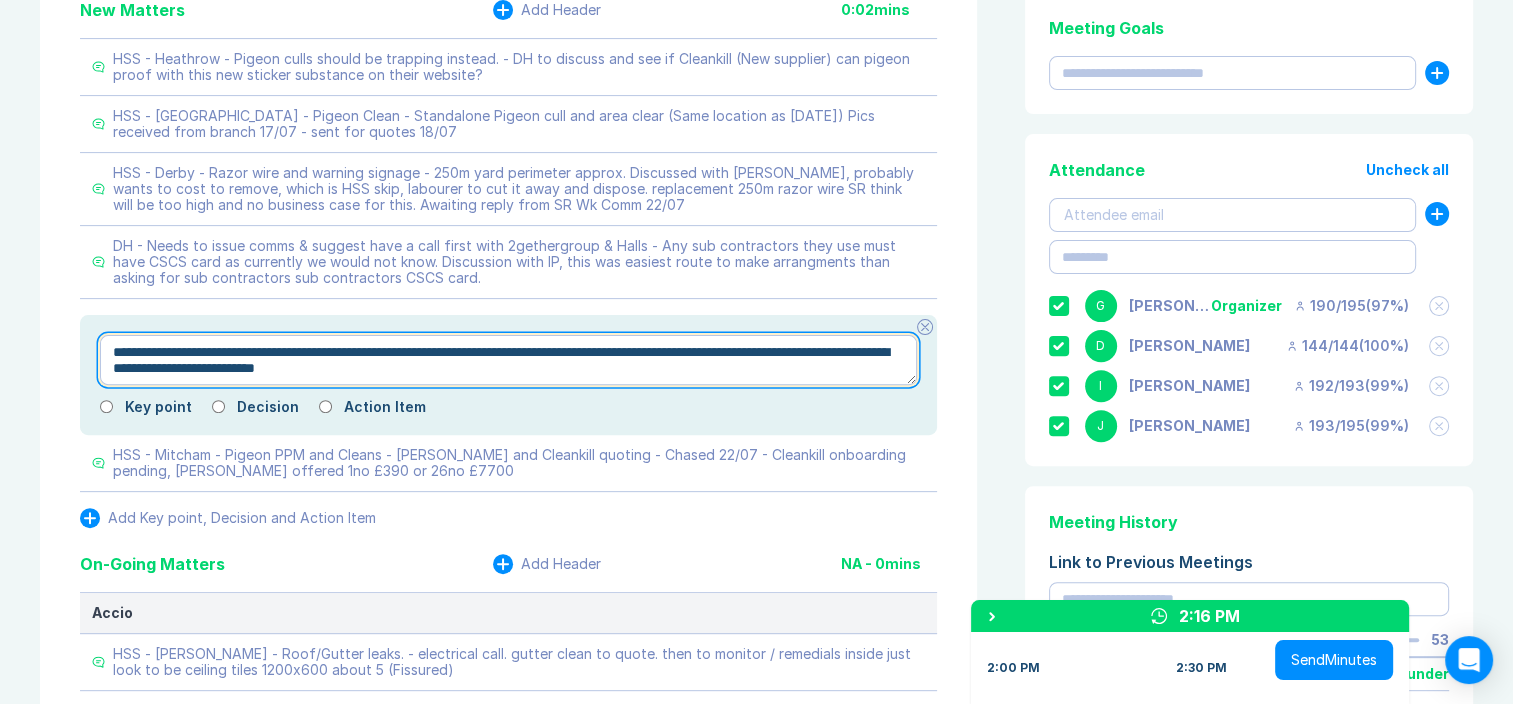 type on "*" 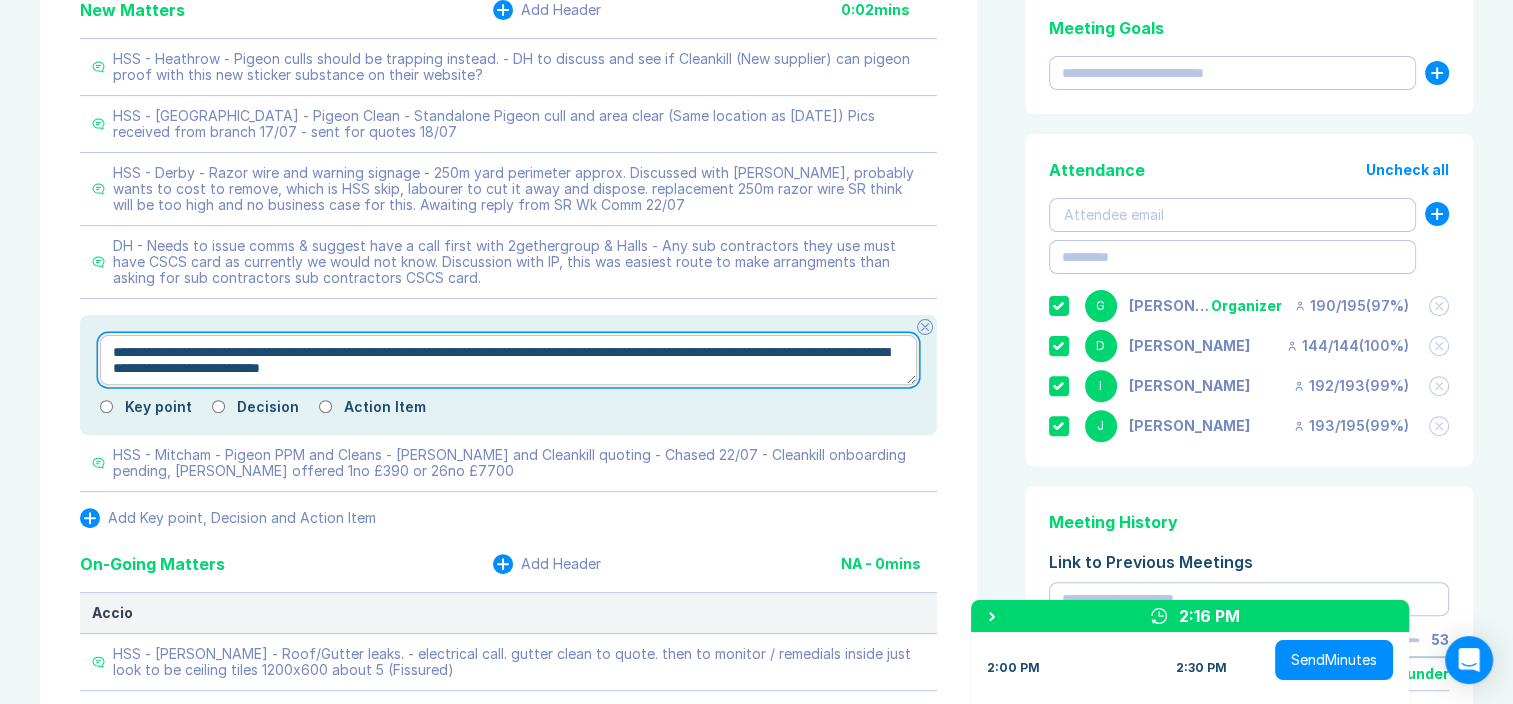 type on "*" 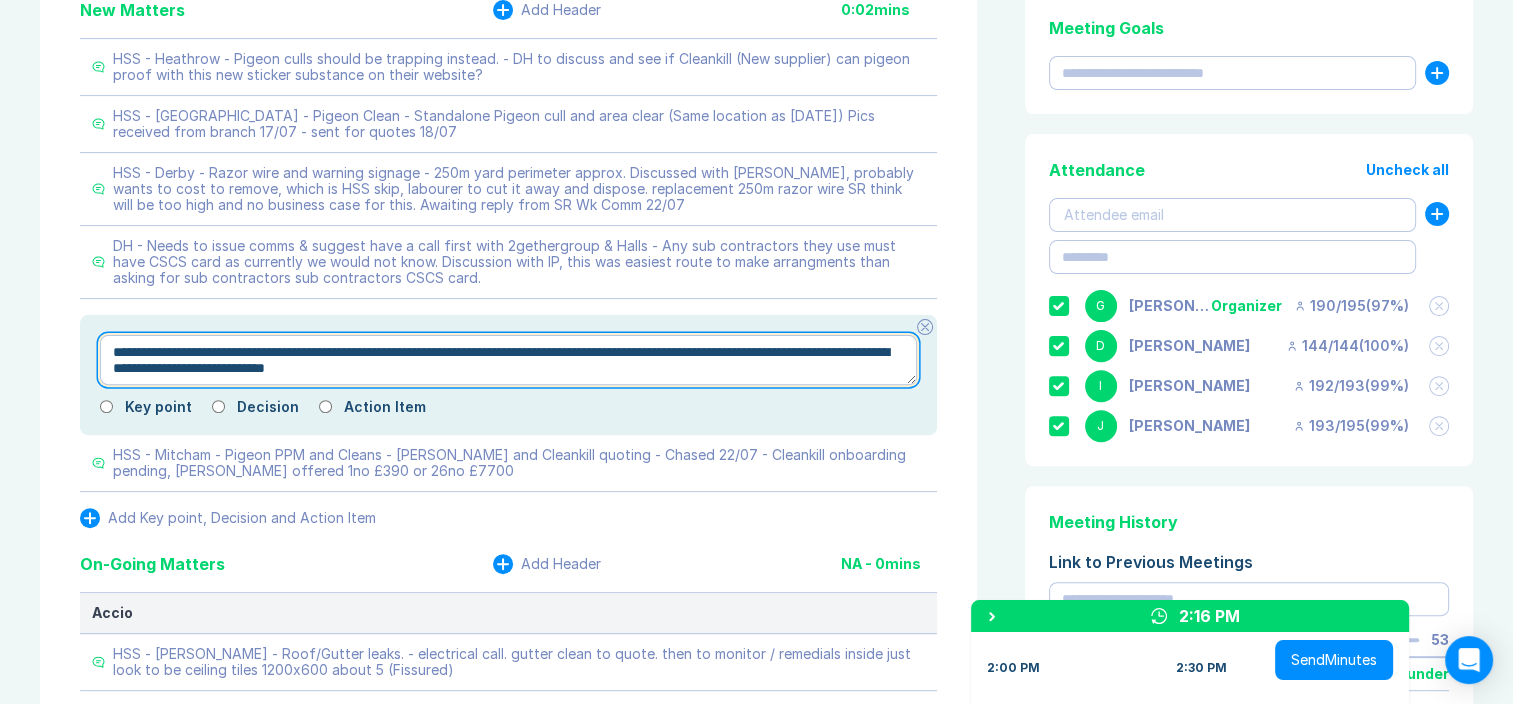 type on "**********" 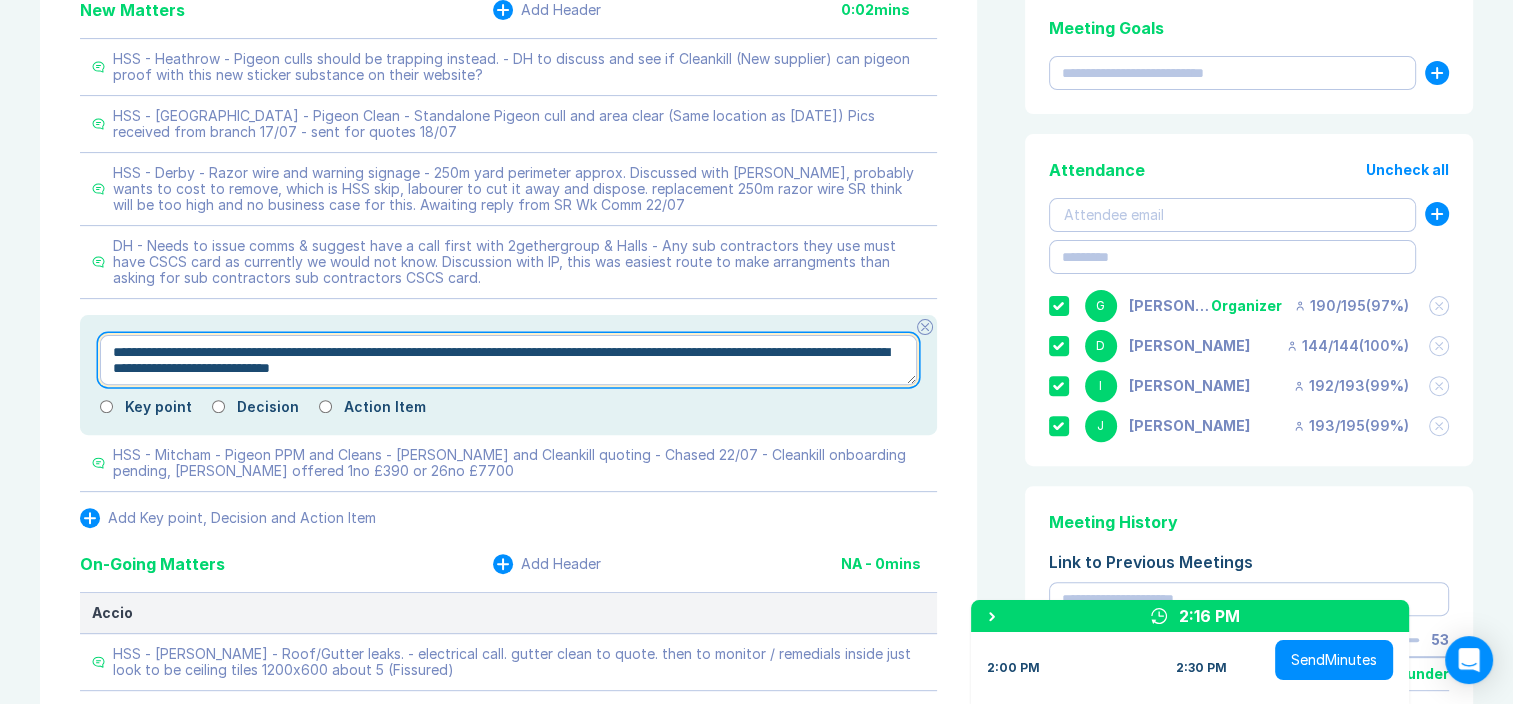 type on "*" 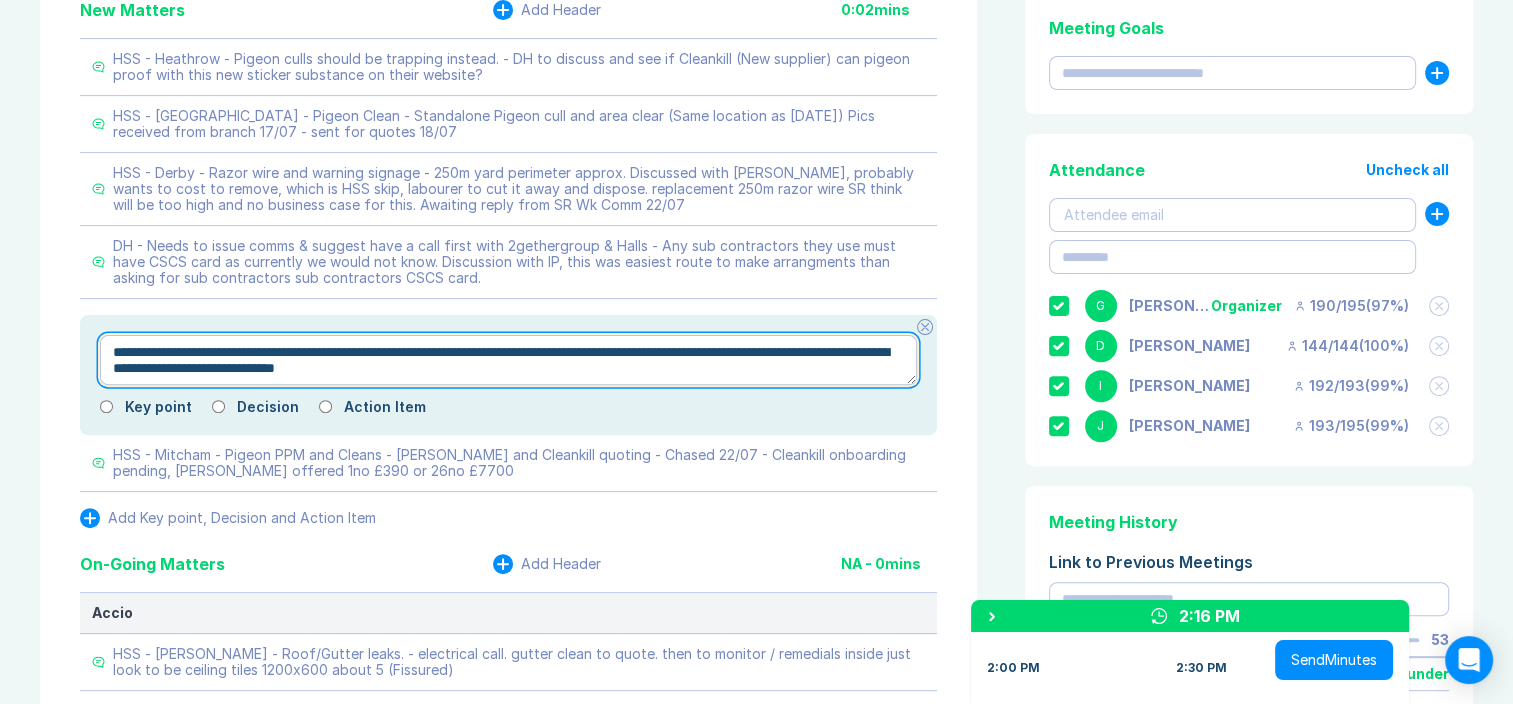 type on "*" 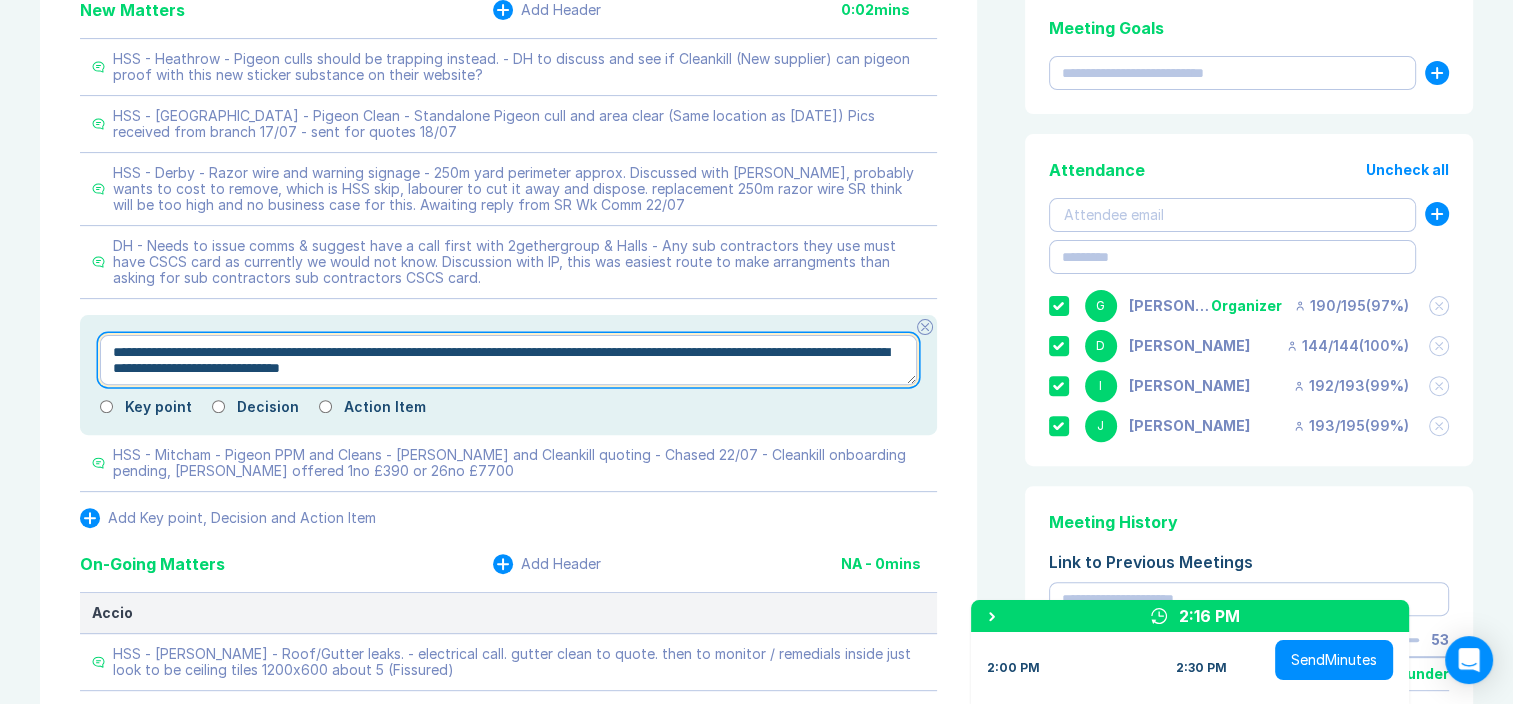 type on "*" 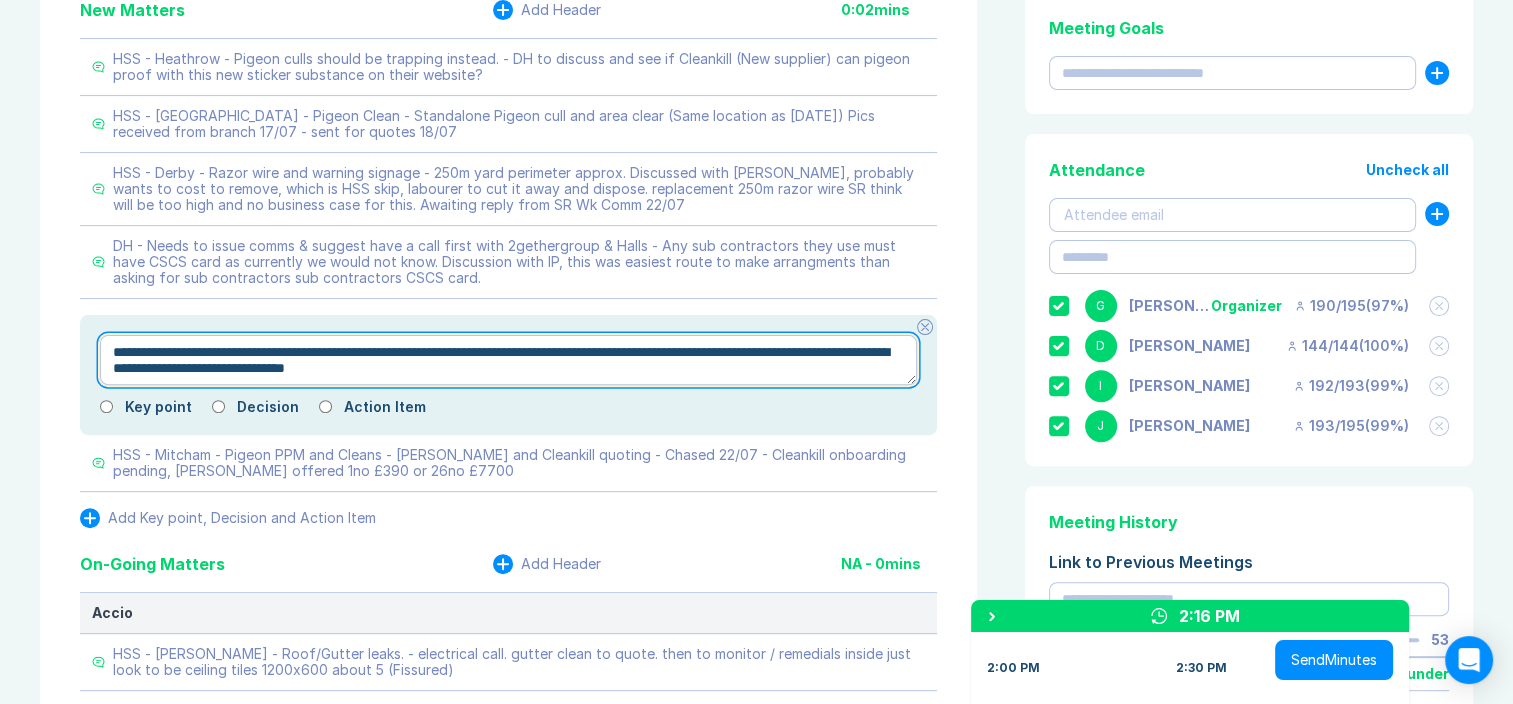 type on "*" 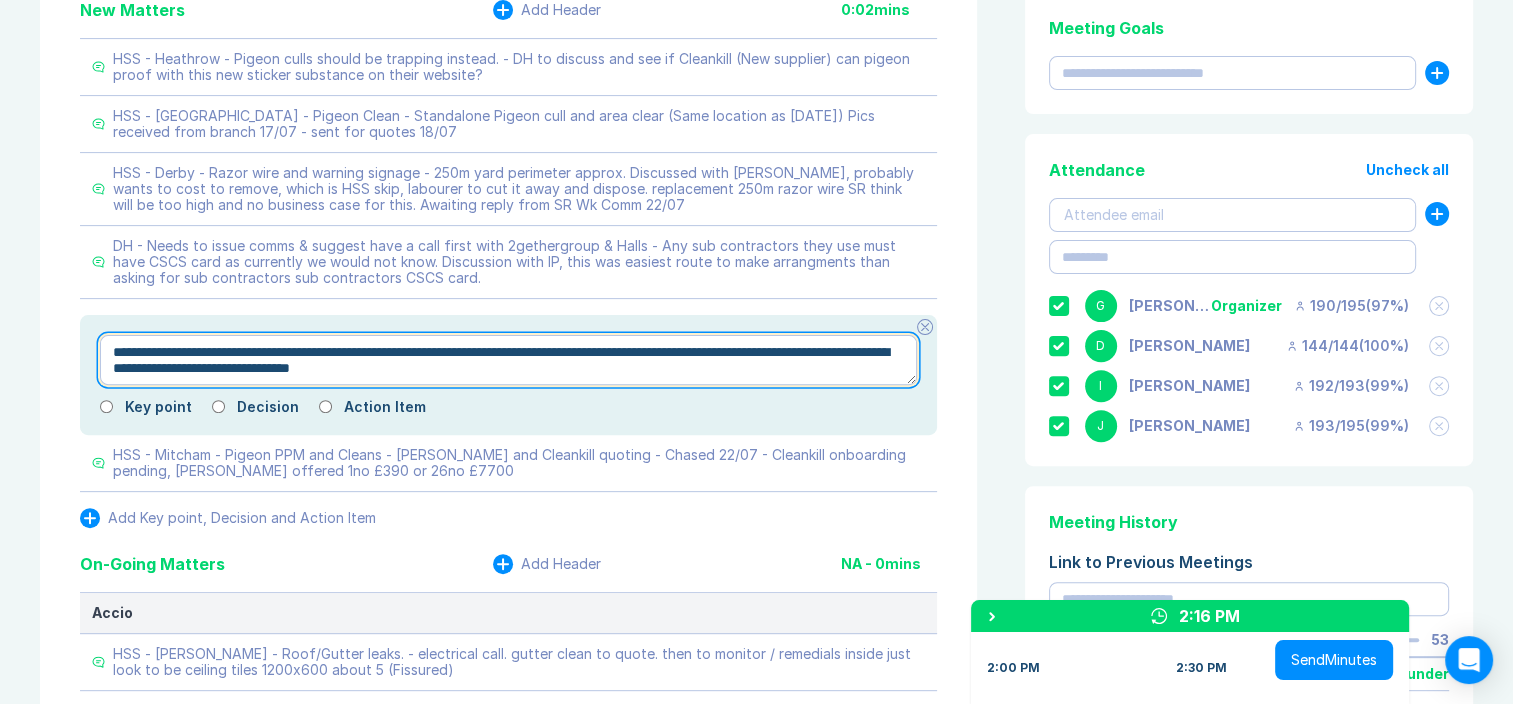 type on "*" 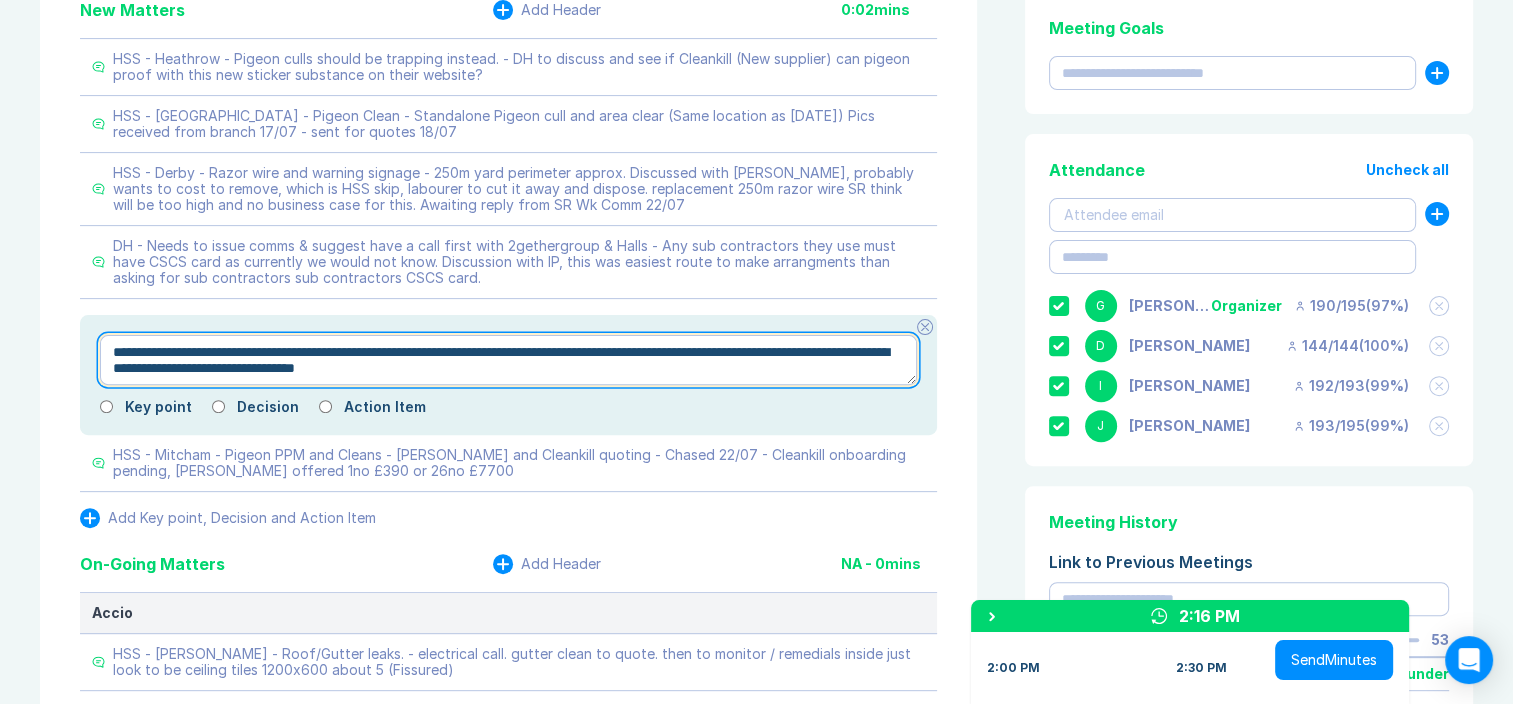 type on "*" 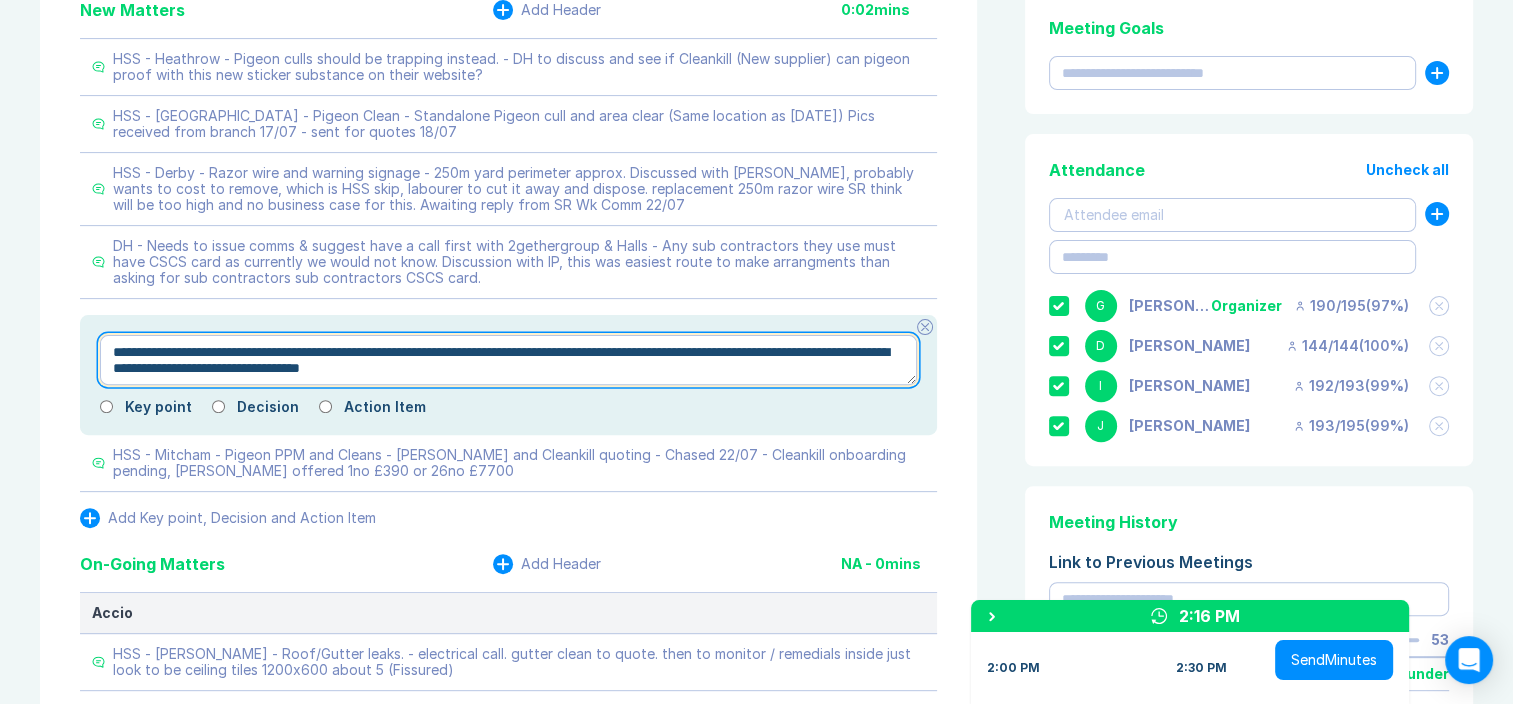 type on "*" 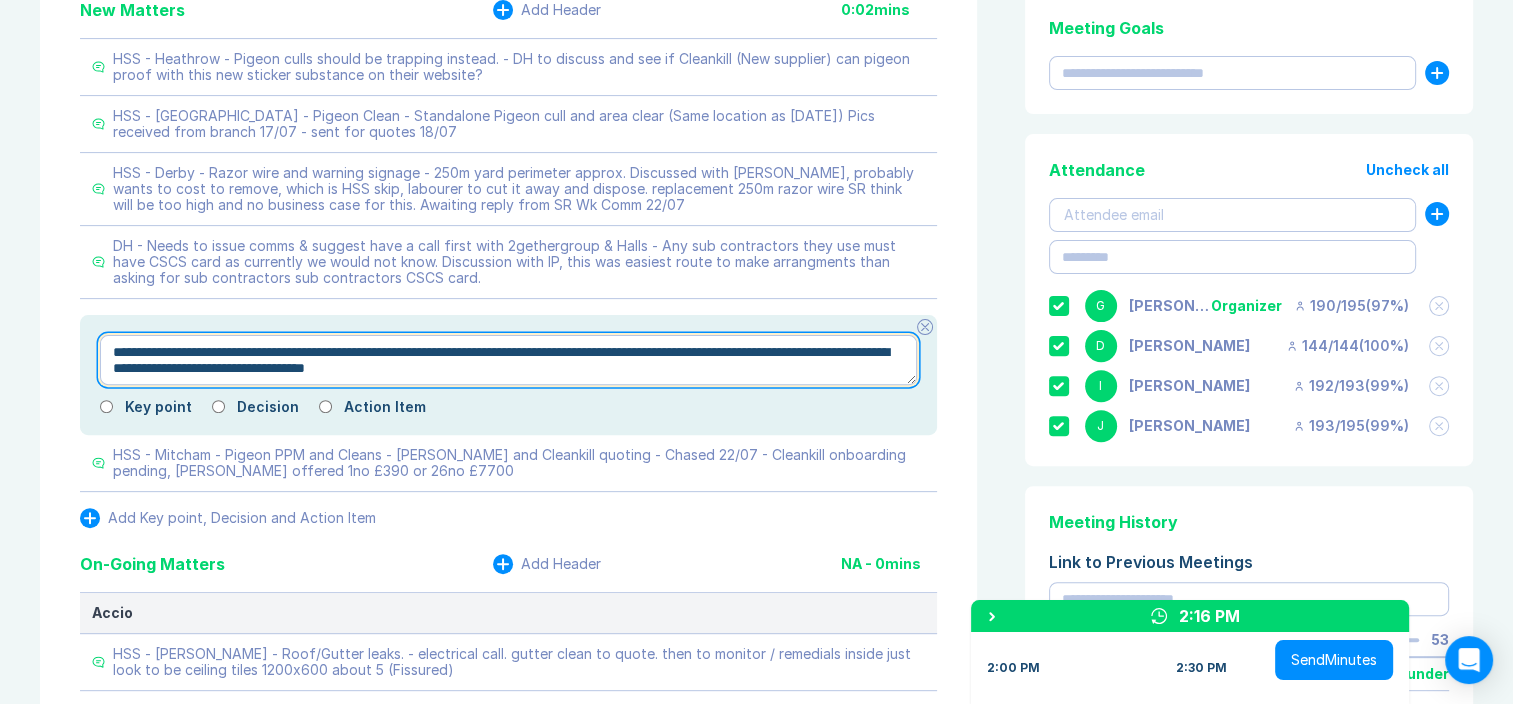type on "*" 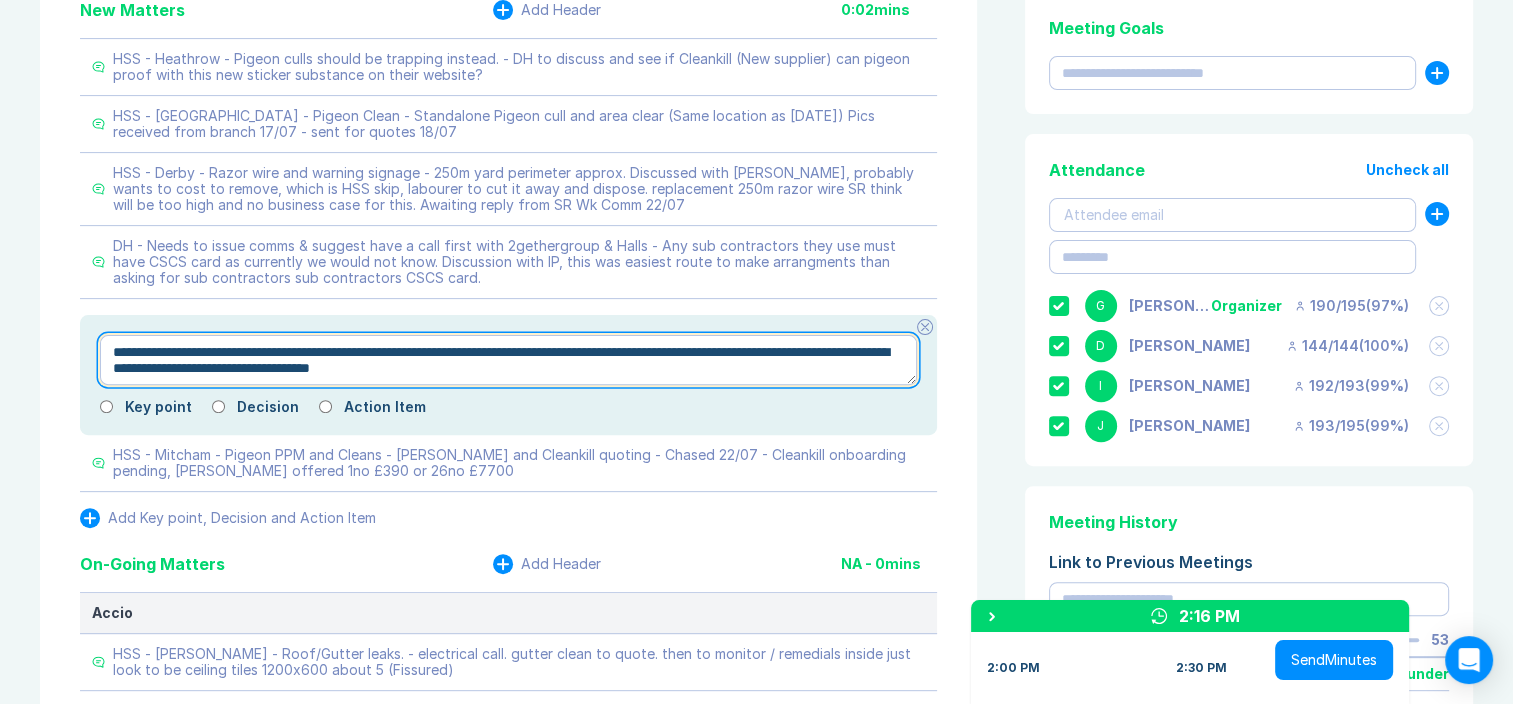 type on "*" 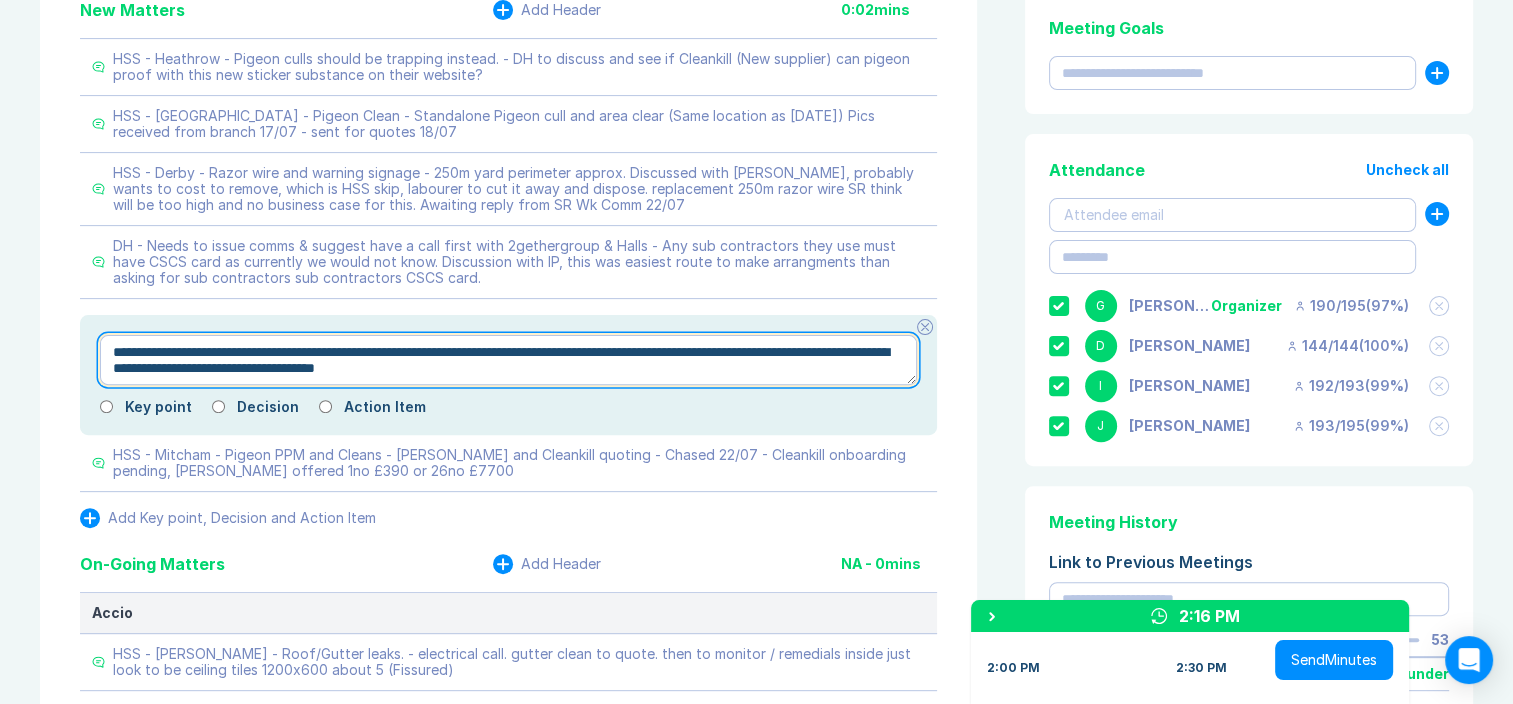 type on "*" 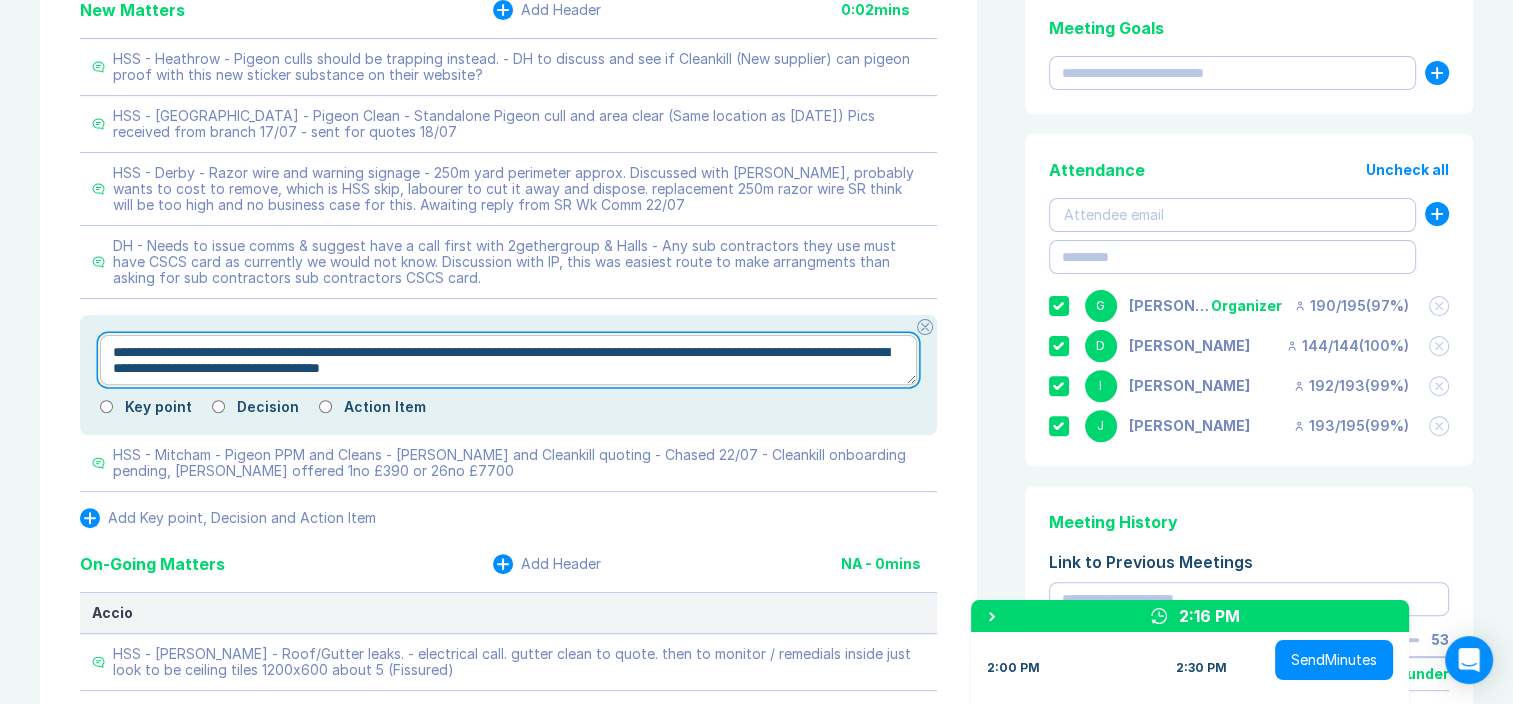 type on "*" 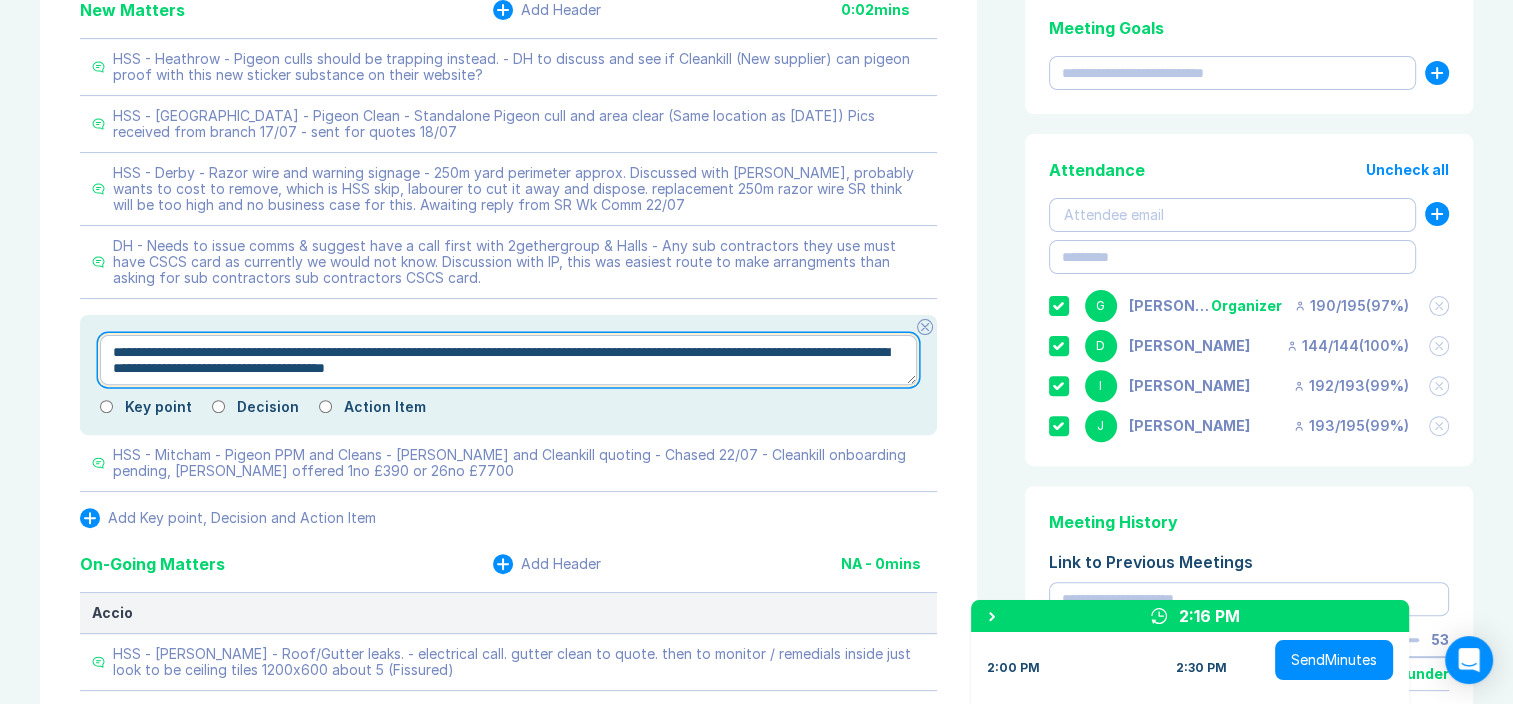 type on "*" 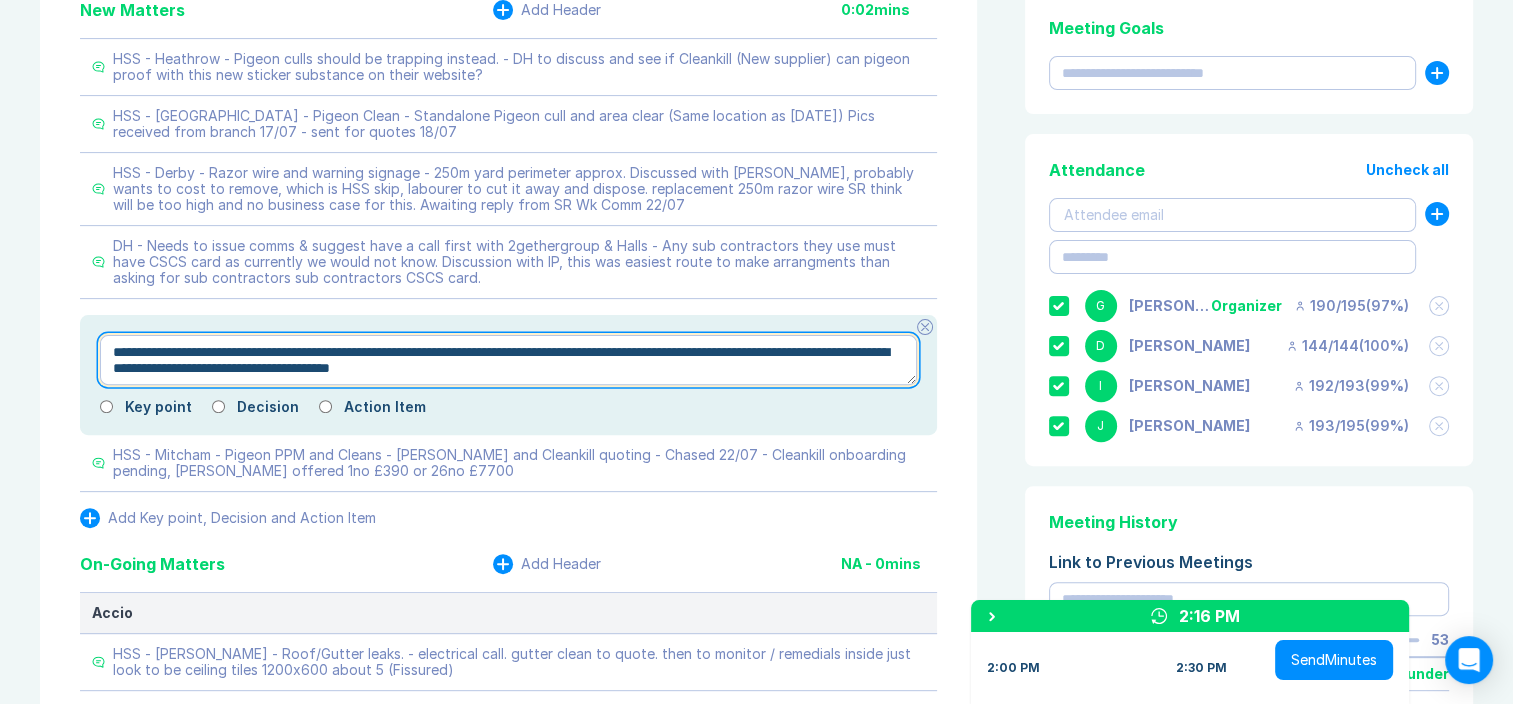 type on "*" 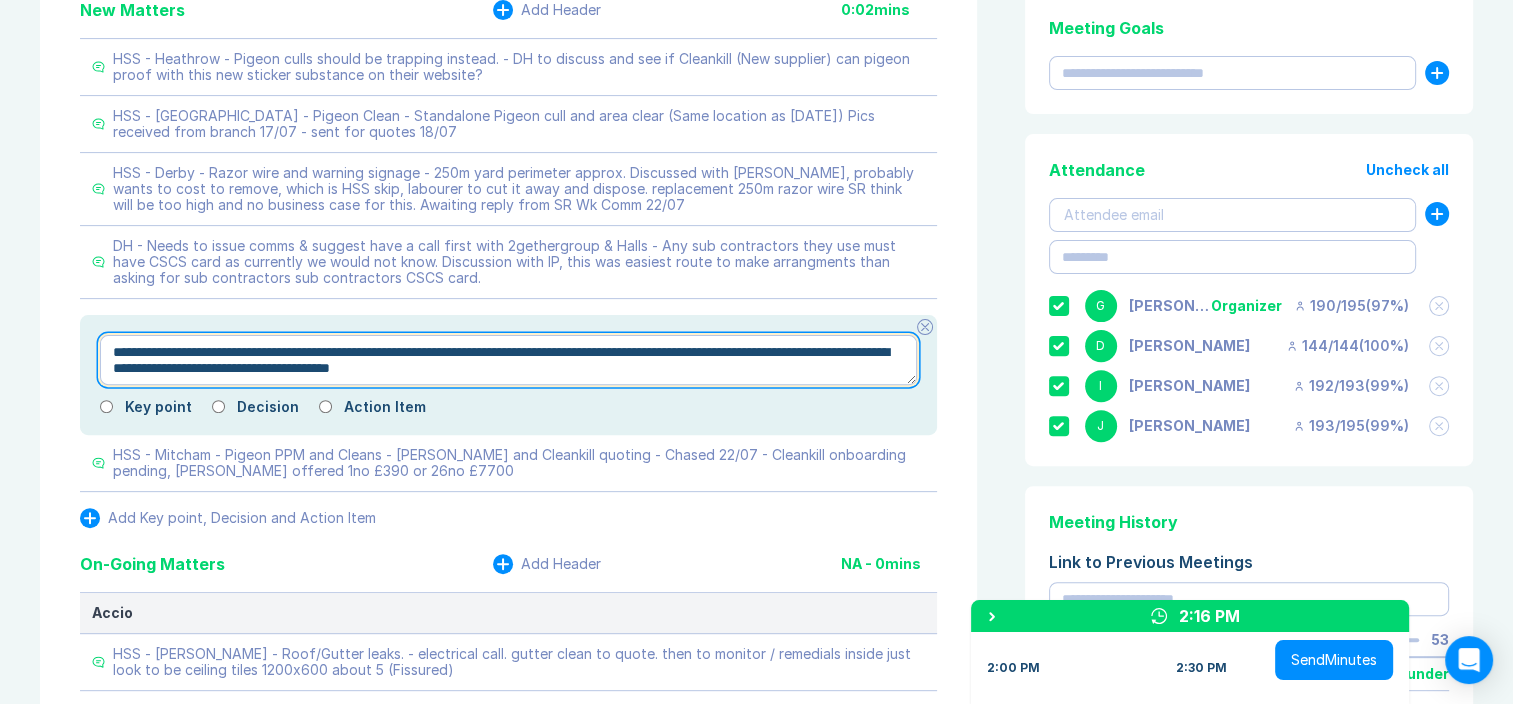 type on "**********" 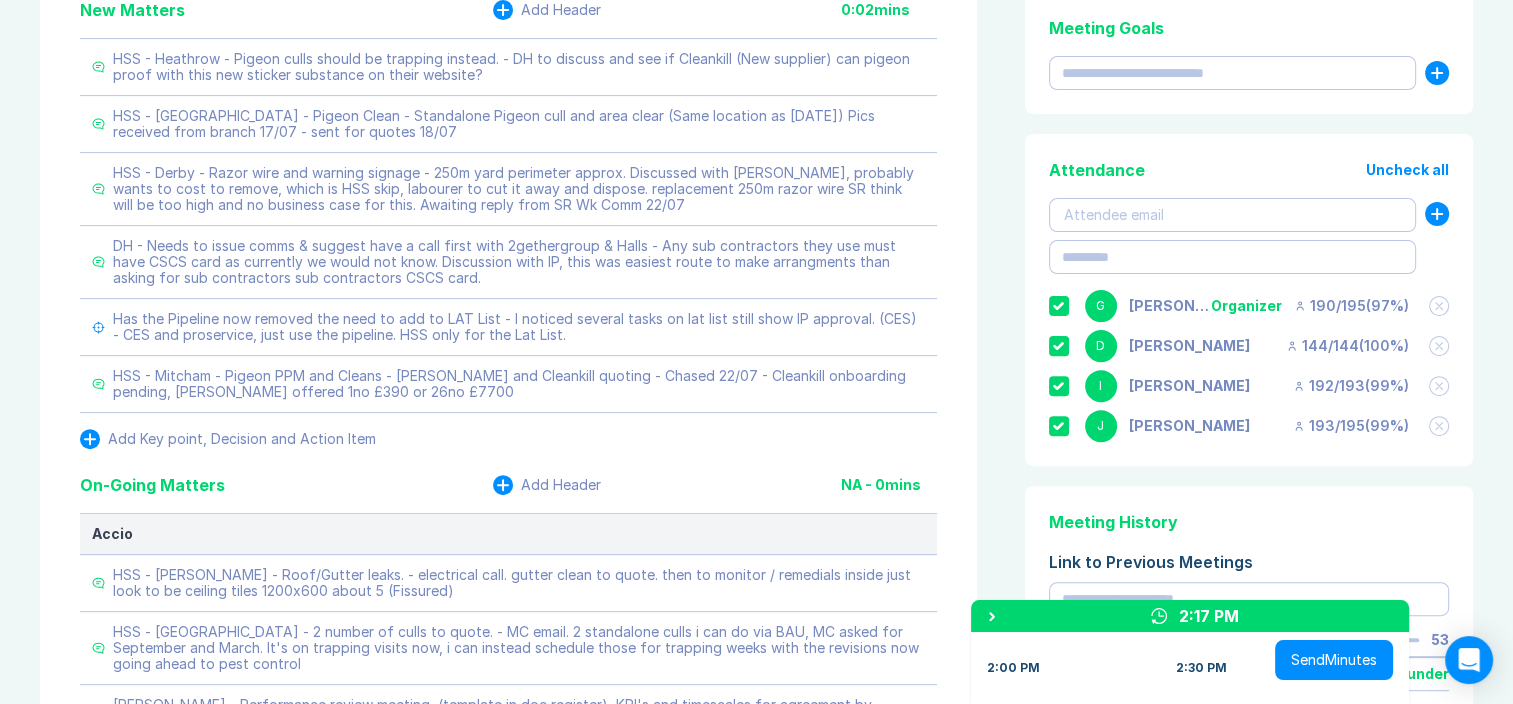 click on "Meeting Notes Edit Agenda Duplicate Notes New Matters Add Header 0:02  mins HSS - Heathrow - Pigeon culls should be trapping instead.  - DH to discuss and see if Cleankill (New supplier) can pigeon proof with this new sticker substance on their website? HSS - Bristol - Pigeon Clean - Standalone Pigeon cull and area clear (Same location as January 2025) Pics received from branch 17/07 - sent for quotes 18/07 HSS - Derby - Razor wire and warning signage -  250m yard perimeter approx. Discussed with Steve Roach, probably wants to cost to remove, which is HSS skip, labourer to cut it away and dispose.  replacement 250m razor wire SR think will be too high and no business case for this. Awaiting reply from SR Wk Comm 22/07 DH -  Needs to issue comms &  suggest have a call first with 2gethergroup & Halls - Any sub contractors they use must have CSCS card as currently we would not know. Discussion with IP, this was easiest route to make arrangments than asking for sub contractors sub contractors CSCS card. NA - 0 D" at bounding box center (756, 11025) 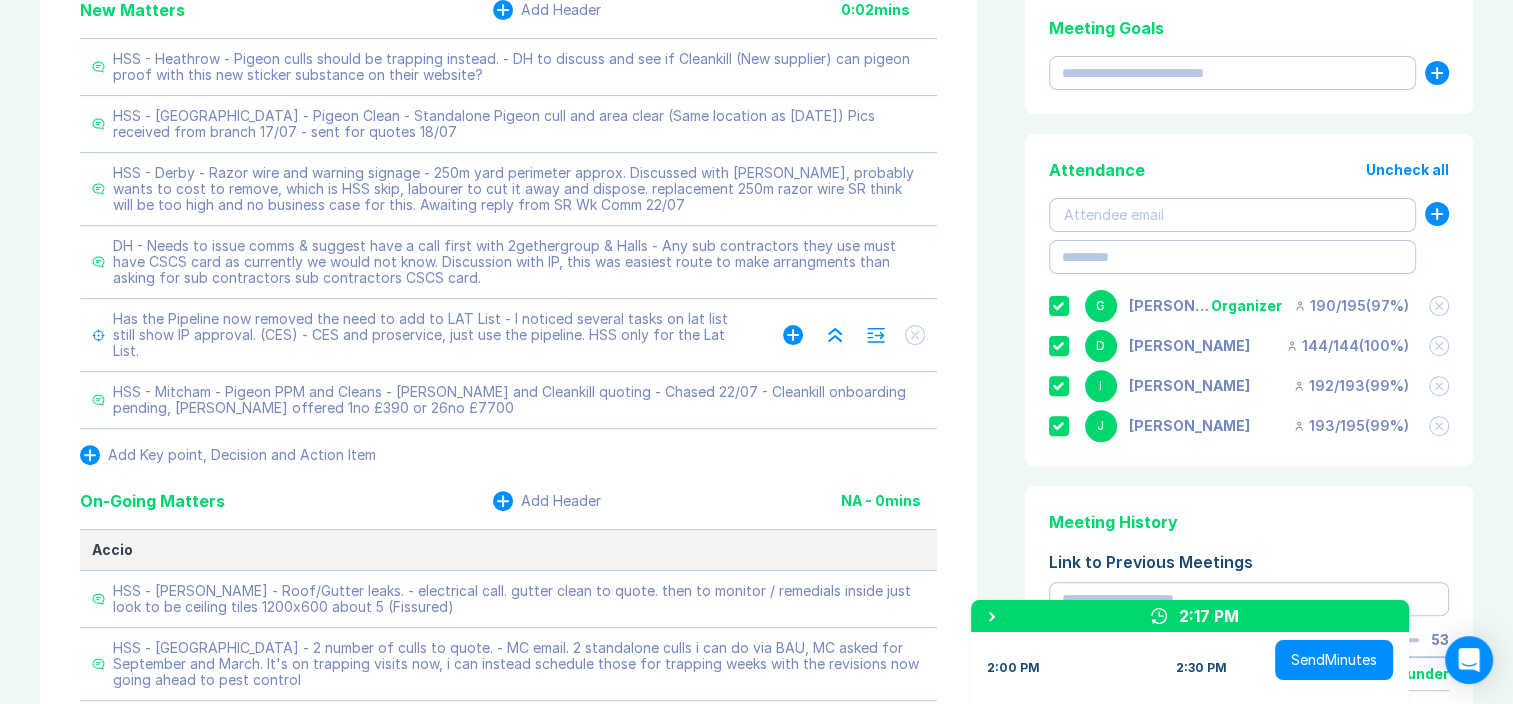 click on "Has the Pipeline now removed the need to add to LAT List - I noticed several tasks on lat list still show IP approval. (CES)  - CES and proservice, just use the pipeline. HSS only for the Lat List." at bounding box center (428, 335) 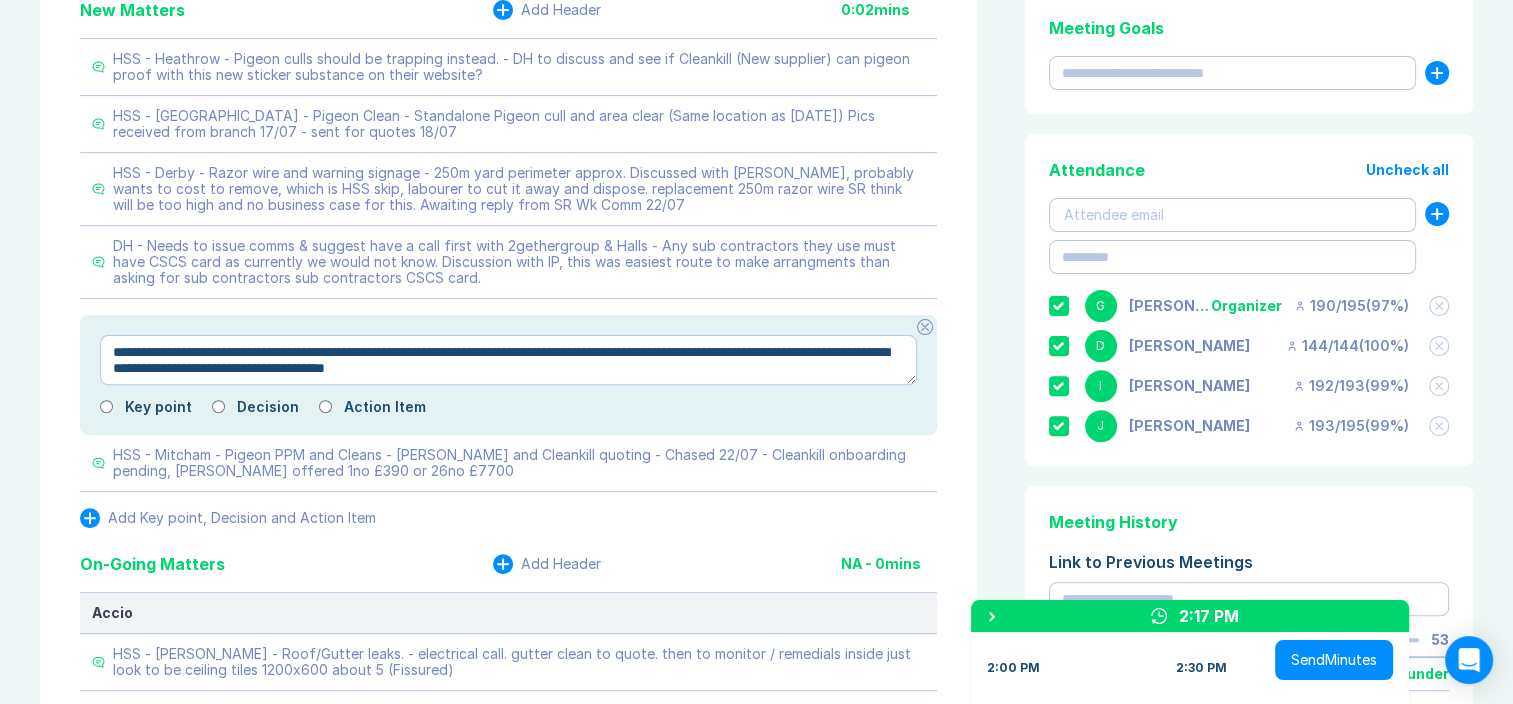 click on "**********" at bounding box center (508, 360) 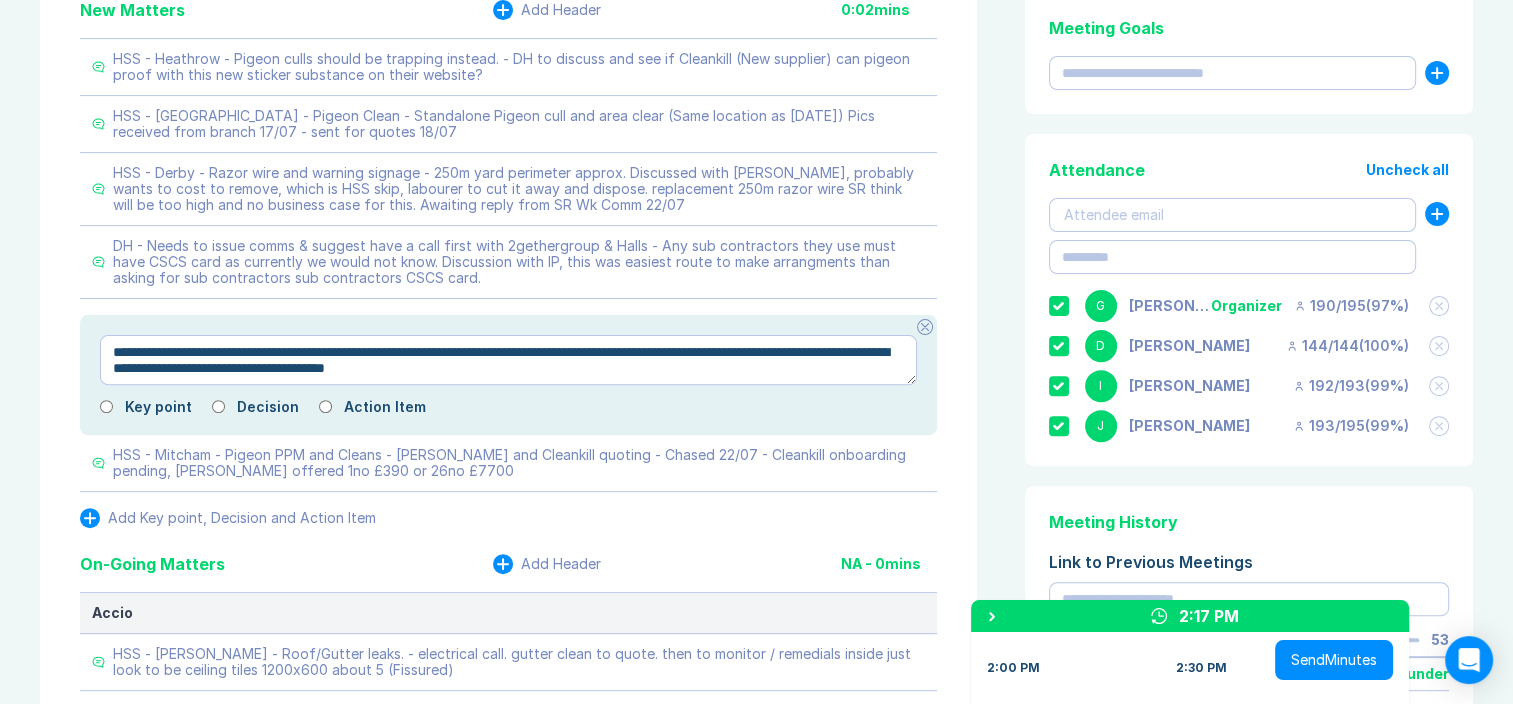 type on "*" 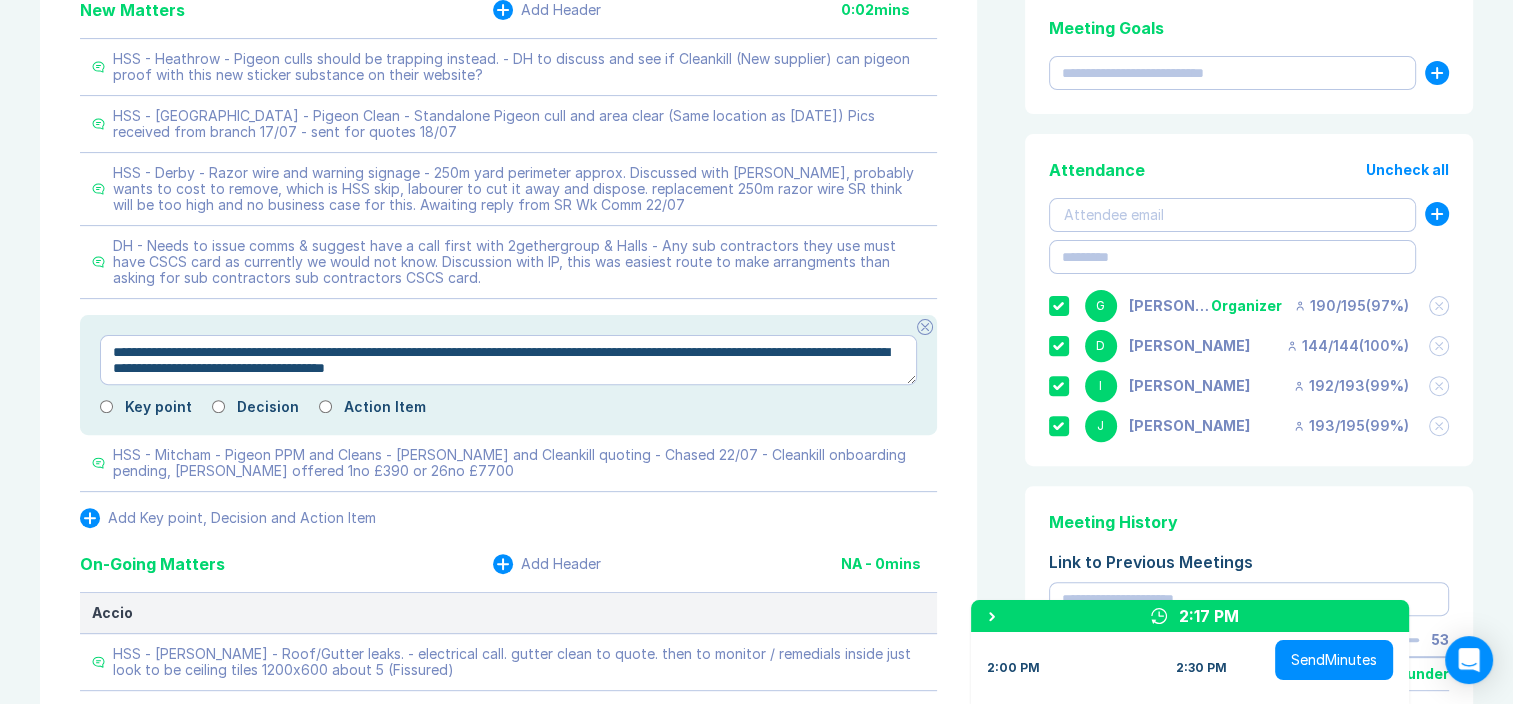type on "**********" 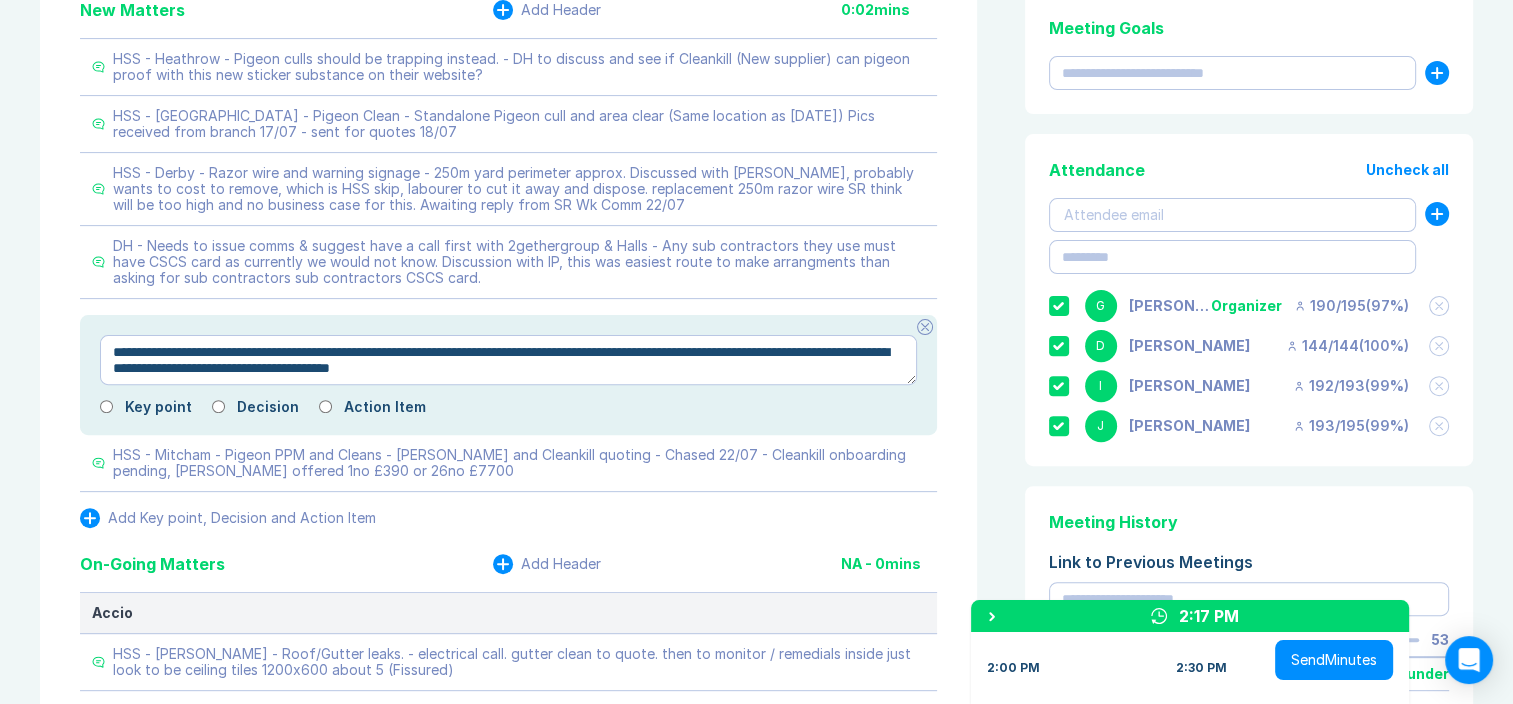 type on "*" 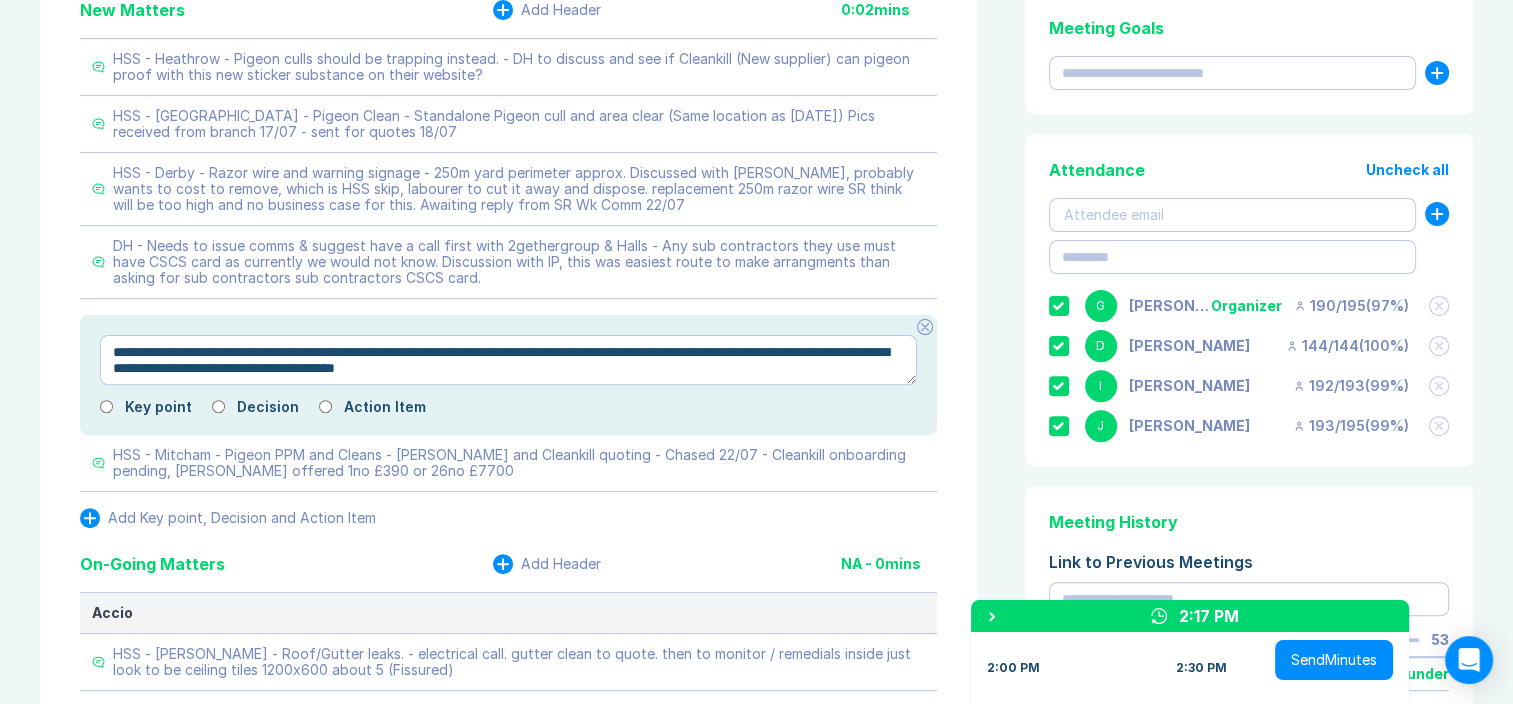 type on "*" 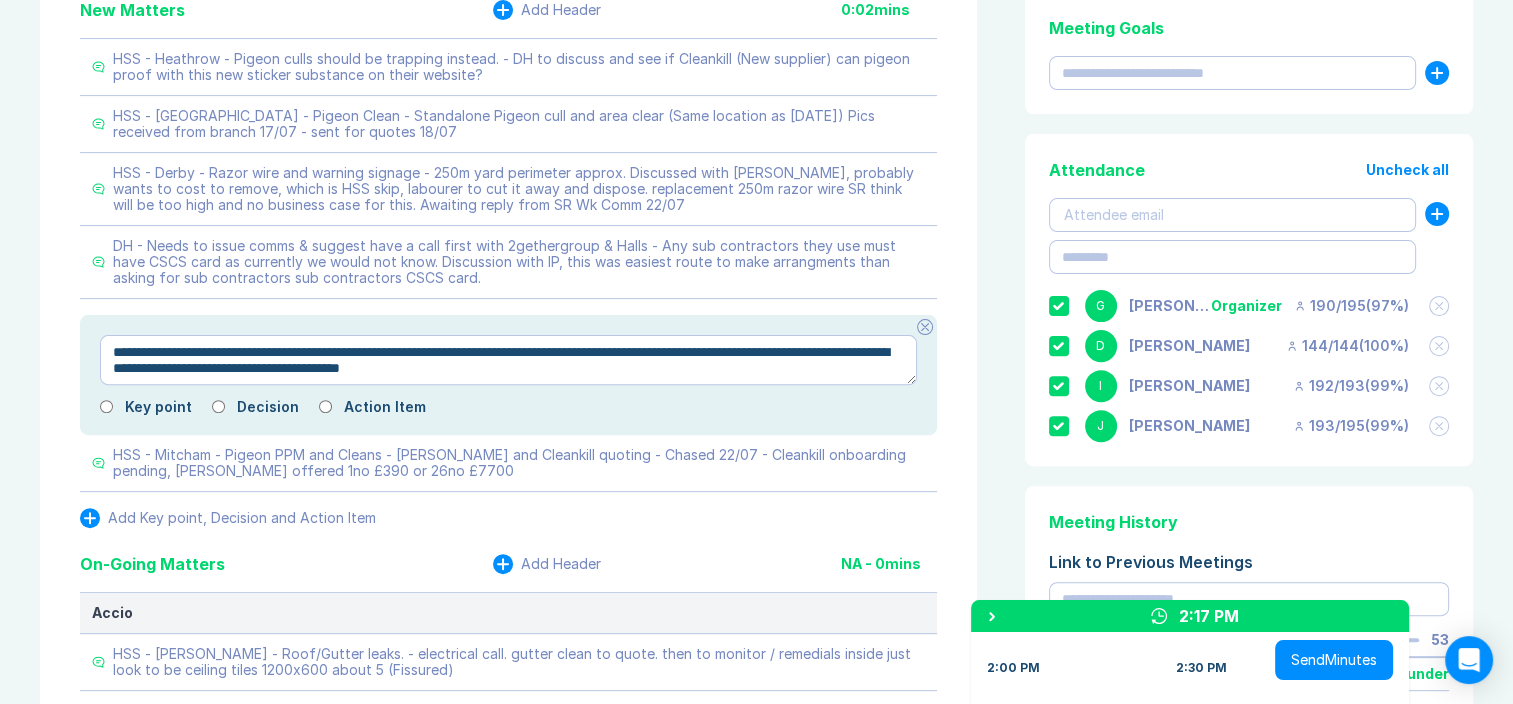 type on "*" 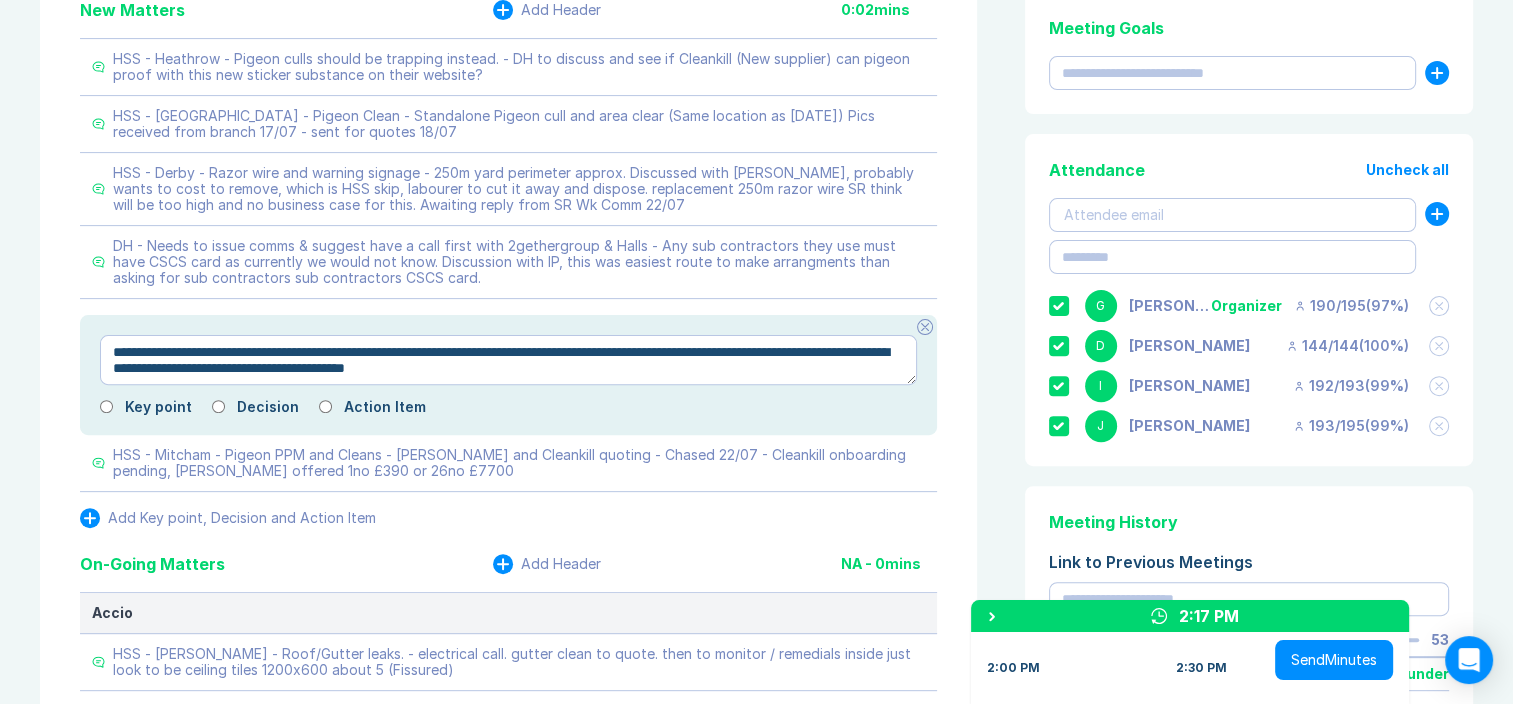 type on "*" 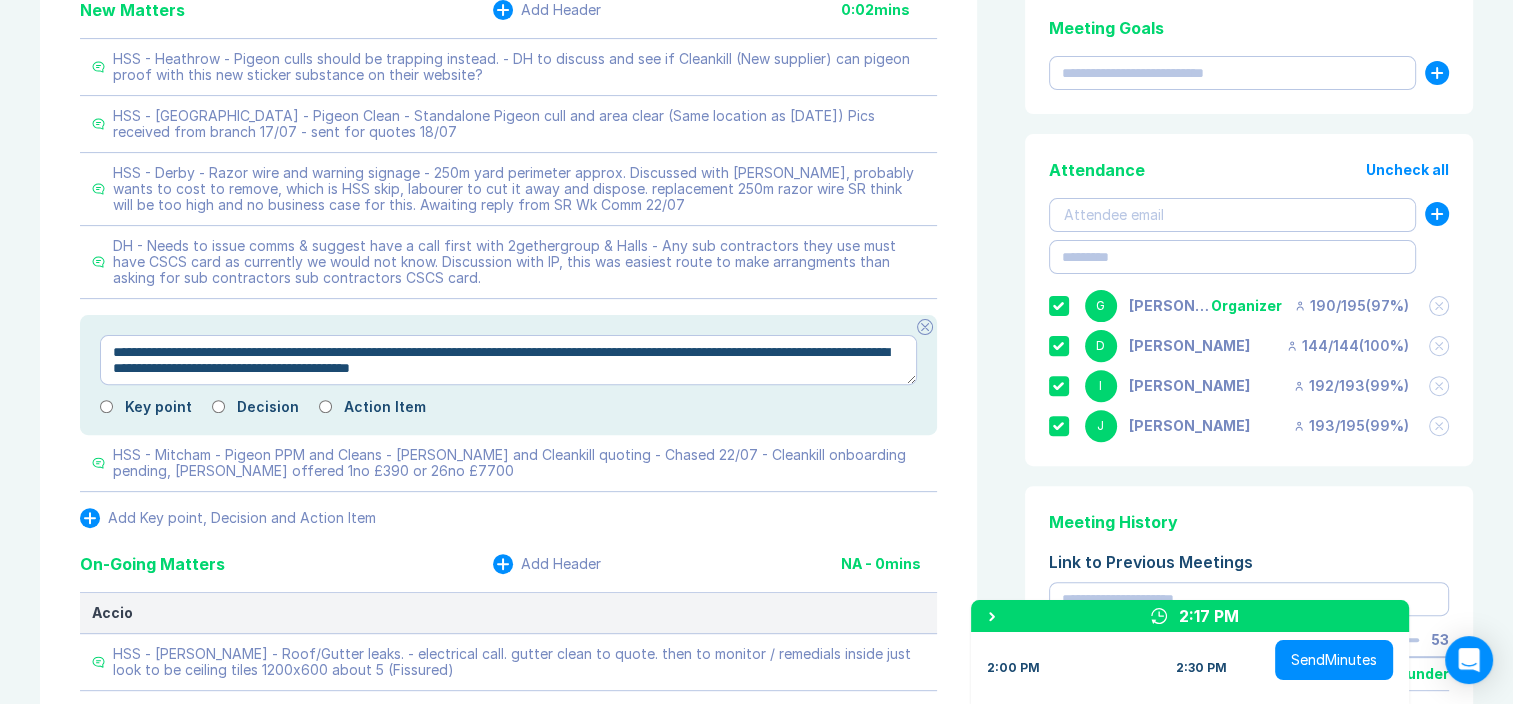 type on "*" 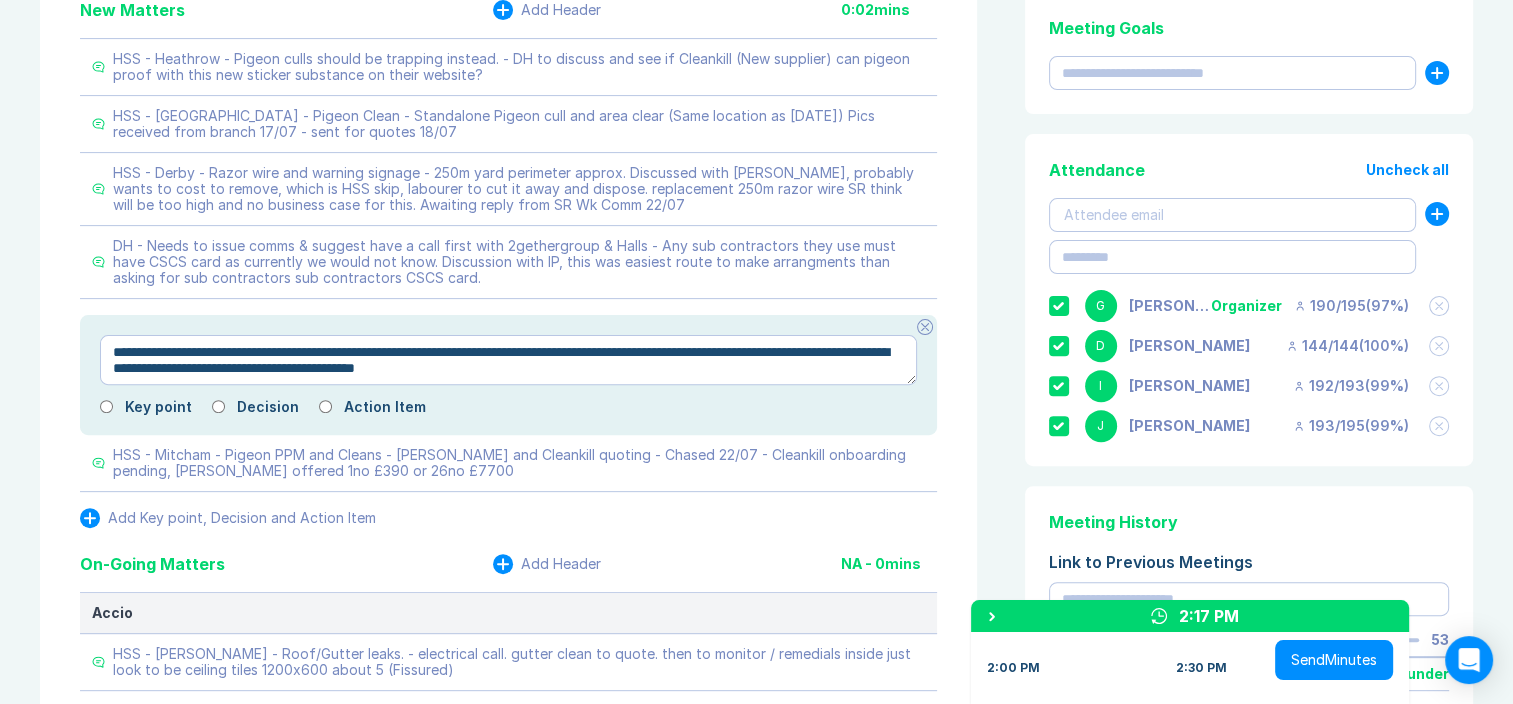 type on "*" 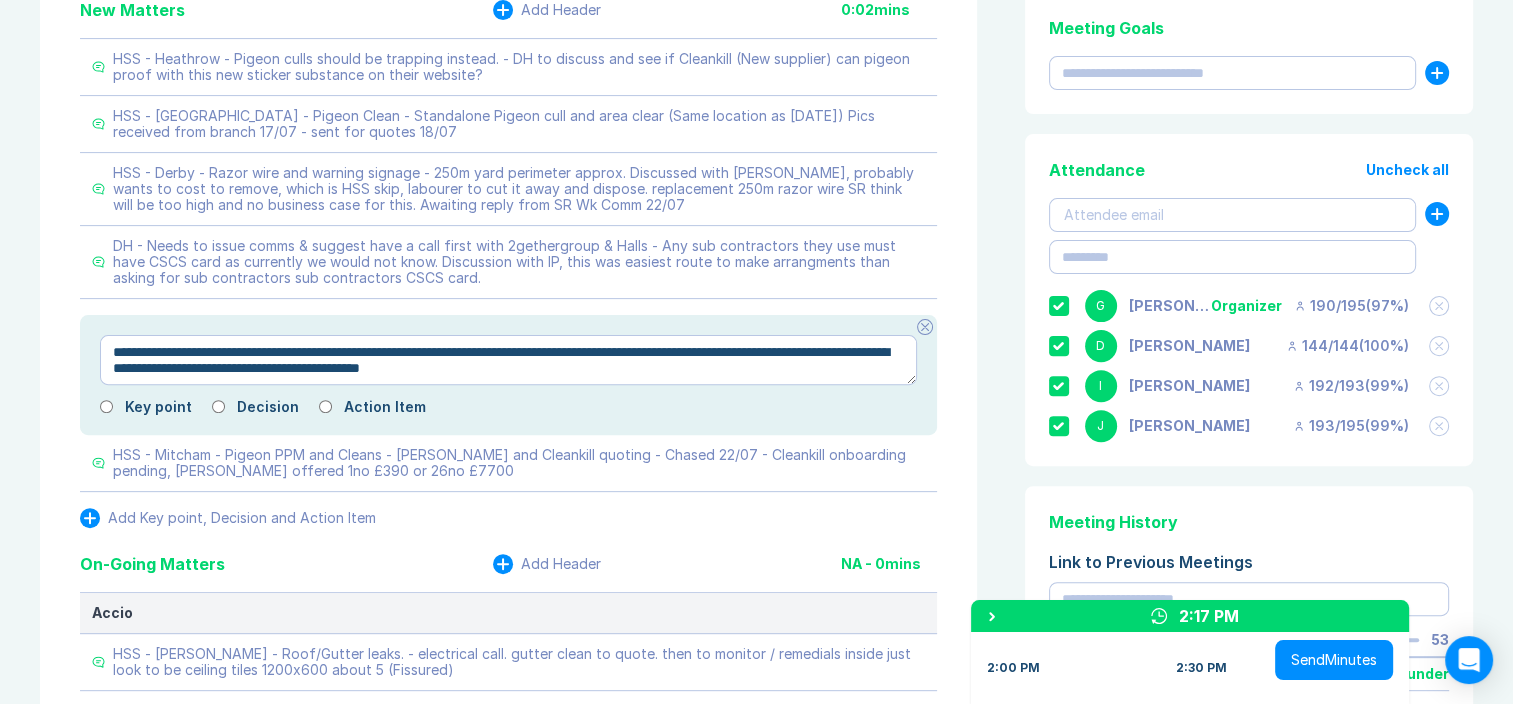 type on "*" 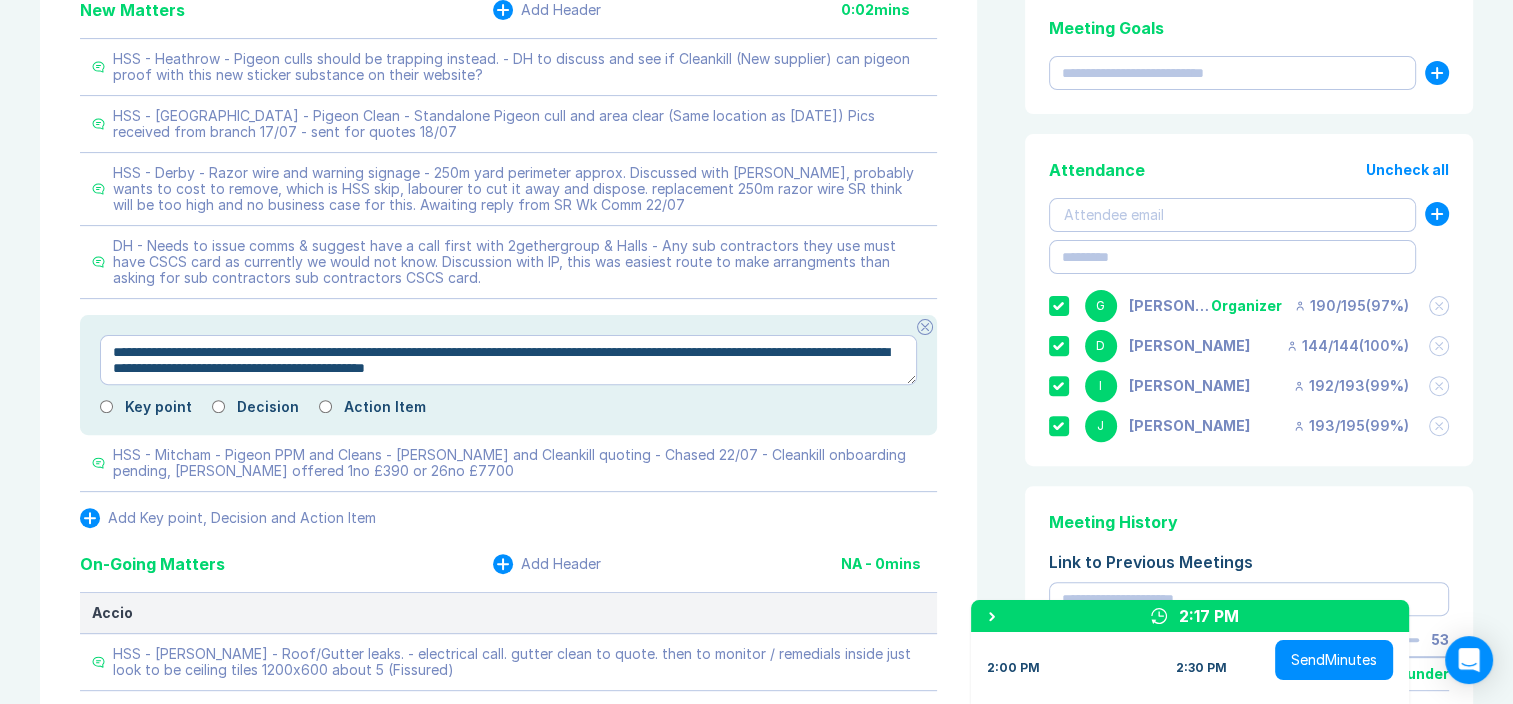 type on "*" 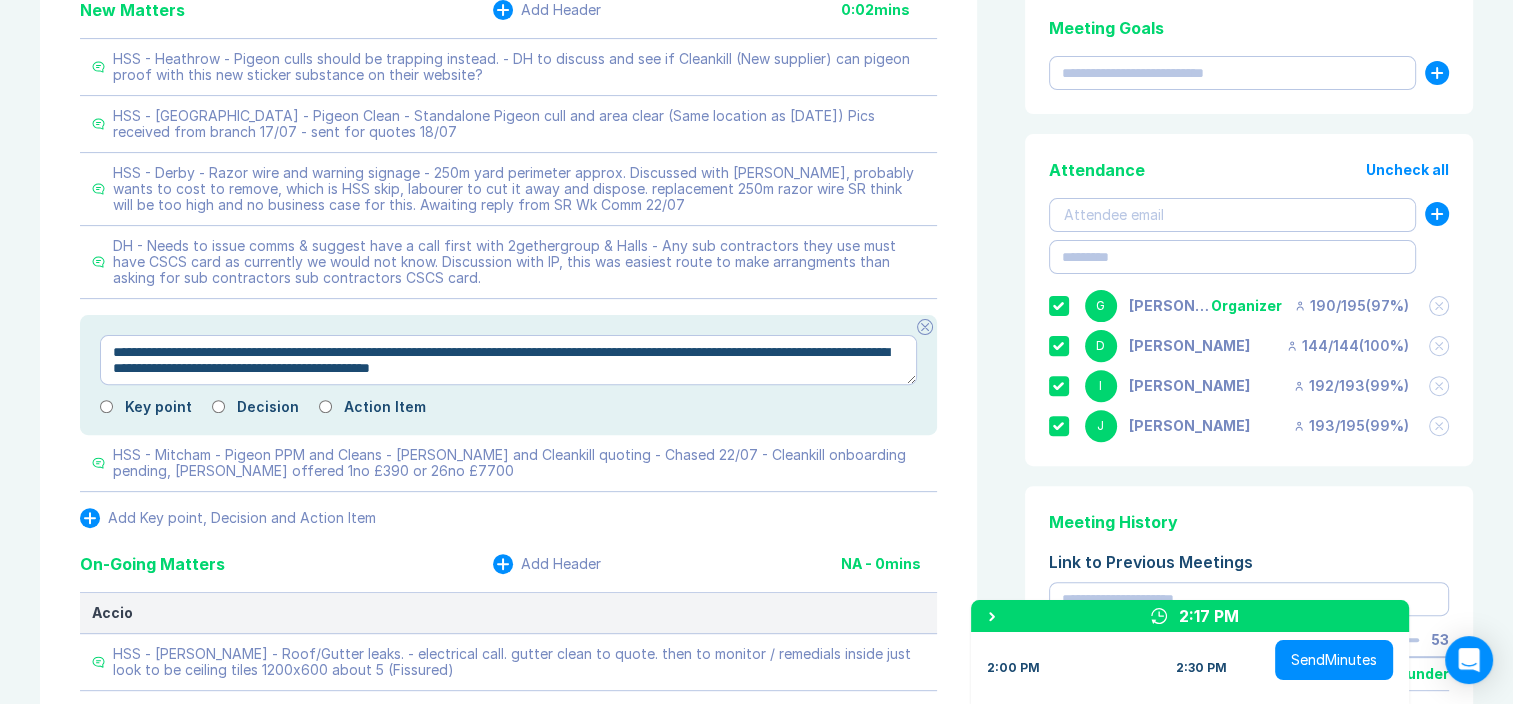 type on "*" 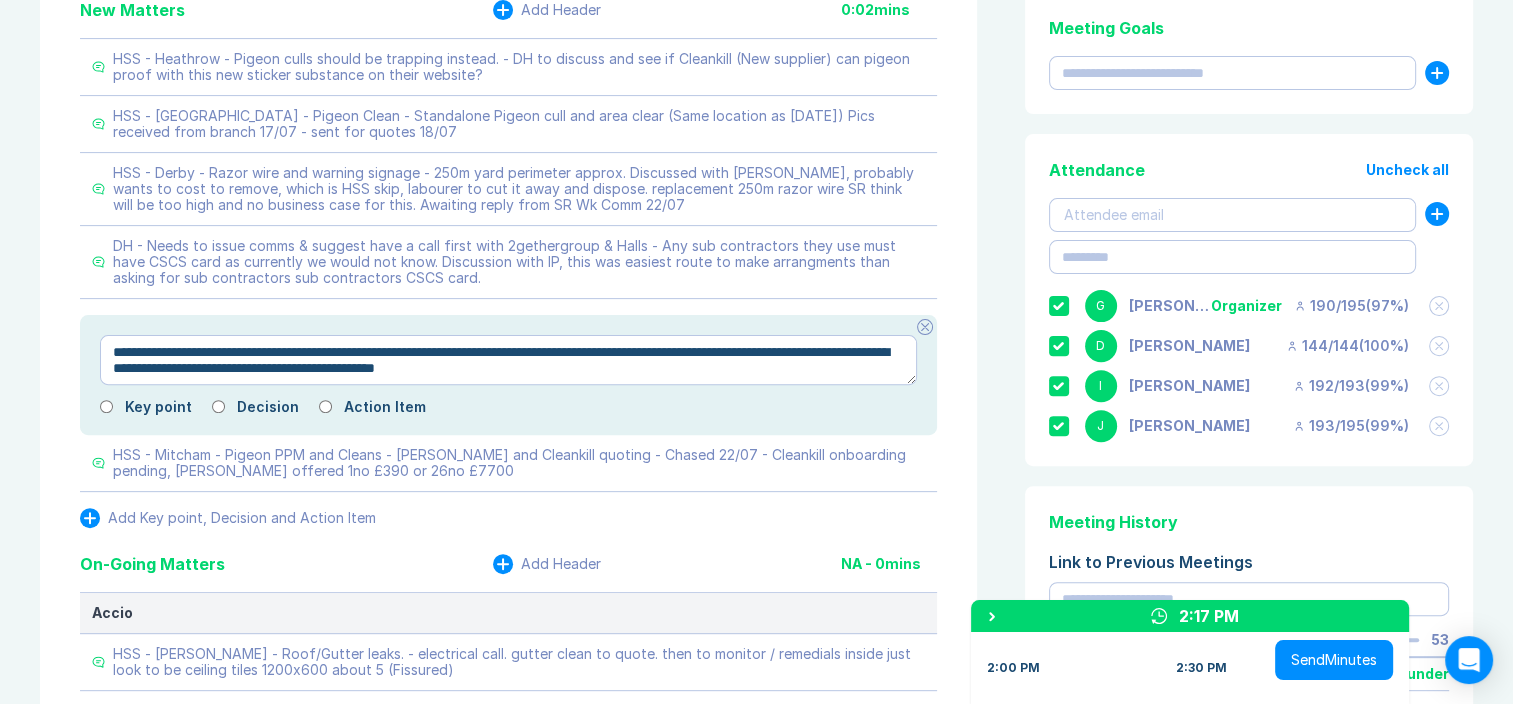 type on "**********" 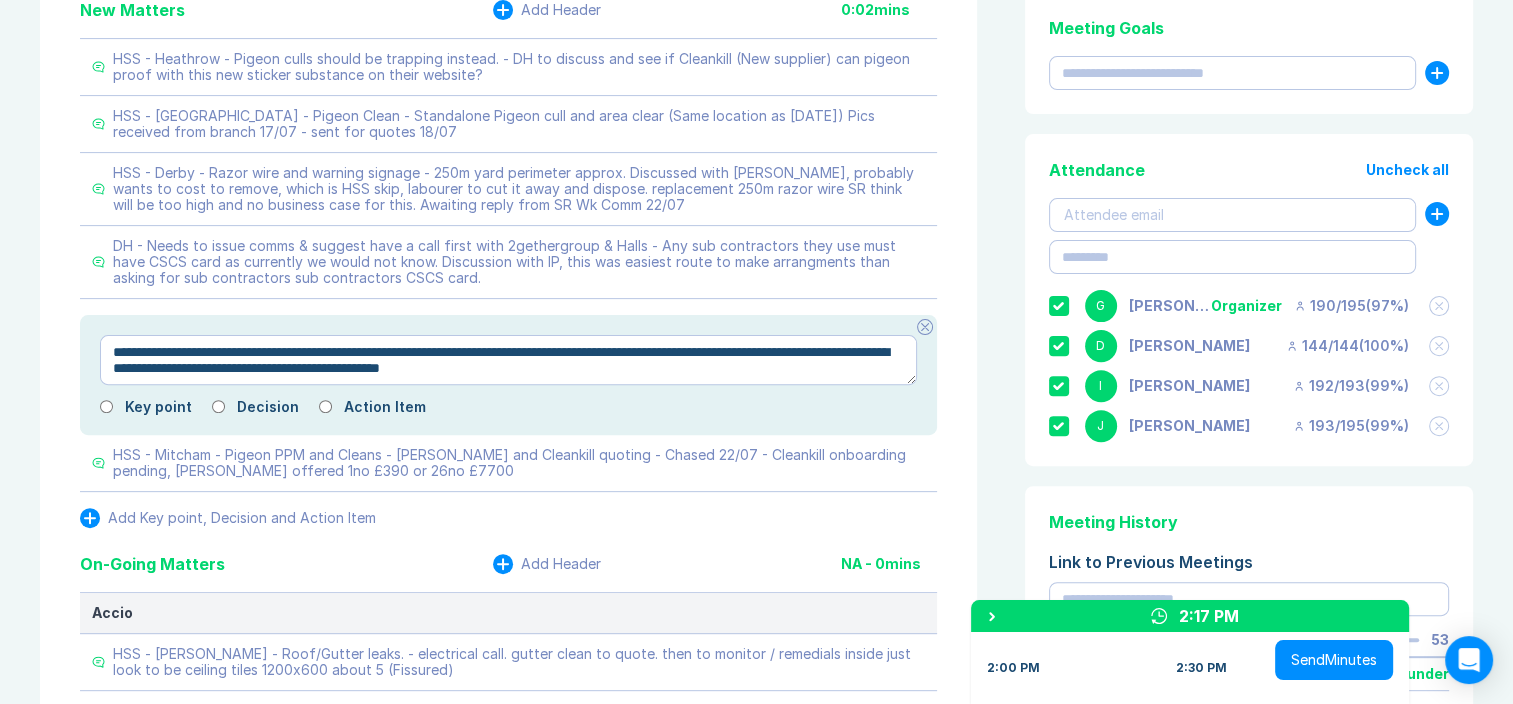 type on "*" 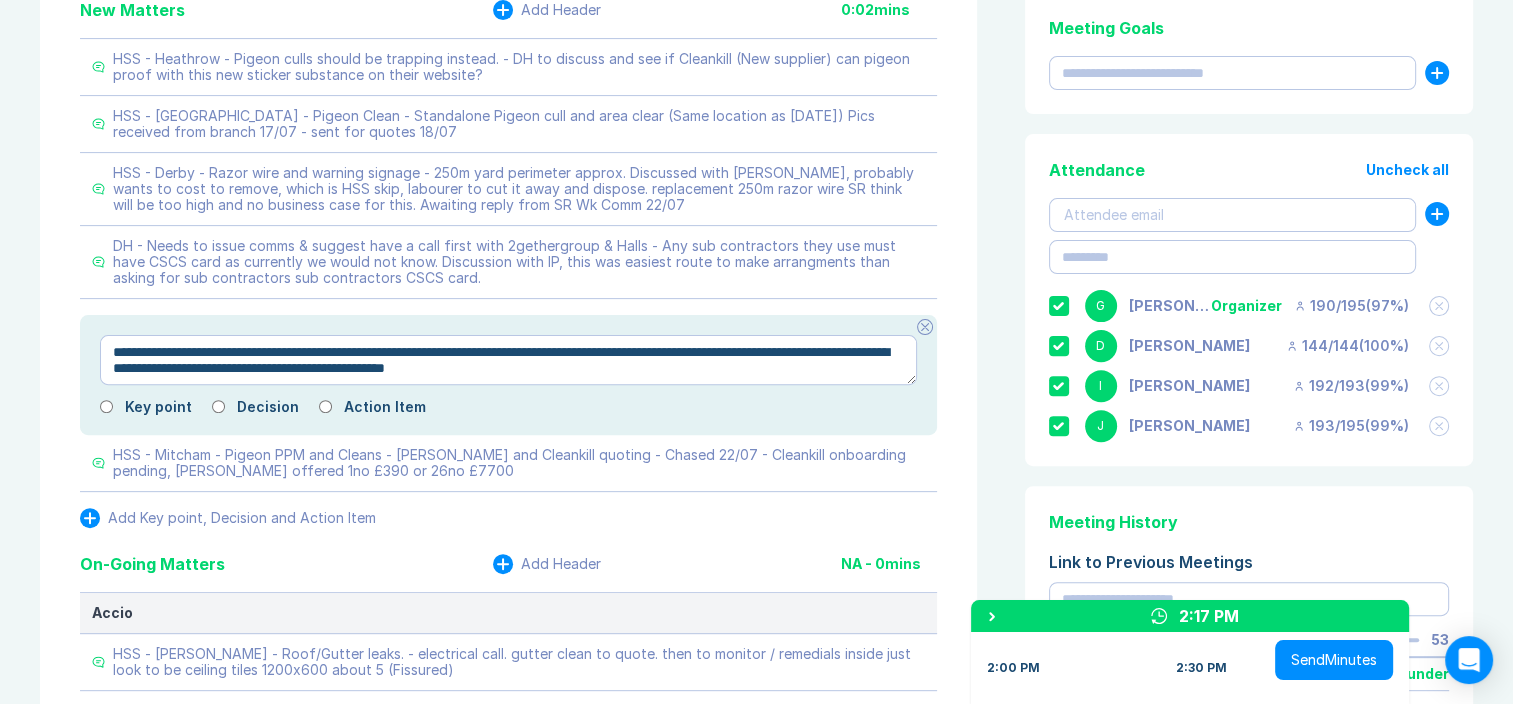 type on "*" 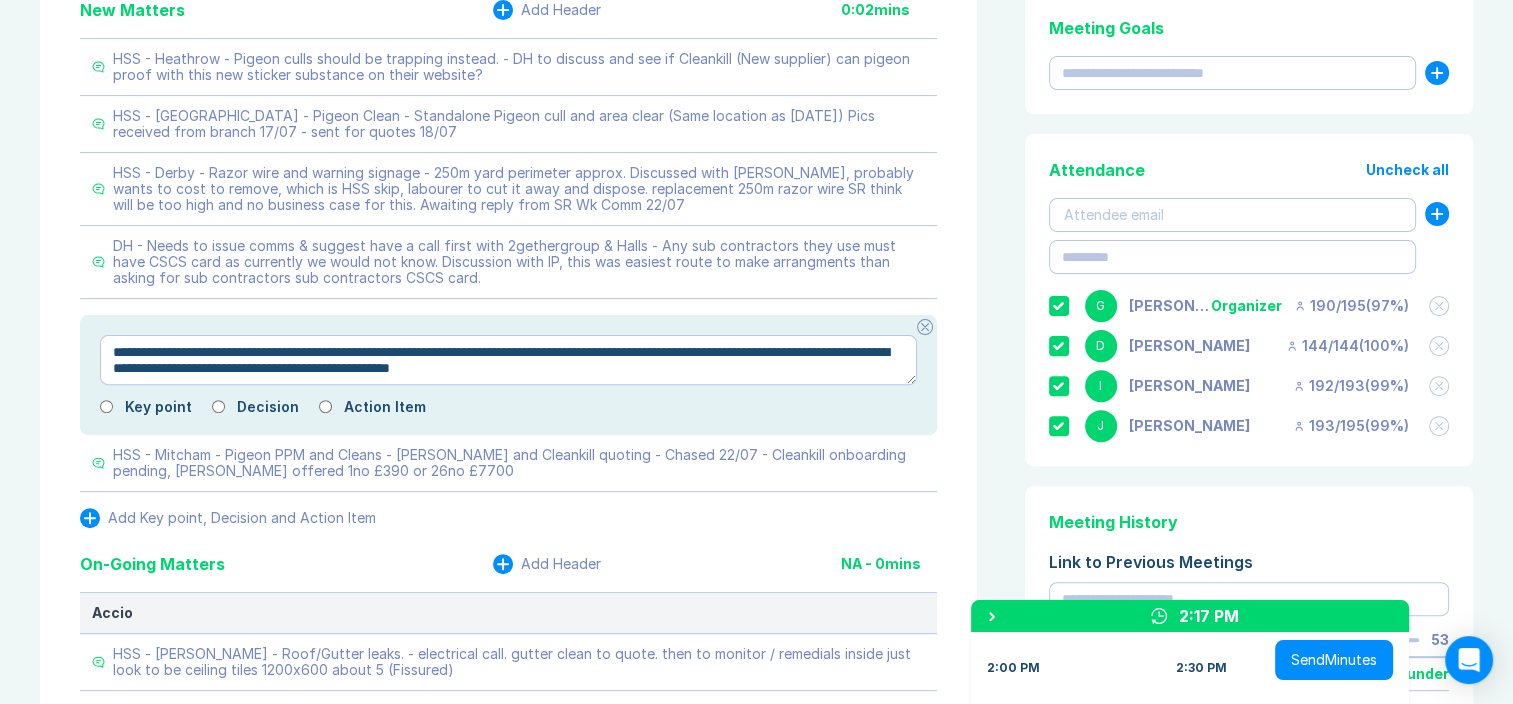 type on "*" 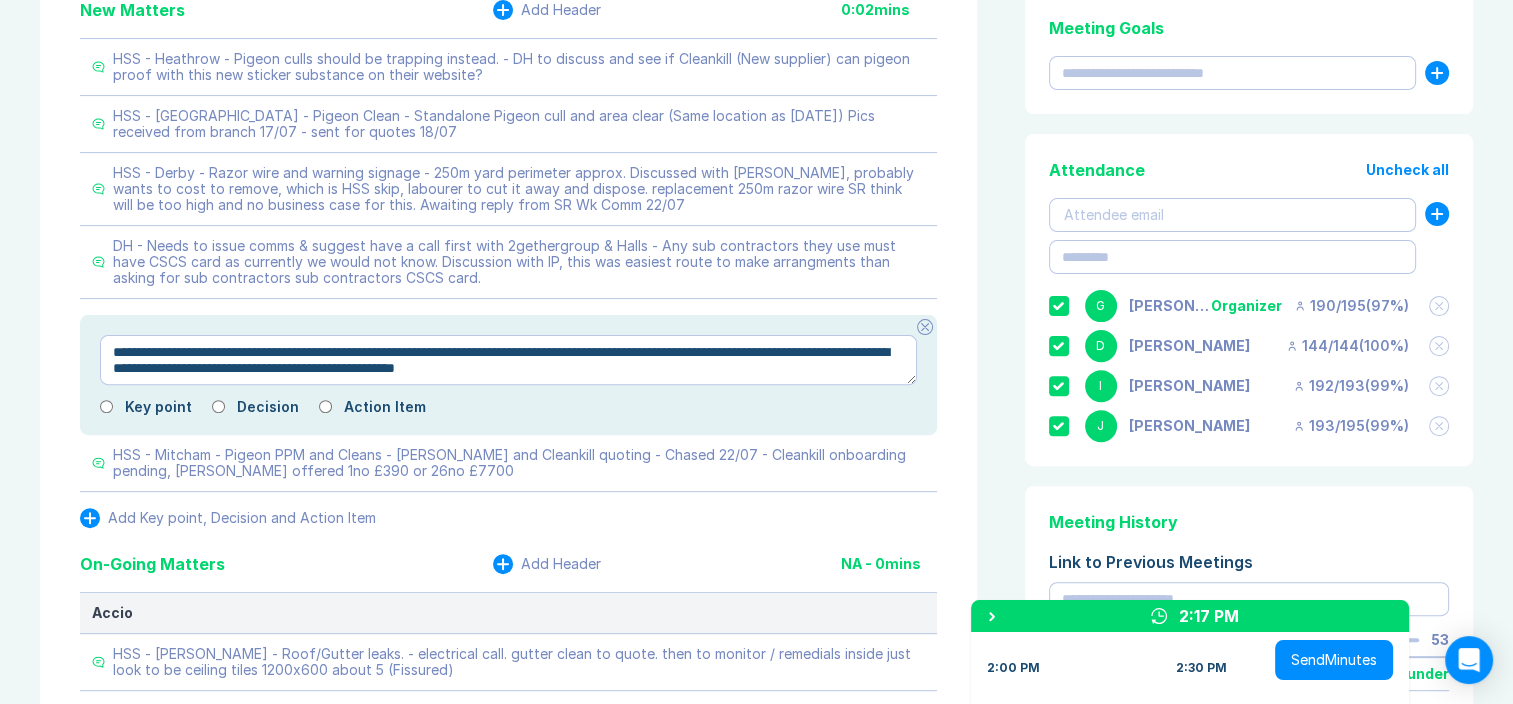 type on "*" 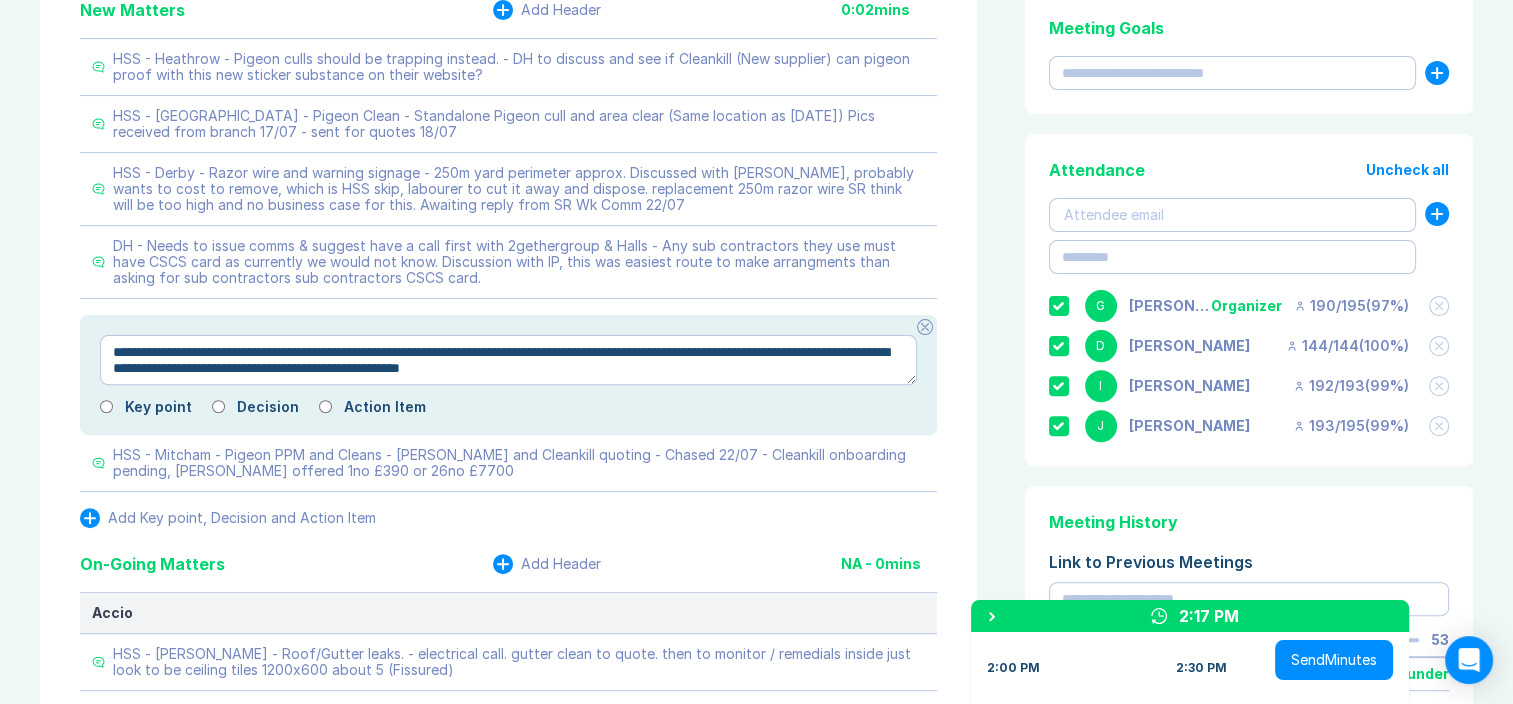 type on "*" 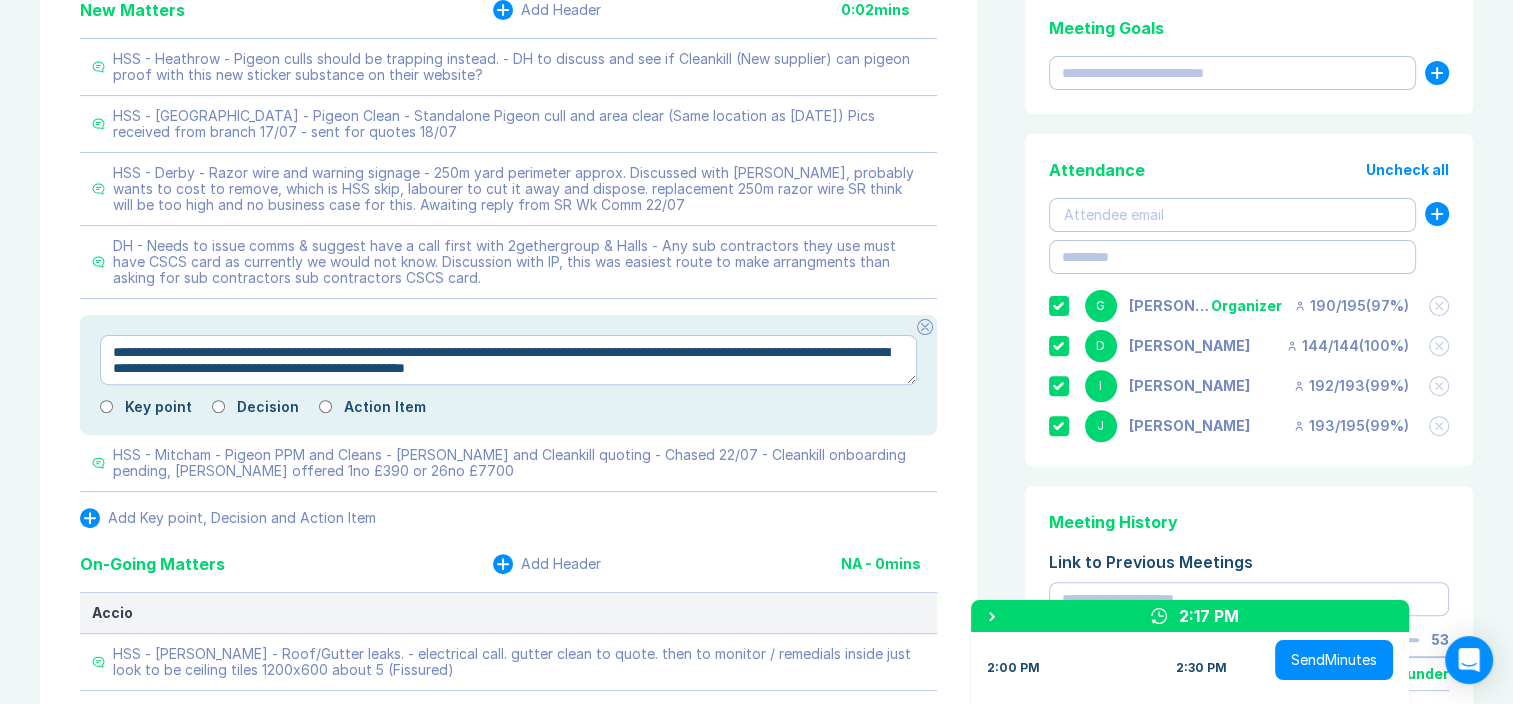 type on "*" 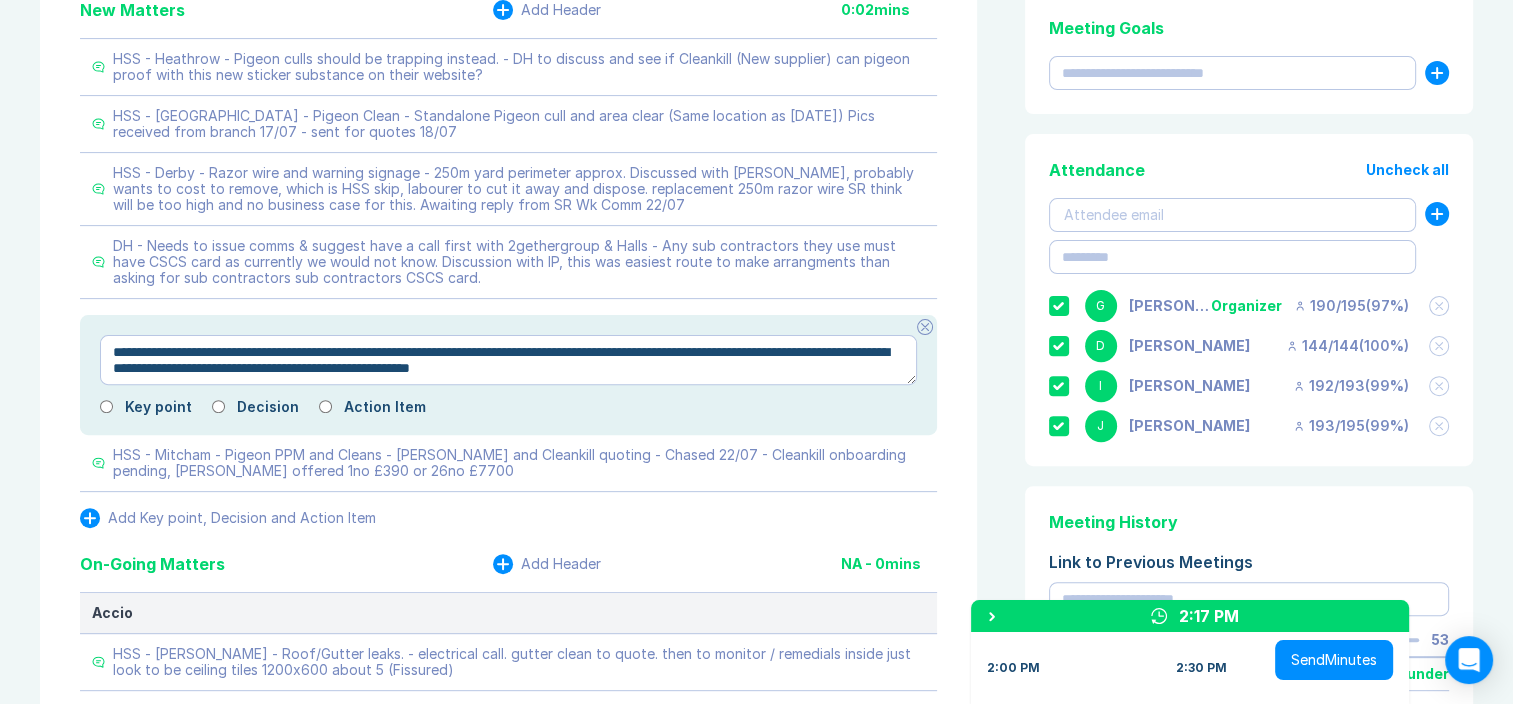 type on "*" 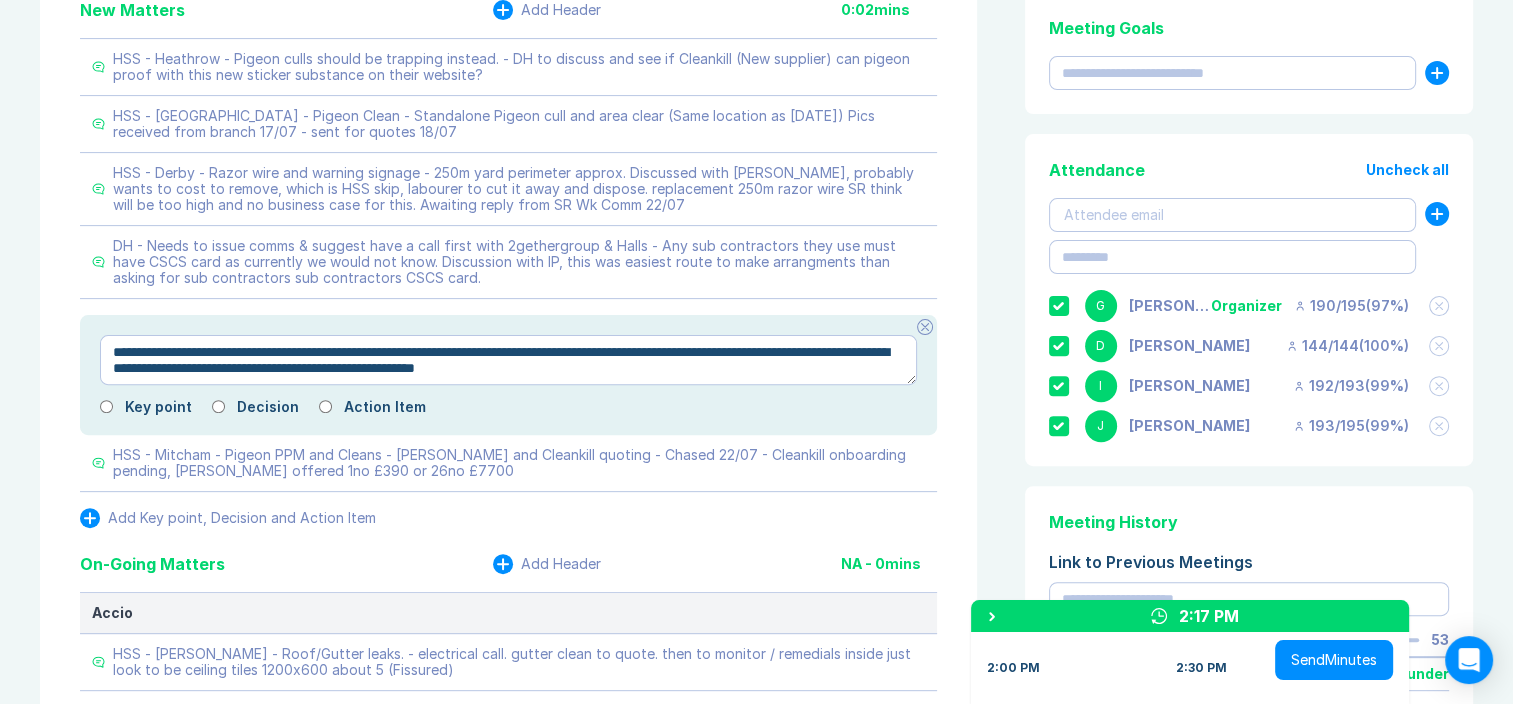 type on "*" 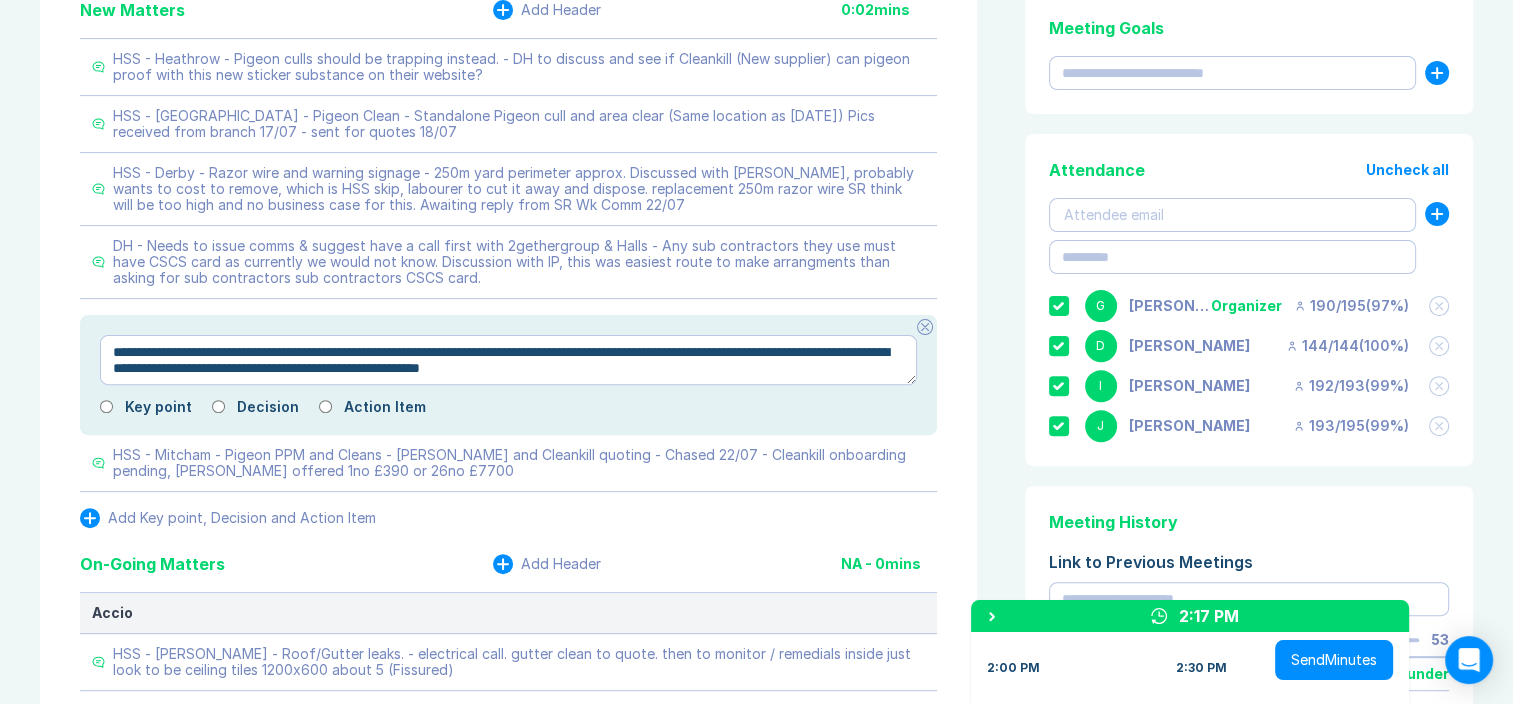 type on "*" 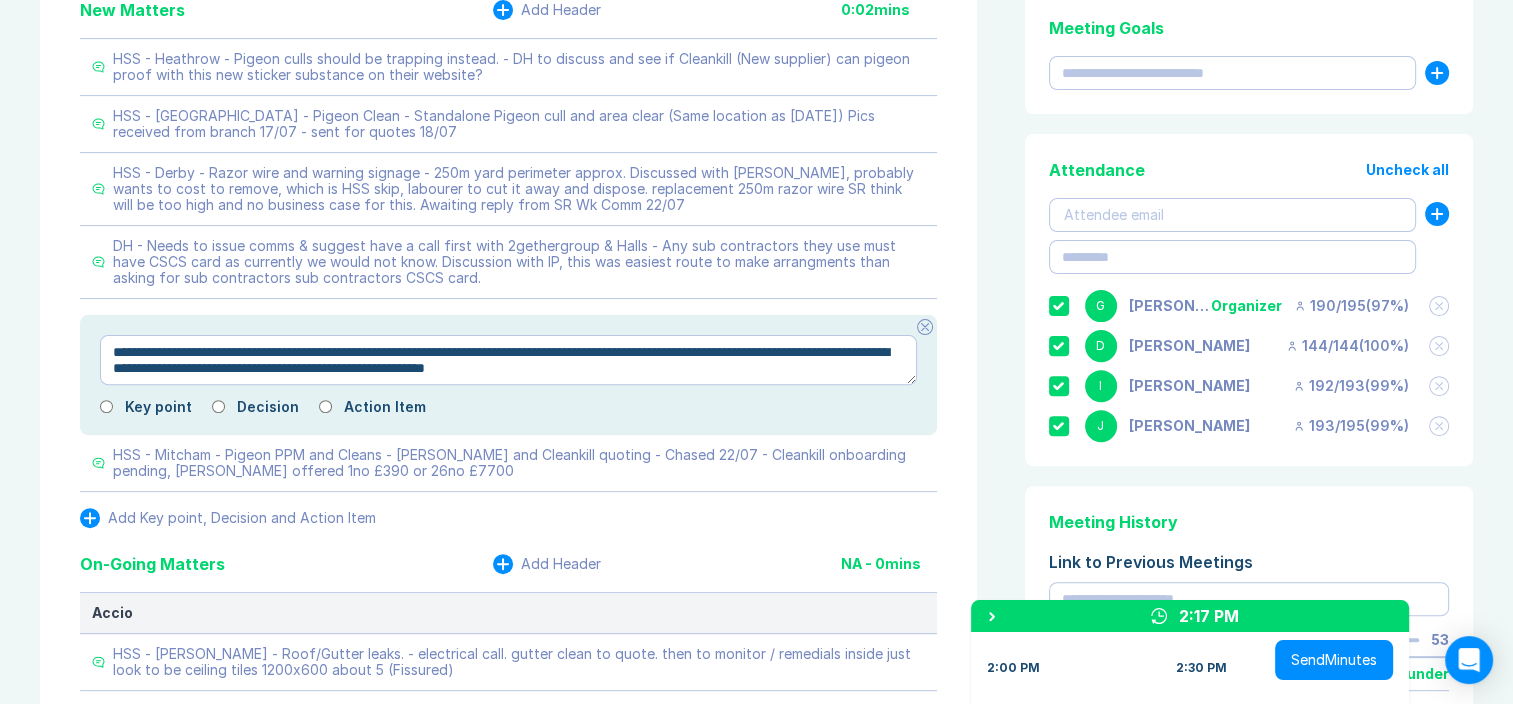 type on "*" 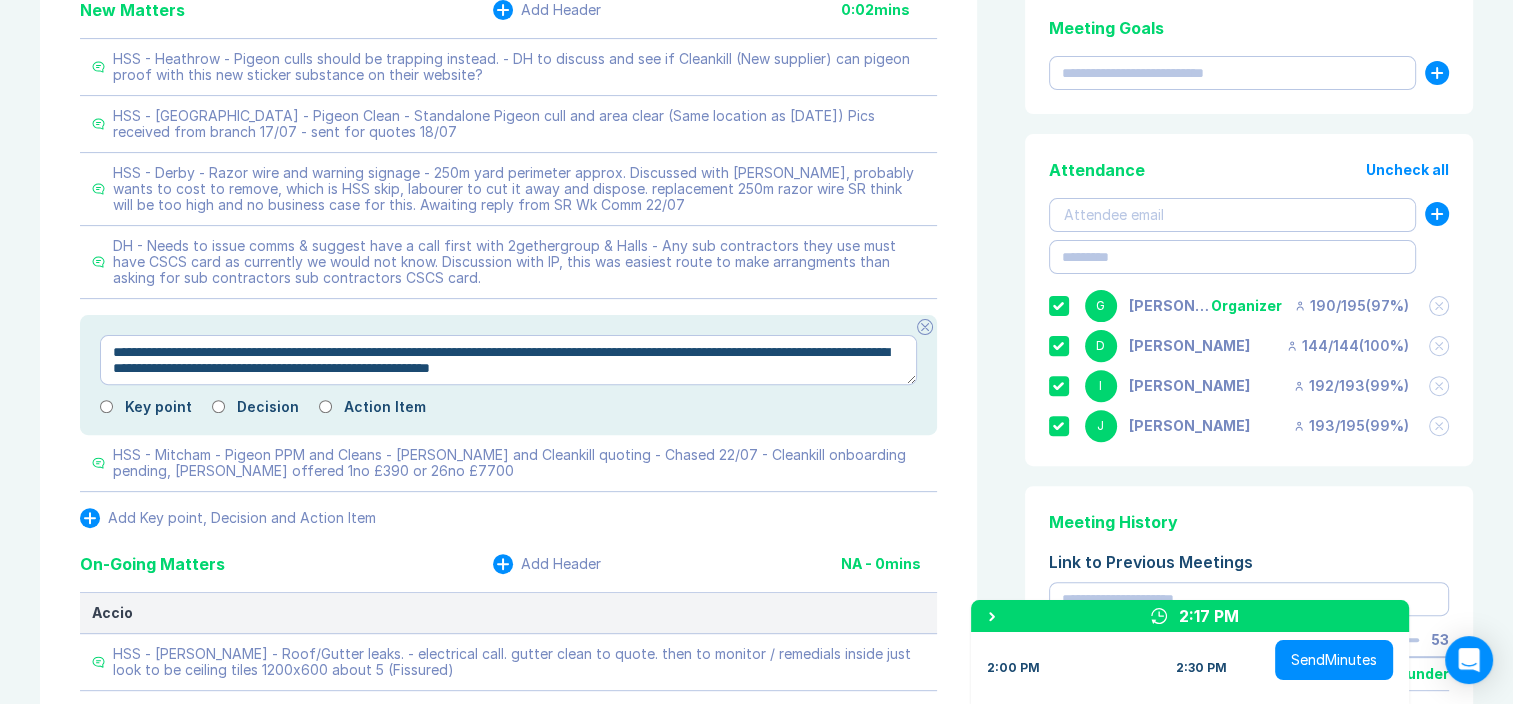 type on "**********" 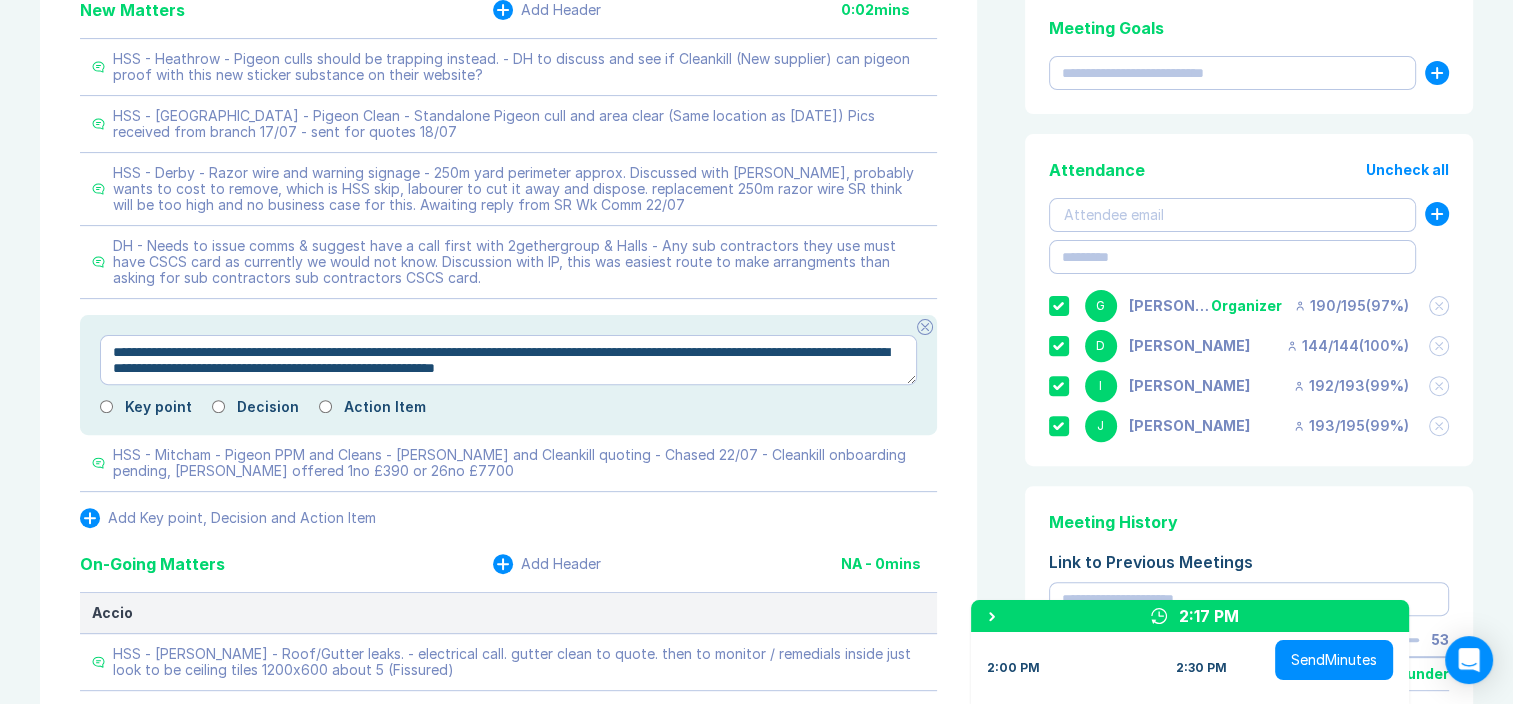 type on "*" 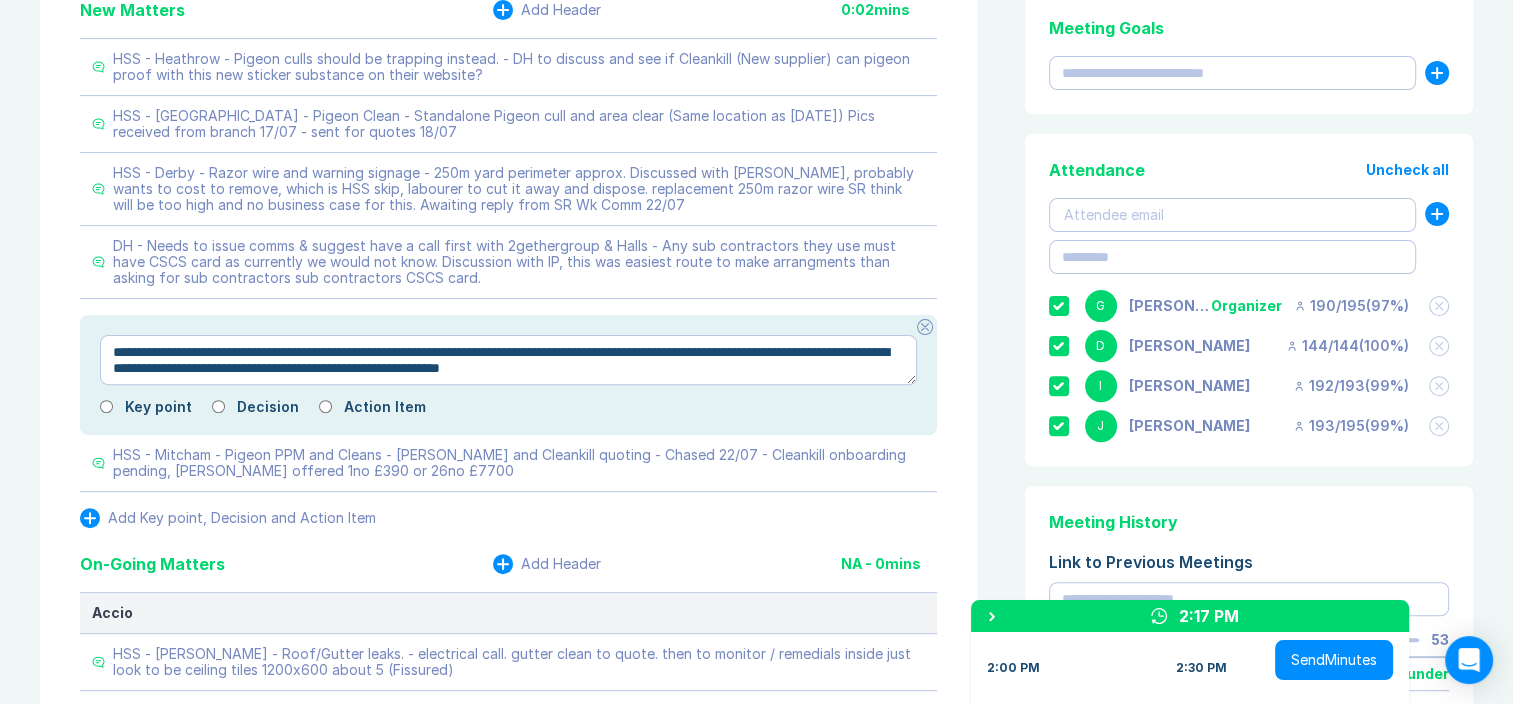 type on "*" 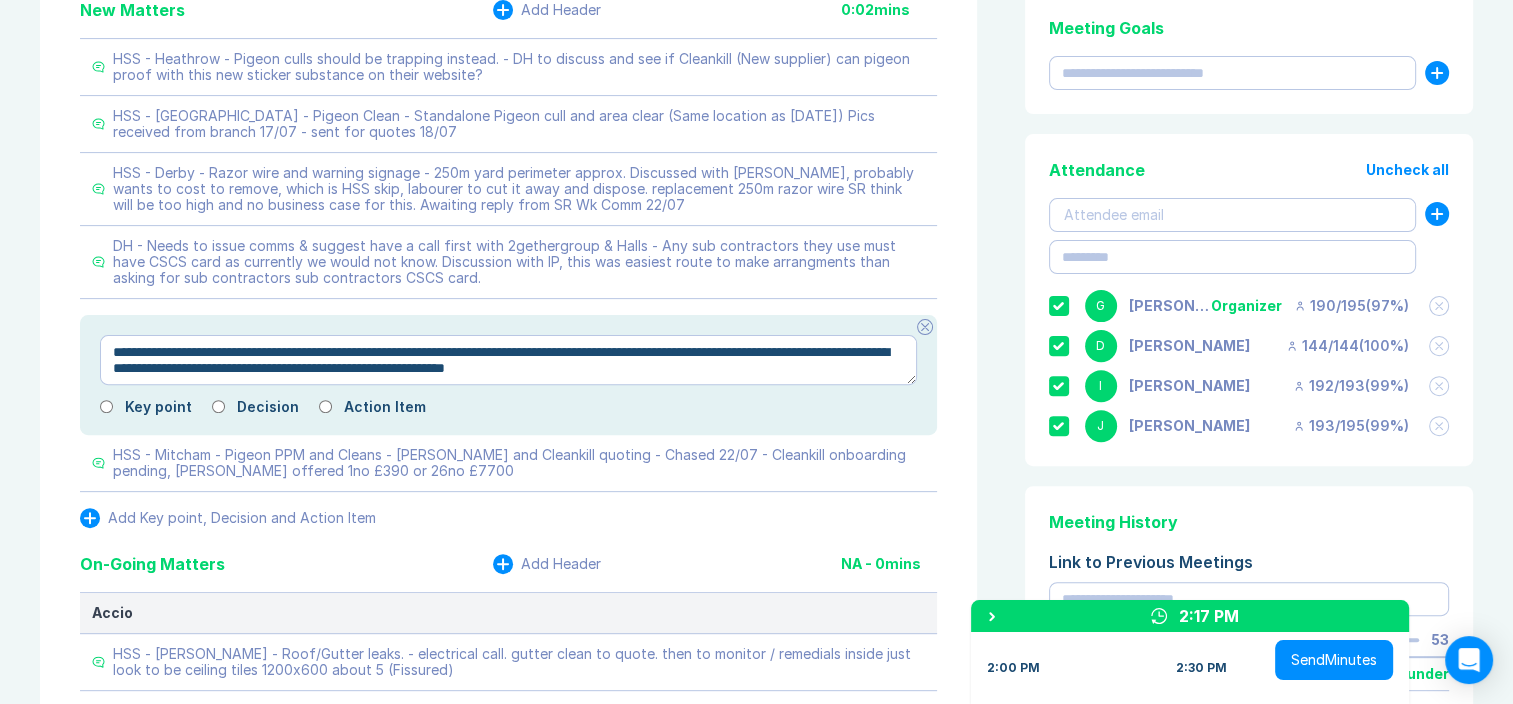 type on "*" 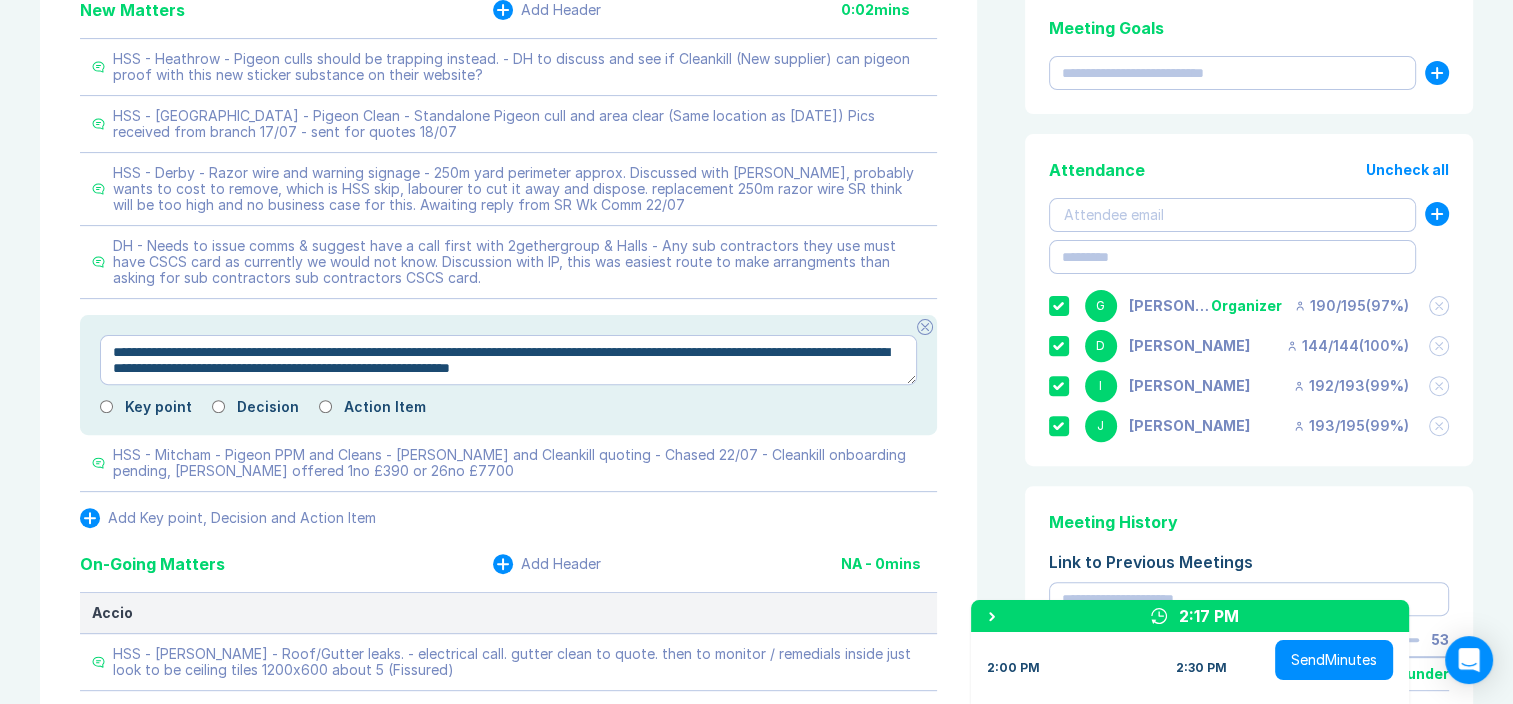 type on "*" 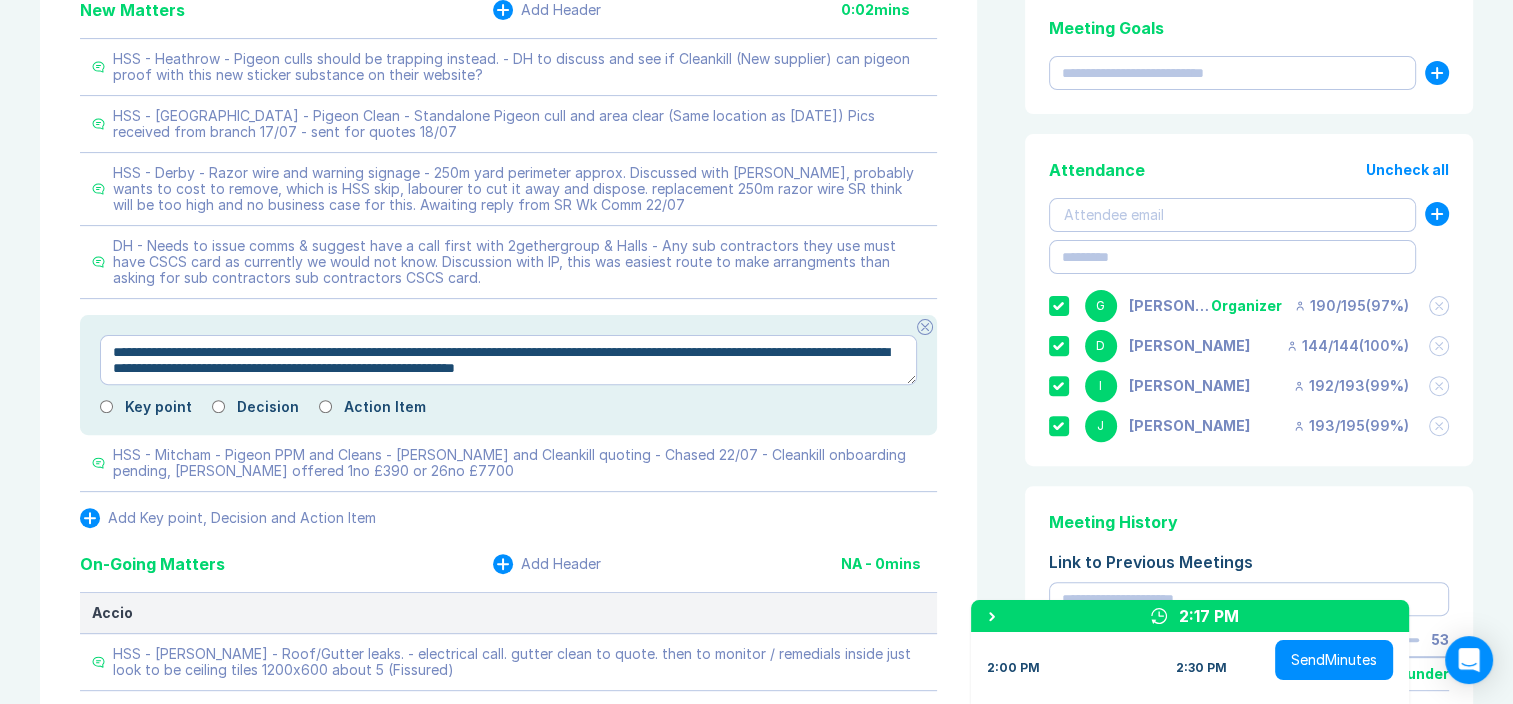 type on "*" 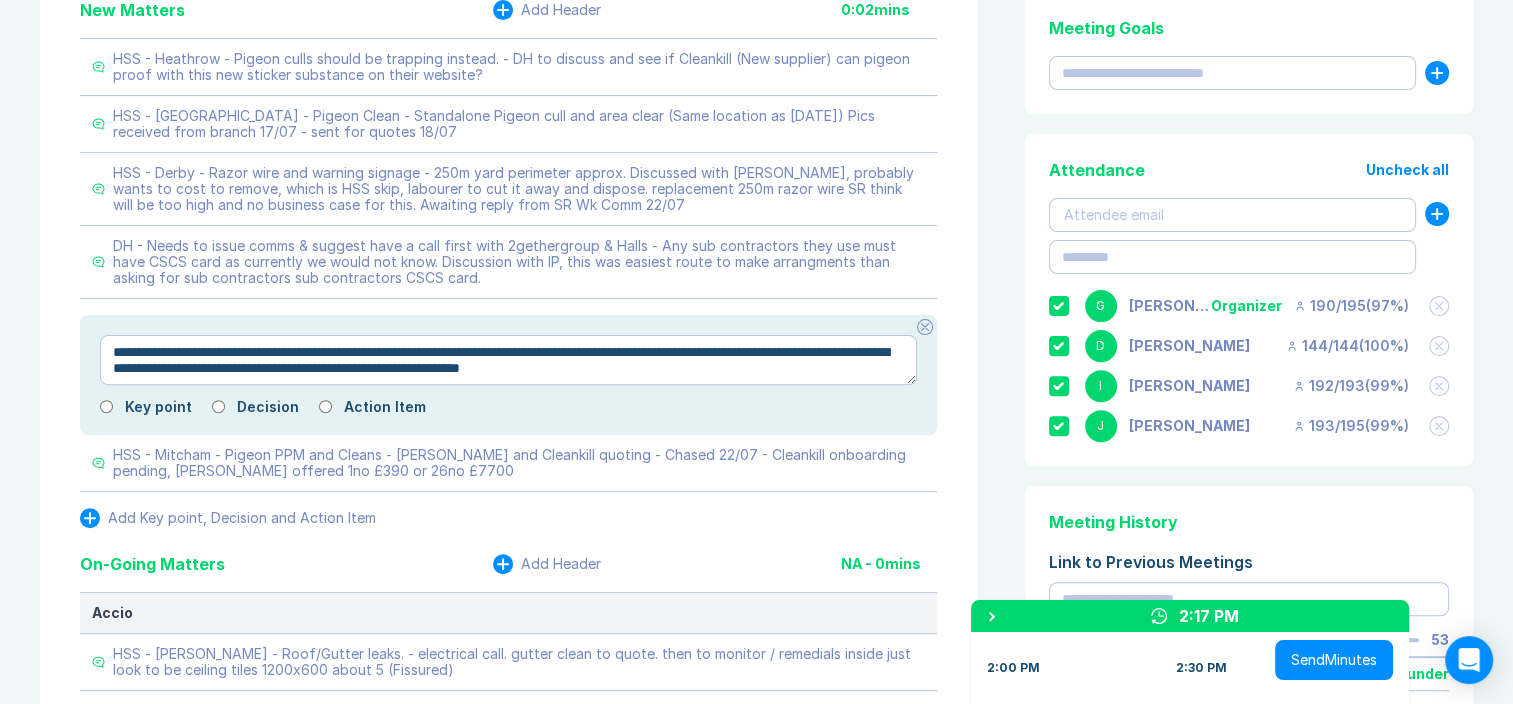 type on "*" 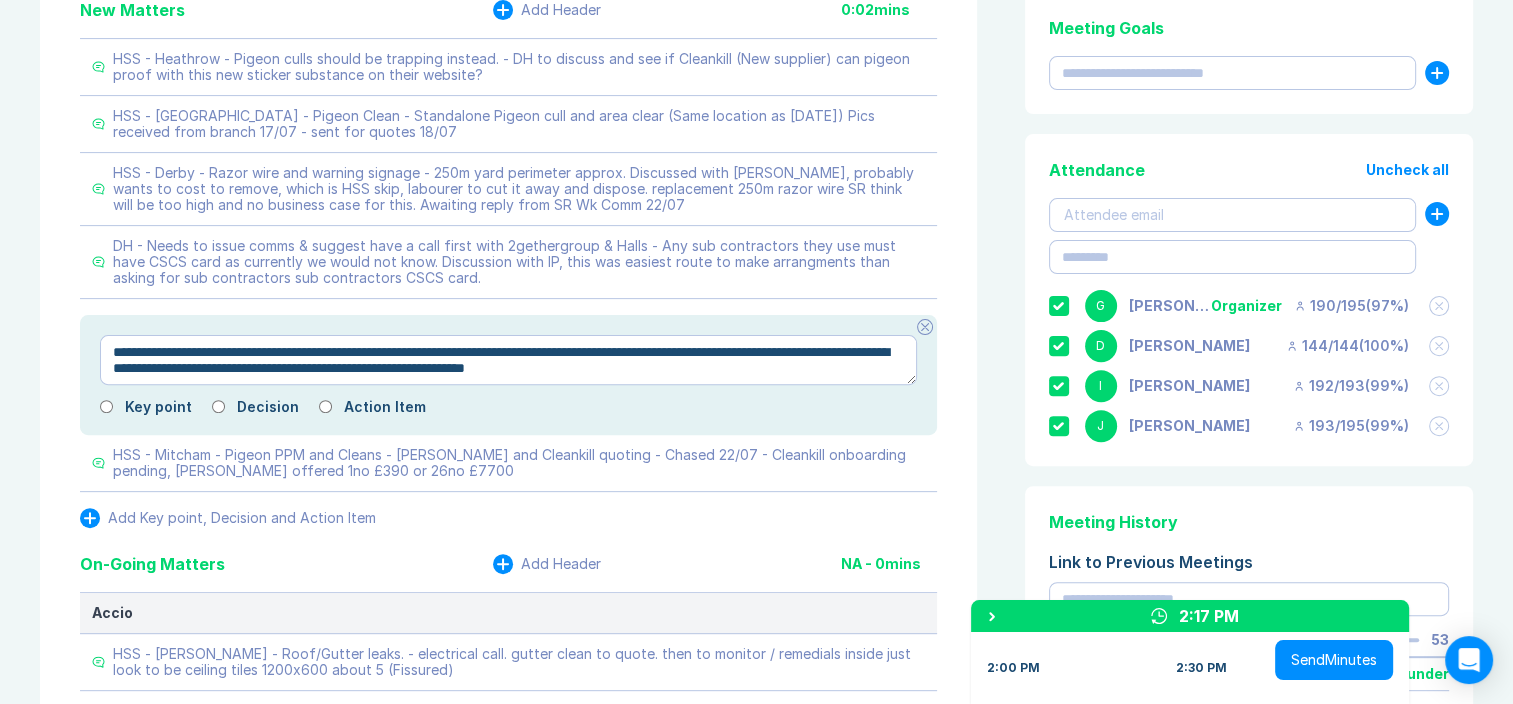 type on "*" 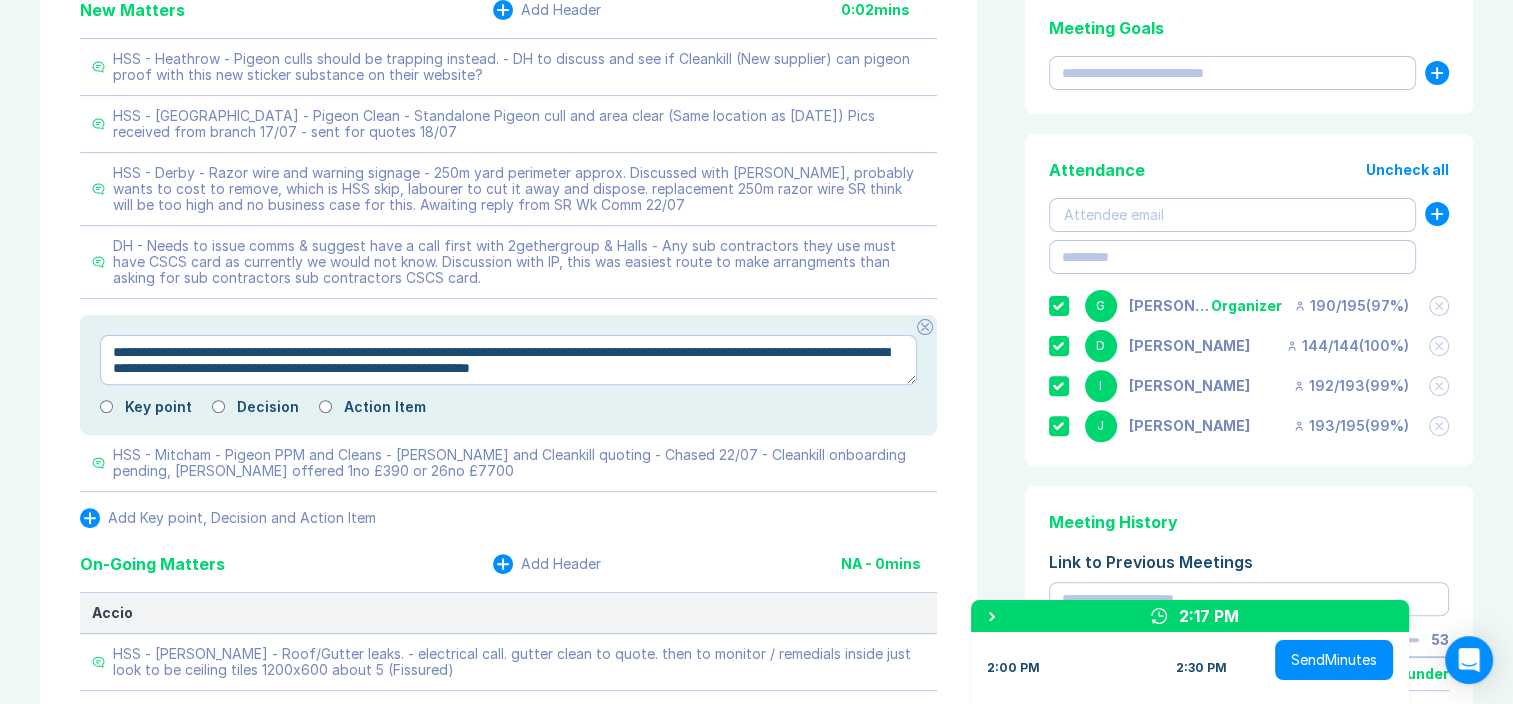 type on "*" 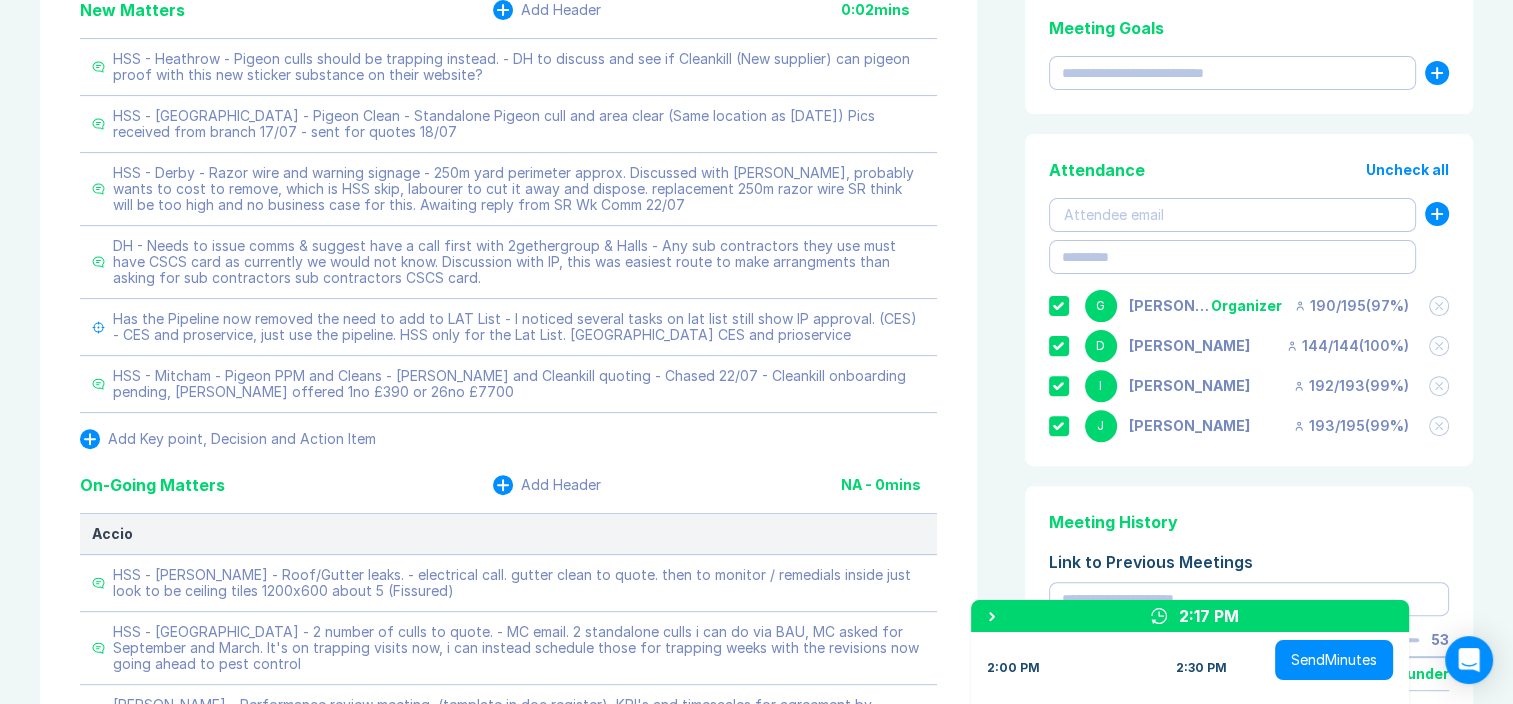 click on "Meeting Notes Edit Agenda Duplicate Notes New Matters Add Header 0:02  mins HSS - Heathrow - Pigeon culls should be trapping instead.  - DH to discuss and see if Cleankill (New supplier) can pigeon proof with this new sticker substance on their website? HSS - Bristol - Pigeon Clean - Standalone Pigeon cull and area clear (Same location as January 2025) Pics received from branch 17/07 - sent for quotes 18/07 HSS - Derby - Razor wire and warning signage -  250m yard perimeter approx. Discussed with Steve Roach, probably wants to cost to remove, which is HSS skip, labourer to cut it away and dispose.  replacement 250m razor wire SR think will be too high and no business case for this. Awaiting reply from SR Wk Comm 22/07 DH -  Needs to issue comms &  suggest have a call first with 2gethergroup & Halls - Any sub contractors they use must have CSCS card as currently we would not know. Discussion with IP, this was easiest route to make arrangments than asking for sub contractors sub contractors CSCS card. NA - 0 D" at bounding box center (756, 11025) 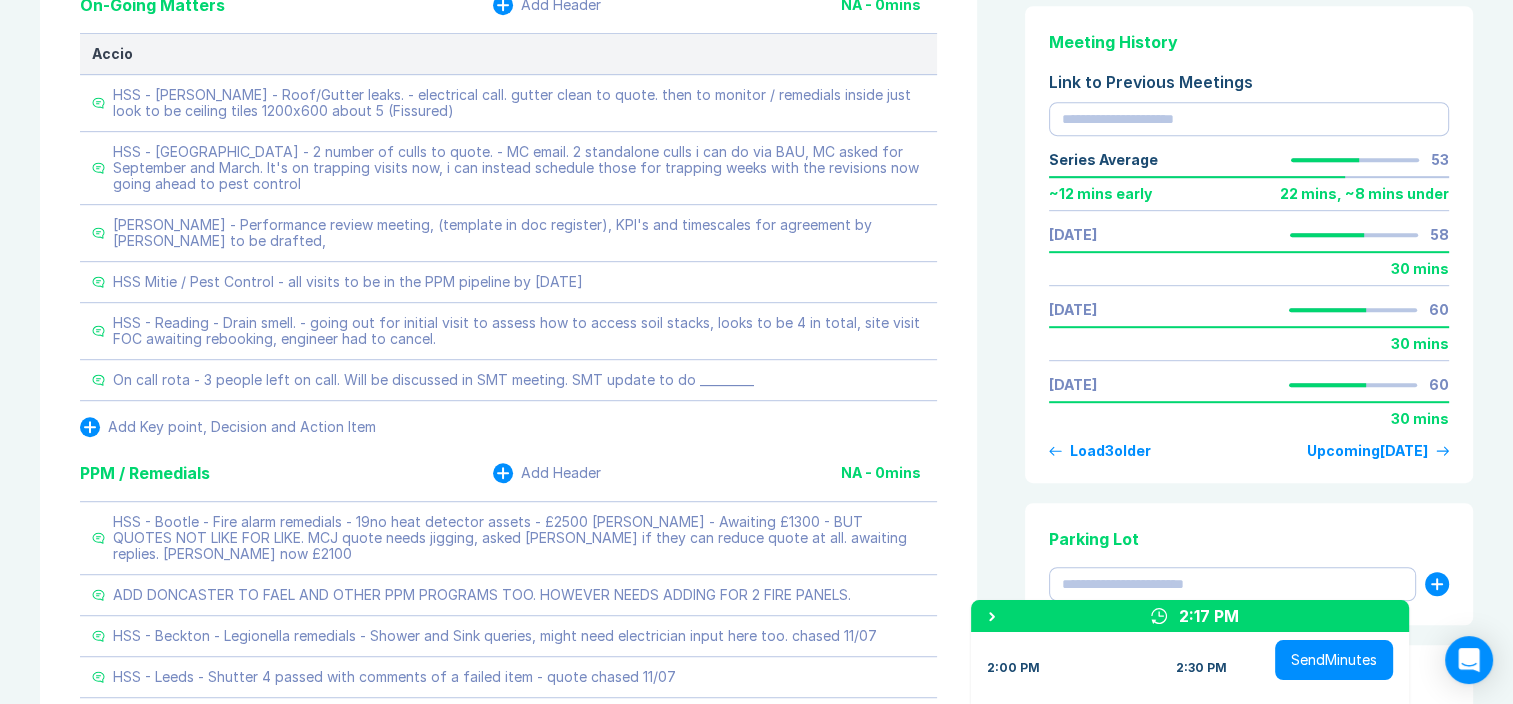 scroll, scrollTop: 1120, scrollLeft: 0, axis: vertical 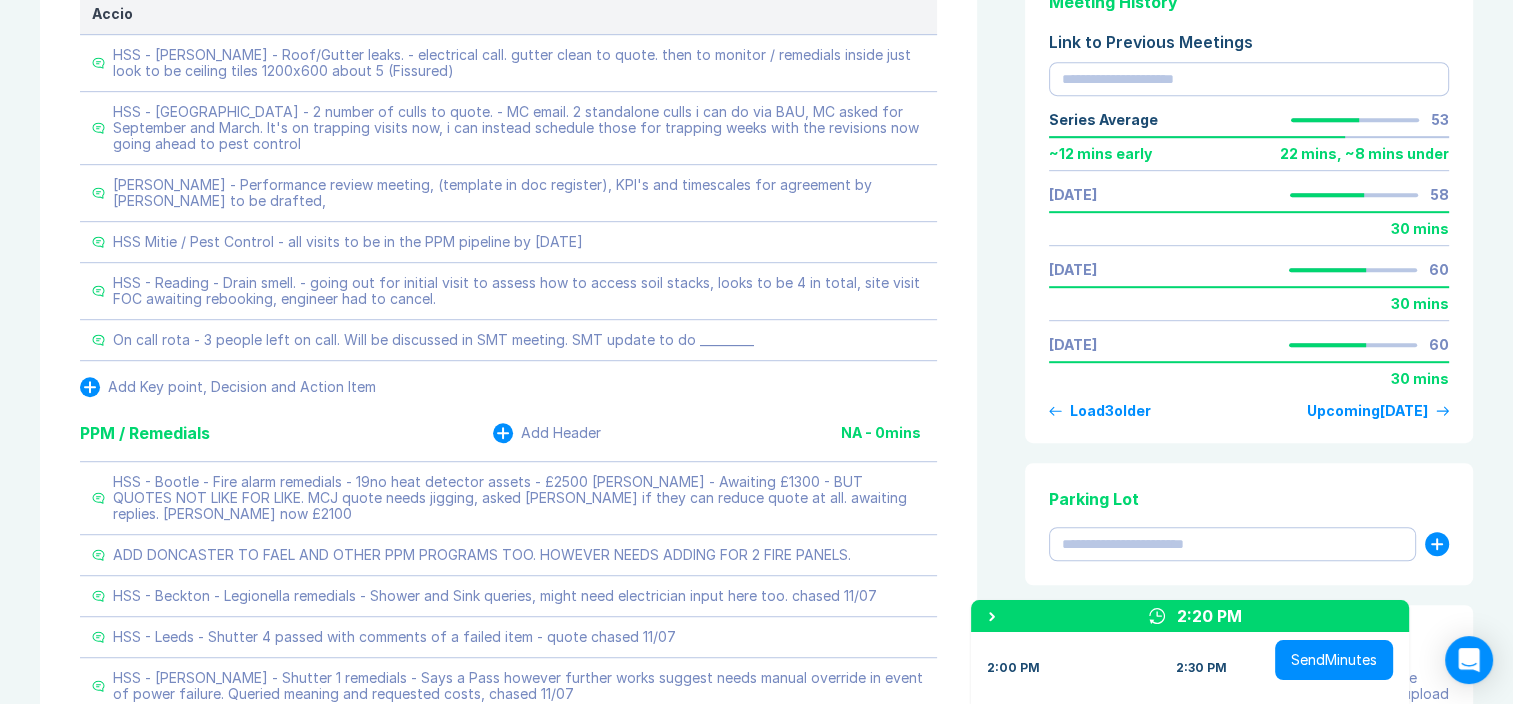 click on "Meeting Notes Edit Agenda Duplicate Notes New Matters Add Header 0:02  mins HSS - Heathrow - Pigeon culls should be trapping instead.  - DH to discuss and see if Cleankill (New supplier) can pigeon proof with this new sticker substance on their website? HSS - Bristol - Pigeon Clean - Standalone Pigeon cull and area clear (Same location as January 2025) Pics received from branch 17/07 - sent for quotes 18/07 HSS - Derby - Razor wire and warning signage -  250m yard perimeter approx. Discussed with Steve Roach, probably wants to cost to remove, which is HSS skip, labourer to cut it away and dispose.  replacement 250m razor wire SR think will be too high and no business case for this. Awaiting reply from SR Wk Comm 22/07 DH -  Needs to issue comms &  suggest have a call first with 2gethergroup & Halls - Any sub contractors they use must have CSCS card as currently we would not know. Discussion with IP, this was easiest route to make arrangments than asking for sub contractors sub contractors CSCS card. NA - 0 D" at bounding box center (756, 10505) 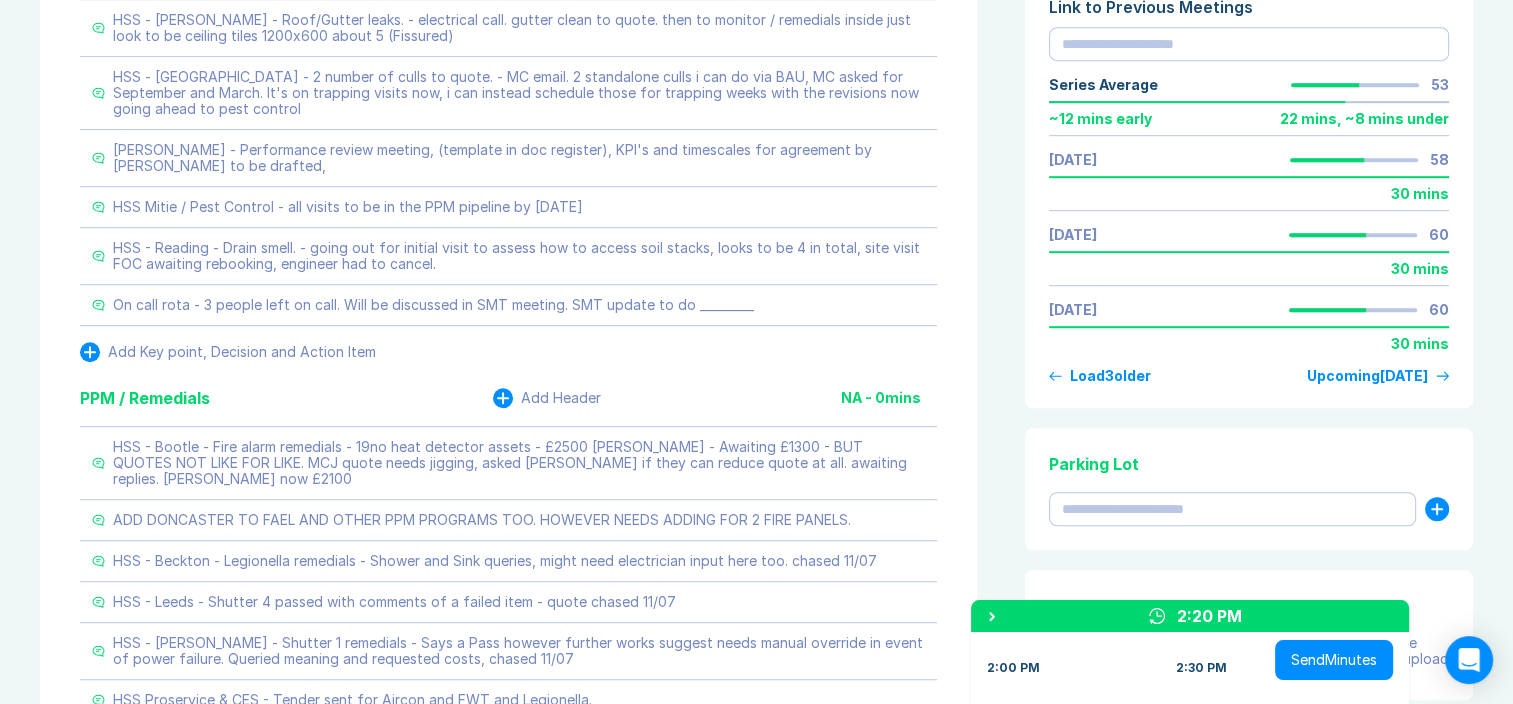 scroll, scrollTop: 1160, scrollLeft: 0, axis: vertical 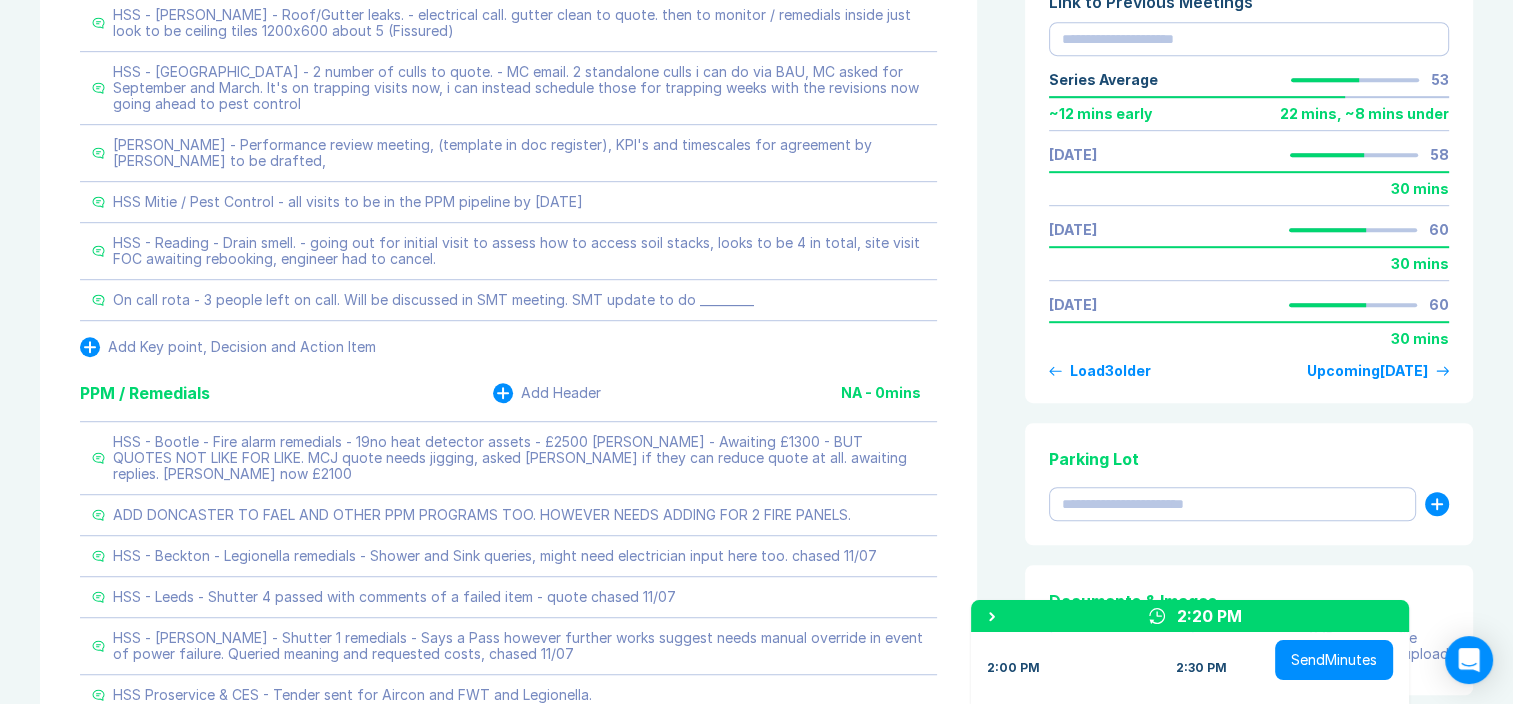 click on "Meeting Notes Edit Agenda Duplicate Notes New Matters Add Header 0:02  mins HSS - Heathrow - Pigeon culls should be trapping instead.  - DH to discuss and see if Cleankill (New supplier) can pigeon proof with this new sticker substance on their website? HSS - Bristol - Pigeon Clean - Standalone Pigeon cull and area clear (Same location as January 2025) Pics received from branch 17/07 - sent for quotes 18/07 HSS - Derby - Razor wire and warning signage -  250m yard perimeter approx. Discussed with Steve Roach, probably wants to cost to remove, which is HSS skip, labourer to cut it away and dispose.  replacement 250m razor wire SR think will be too high and no business case for this. Awaiting reply from SR Wk Comm 22/07 DH -  Needs to issue comms &  suggest have a call first with 2gethergroup & Halls - Any sub contractors they use must have CSCS card as currently we would not know. Discussion with IP, this was easiest route to make arrangments than asking for sub contractors sub contractors CSCS card. NA - 0 D" at bounding box center [756, 10465] 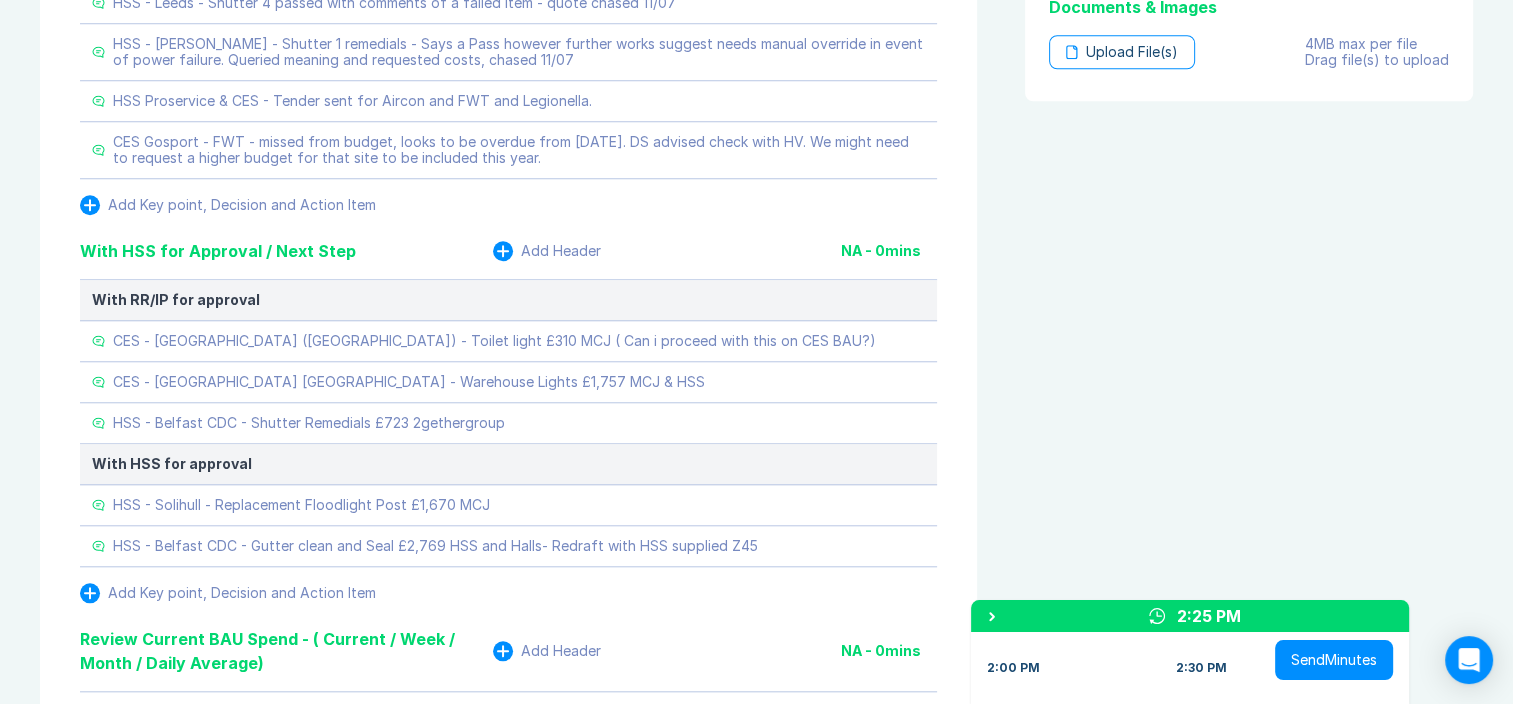 scroll, scrollTop: 1720, scrollLeft: 0, axis: vertical 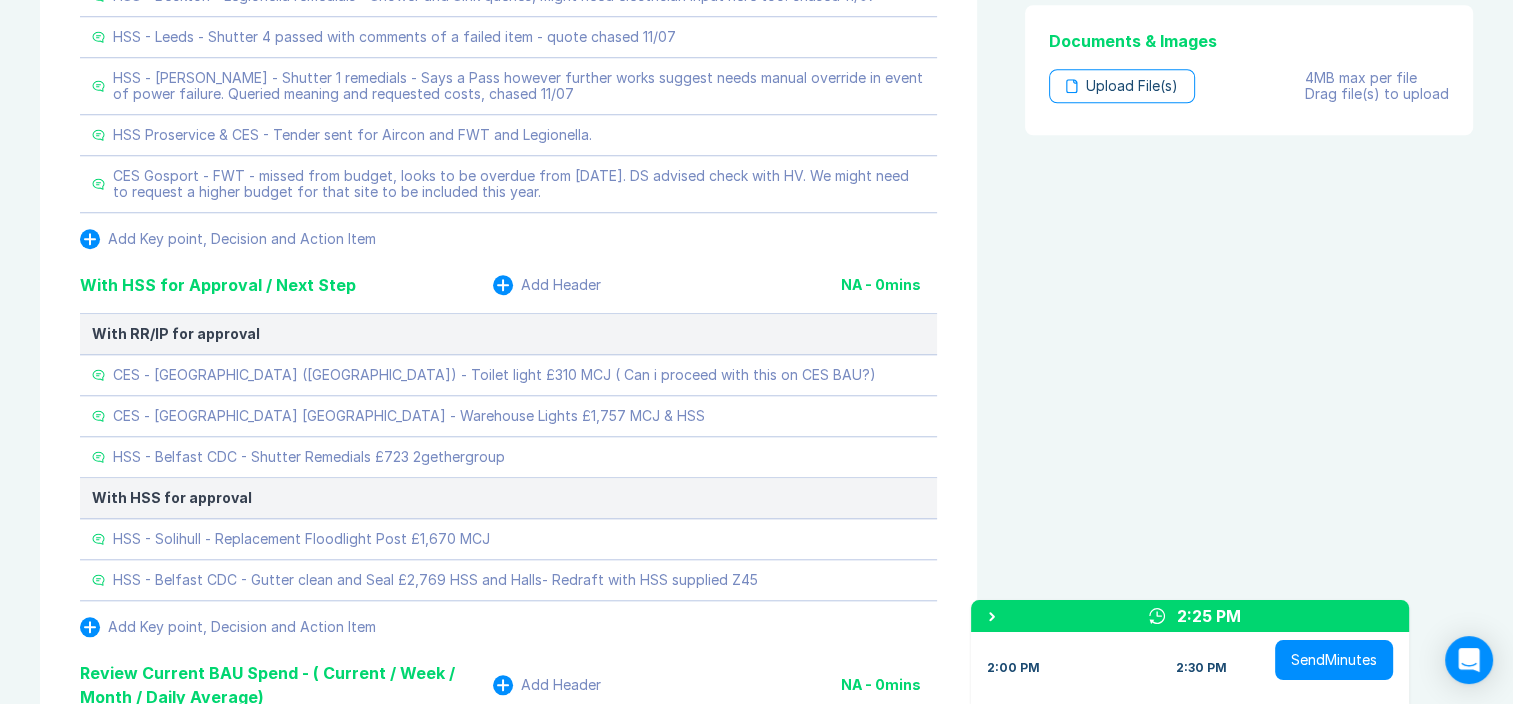 click on "New Matters Add Header 0:02  mins HSS - Heathrow - Pigeon culls should be trapping instead.  - DH to discuss and see if Cleankill (New supplier) can pigeon proof with this new sticker substance on their website? HSS - Bristol - Pigeon Clean - Standalone Pigeon cull and area clear (Same location as January 2025) Pics received from branch 17/07 - sent for quotes 18/07 HSS - Derby - Razor wire and warning signage -  250m yard perimeter approx. Discussed with Steve Roach, probably wants to cost to remove, which is HSS skip, labourer to cut it away and dispose.  replacement 250m razor wire SR think will be too high and no business case for this. Awaiting reply from SR Wk Comm 22/07 DH -  Needs to issue comms &  suggest have a call first with 2gethergroup & Halls - Any sub contractors they use must have CSCS card as currently we would not know. Discussion with IP, this was easiest route to make arrangments than asking for sub contractors sub contractors CSCS card. Add Key point, Decision and Action Item Add Header" at bounding box center (508, 1298) 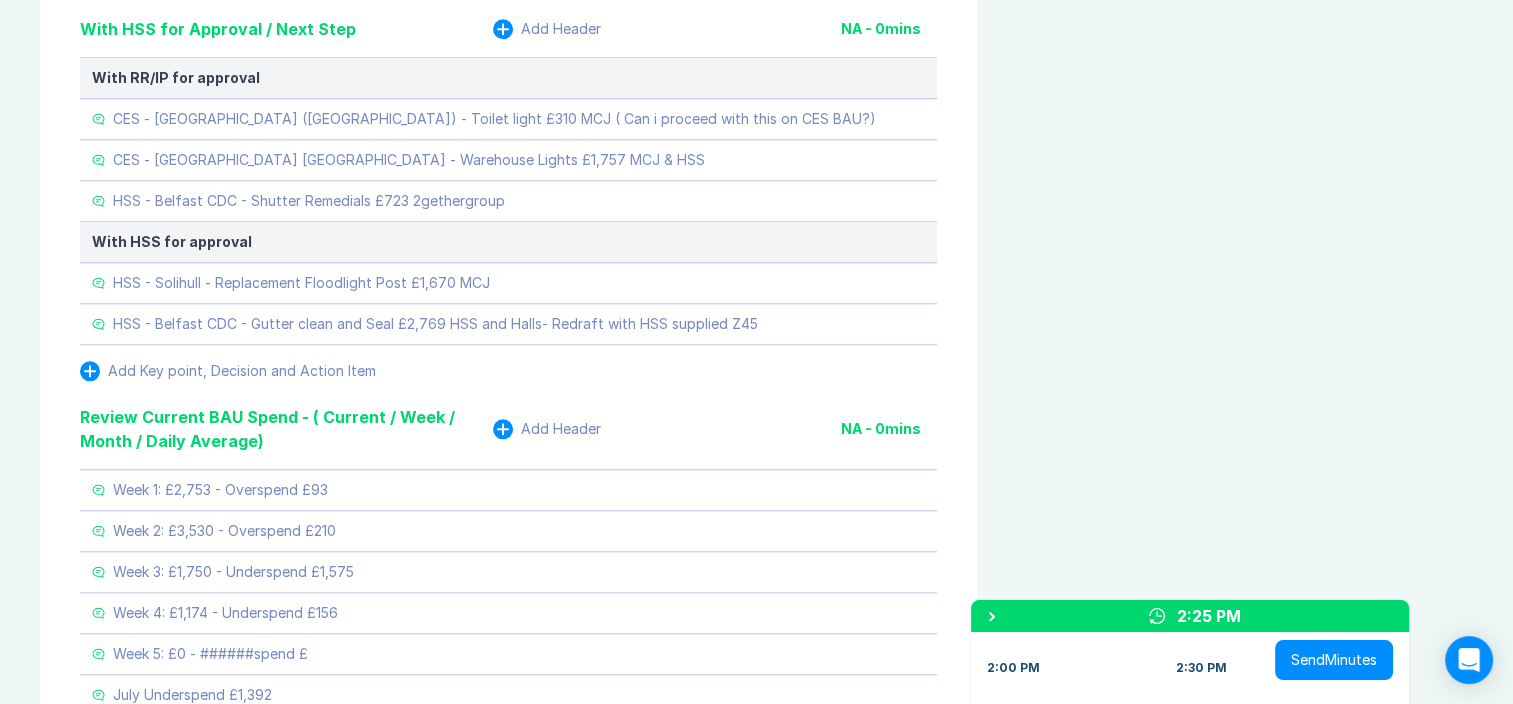 scroll, scrollTop: 2000, scrollLeft: 0, axis: vertical 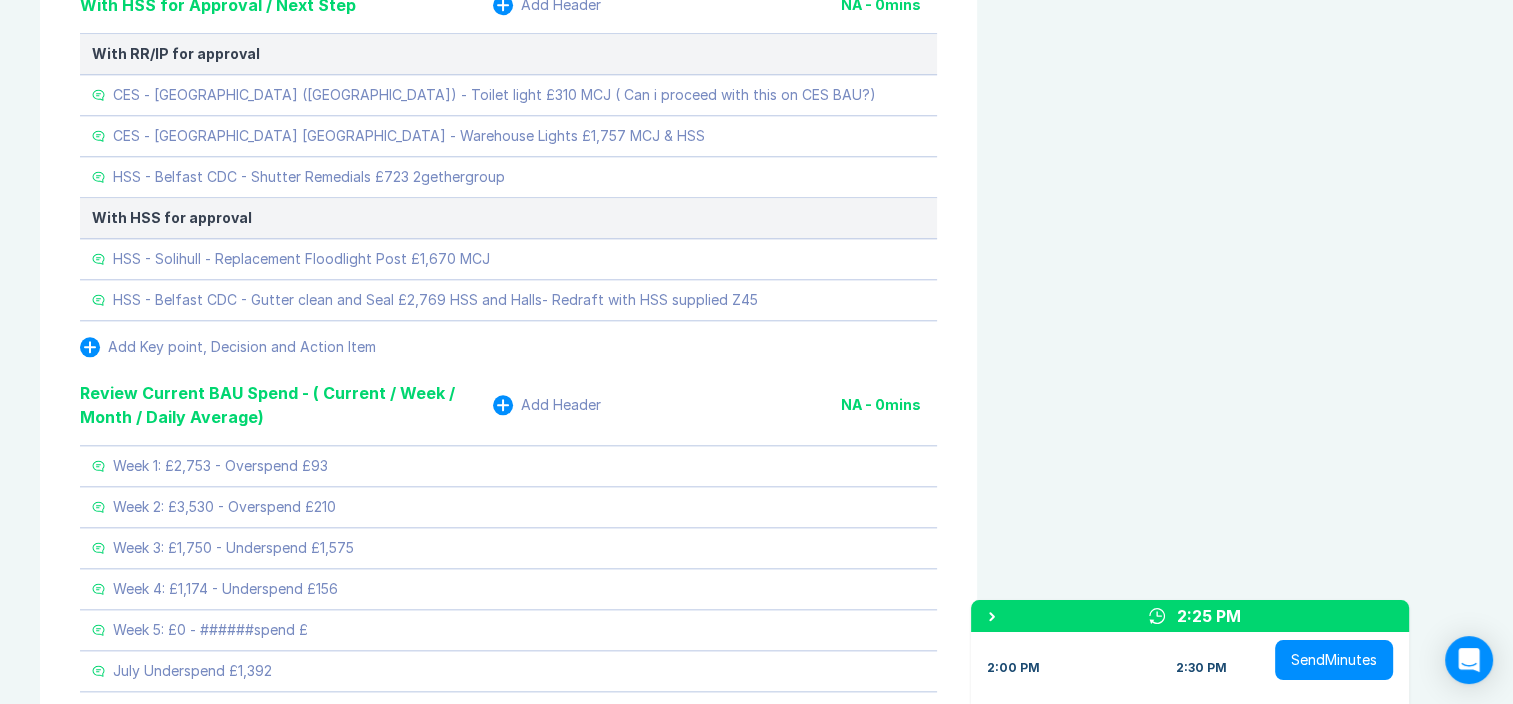 click on "Meeting Notes Edit Agenda Duplicate Notes New Matters Add Header 0:02  mins HSS - Heathrow - Pigeon culls should be trapping instead.  - DH to discuss and see if Cleankill (New supplier) can pigeon proof with this new sticker substance on their website? HSS - Bristol - Pigeon Clean - Standalone Pigeon cull and area clear (Same location as January 2025) Pics received from branch 17/07 - sent for quotes 18/07 HSS - Derby - Razor wire and warning signage -  250m yard perimeter approx. Discussed with Steve Roach, probably wants to cost to remove, which is HSS skip, labourer to cut it away and dispose.  replacement 250m razor wire SR think will be too high and no business case for this. Awaiting reply from SR Wk Comm 22/07 DH -  Needs to issue comms &  suggest have a call first with 2gethergroup & Halls - Any sub contractors they use must have CSCS card as currently we would not know. Discussion with IP, this was easiest route to make arrangments than asking for sub contractors sub contractors CSCS card. NA - 0 D" at bounding box center [756, 9625] 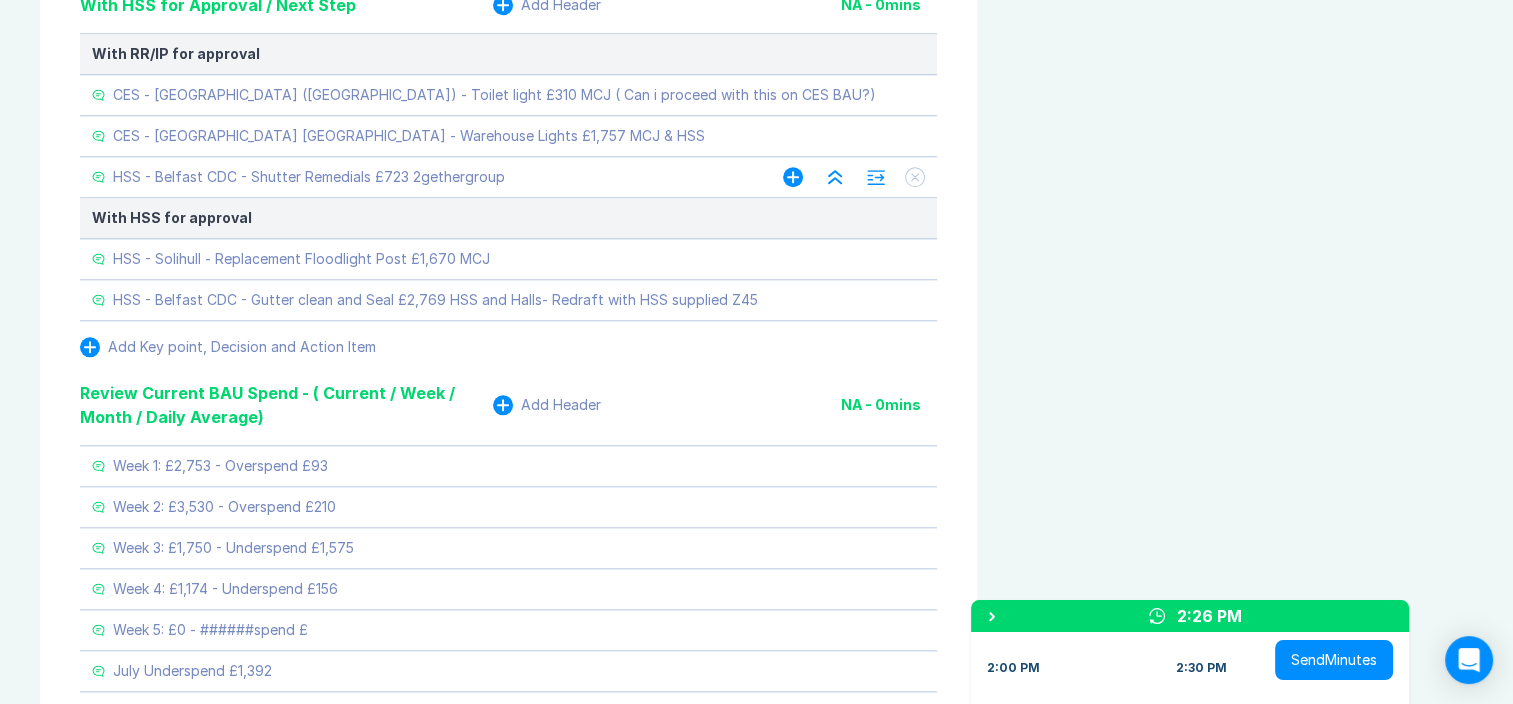 click on "HSS - Belfast CDC - Shutter Remedials £723 2gethergroup" at bounding box center (309, 177) 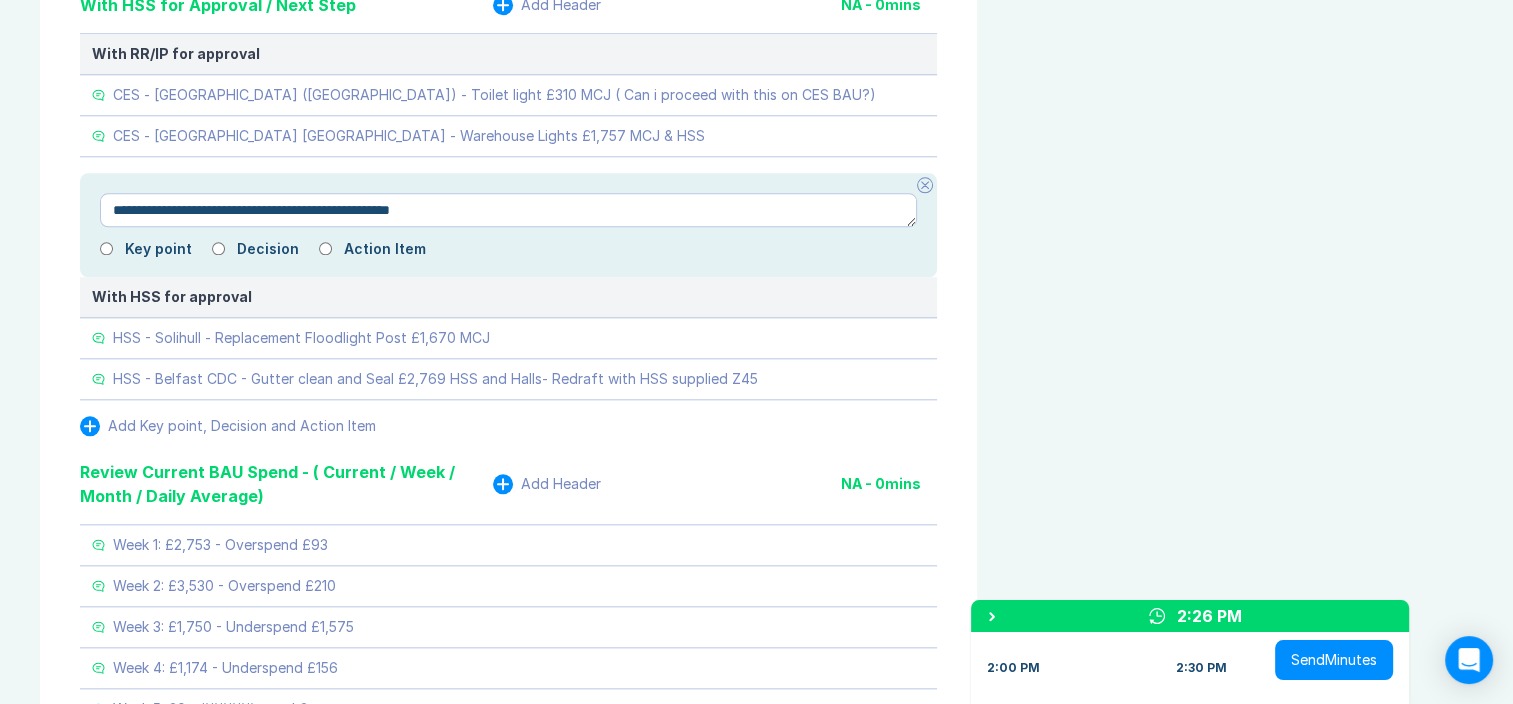 click on "**********" at bounding box center (508, 210) 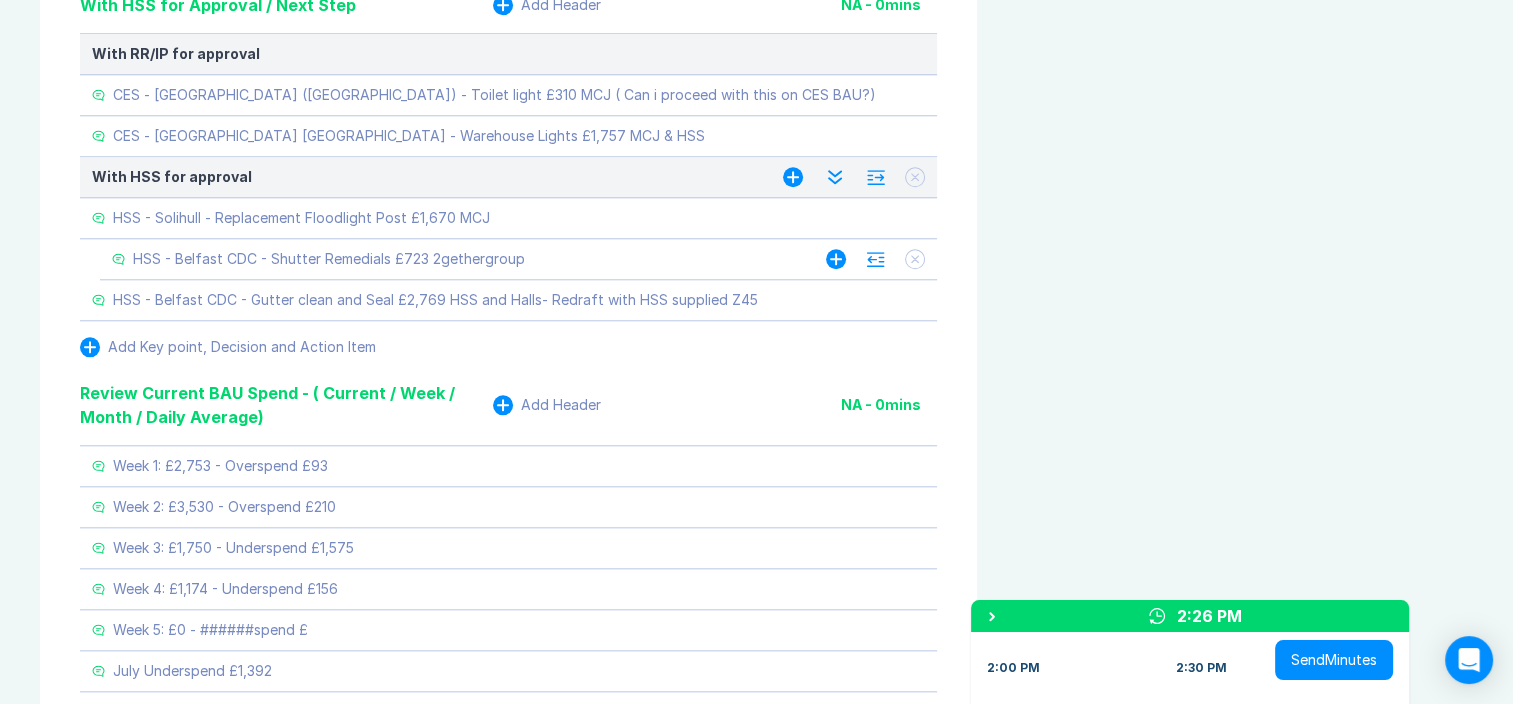 click 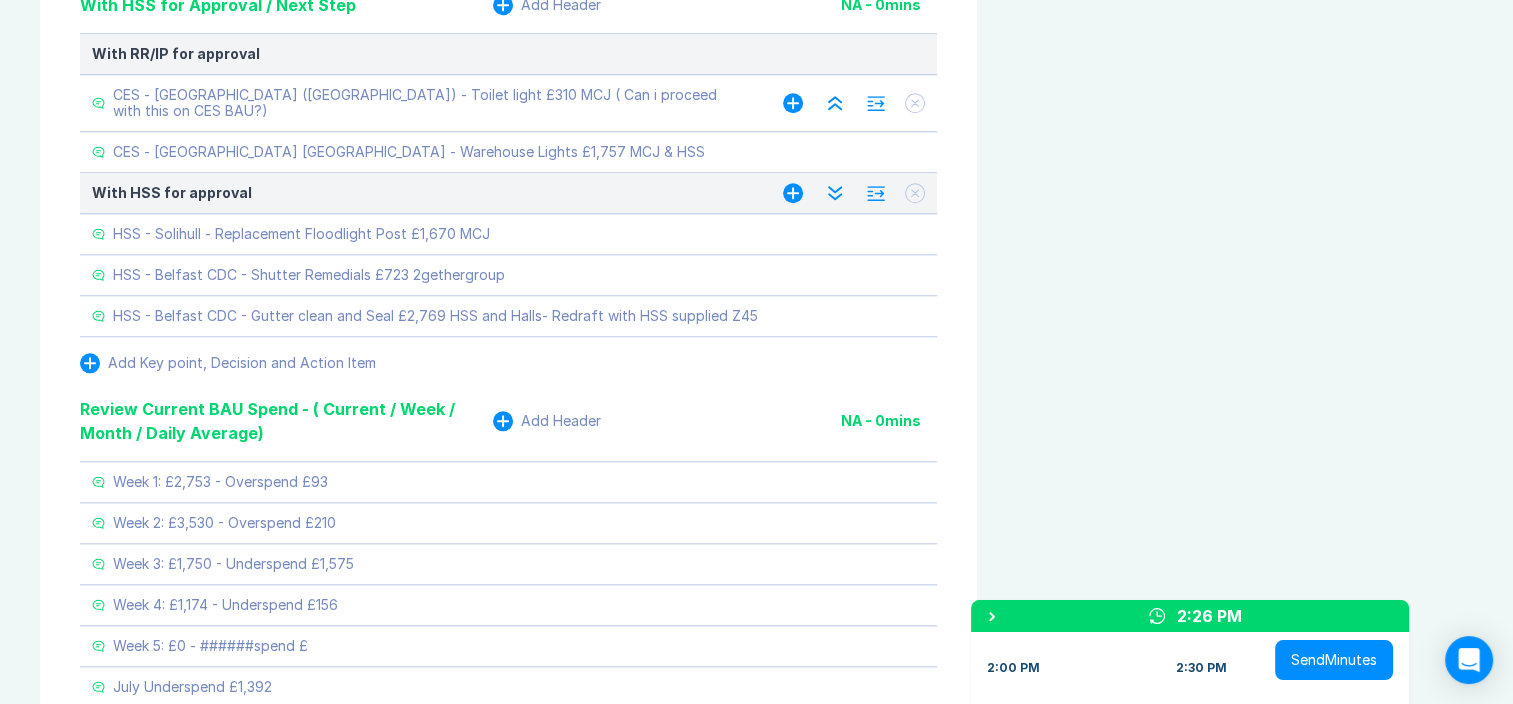 click on "CES - [GEOGRAPHIC_DATA] ([GEOGRAPHIC_DATA]) - Toilet light £310 MCJ   ( Can i proceed with this on CES BAU?)" at bounding box center (428, 103) 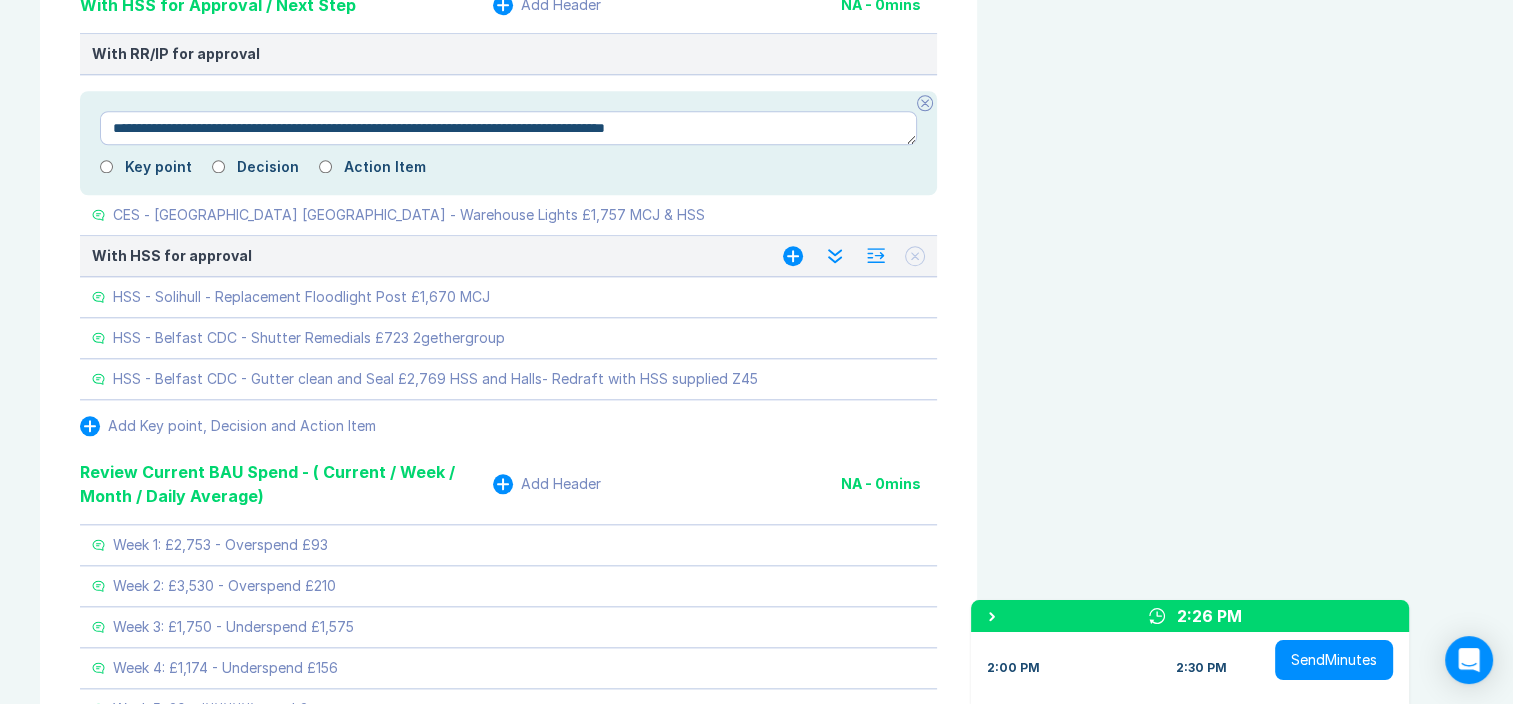 click on "**********" at bounding box center [508, 128] 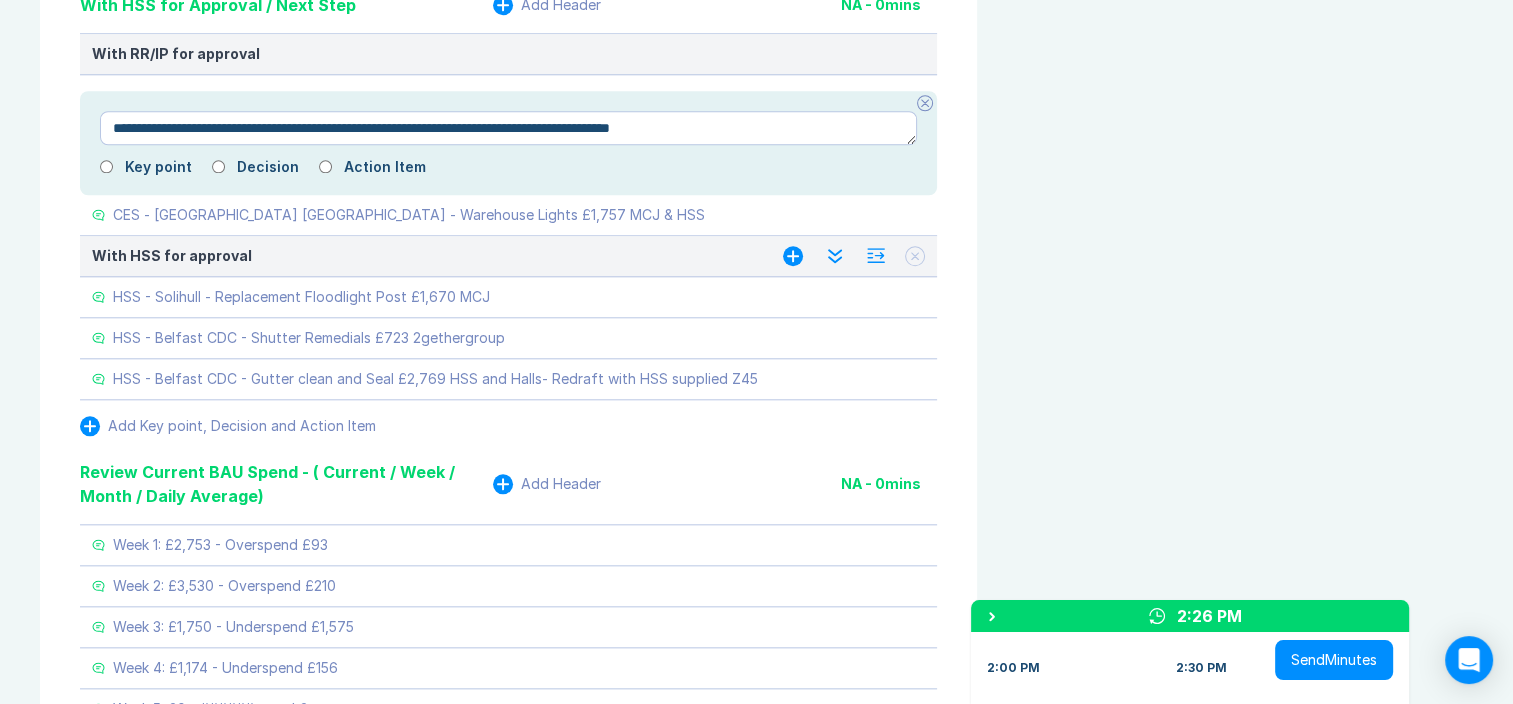 type on "*" 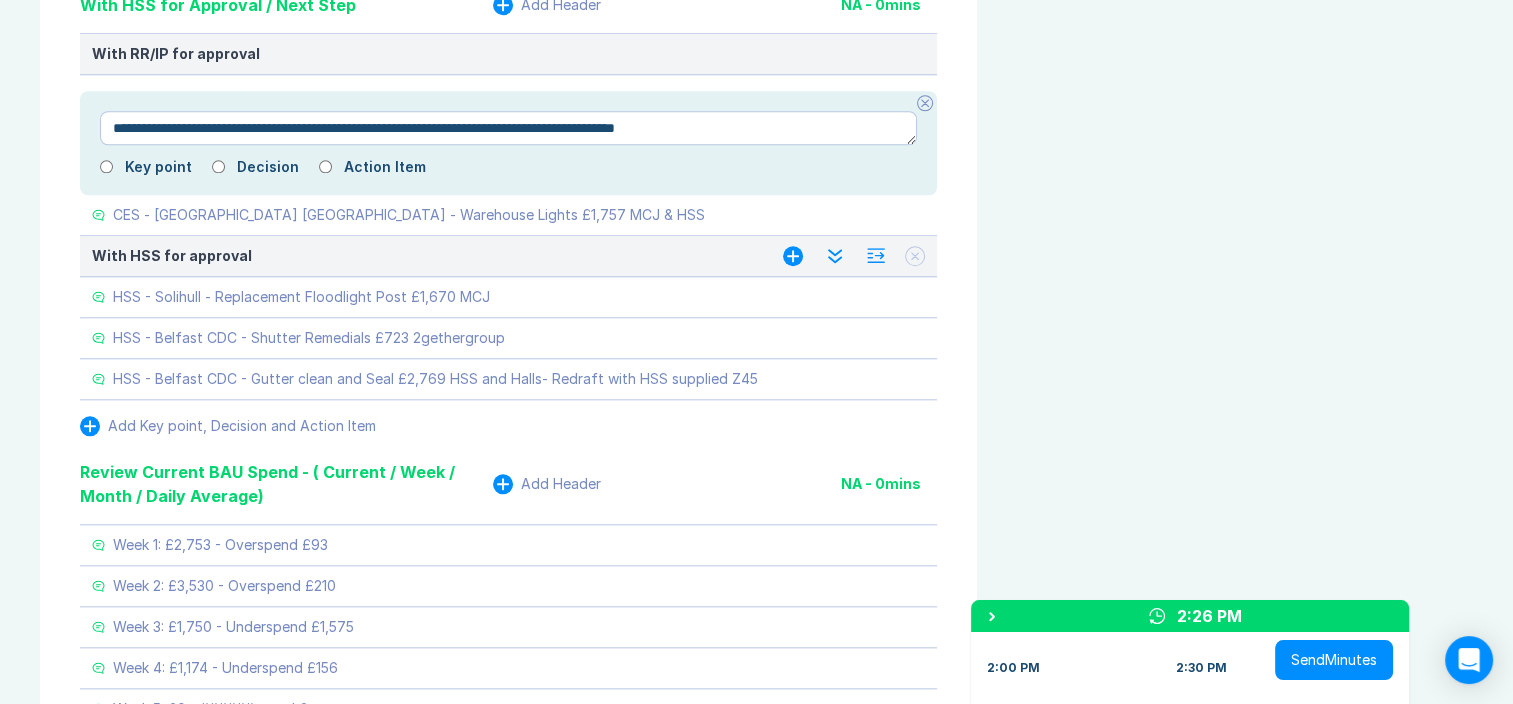 type on "*" 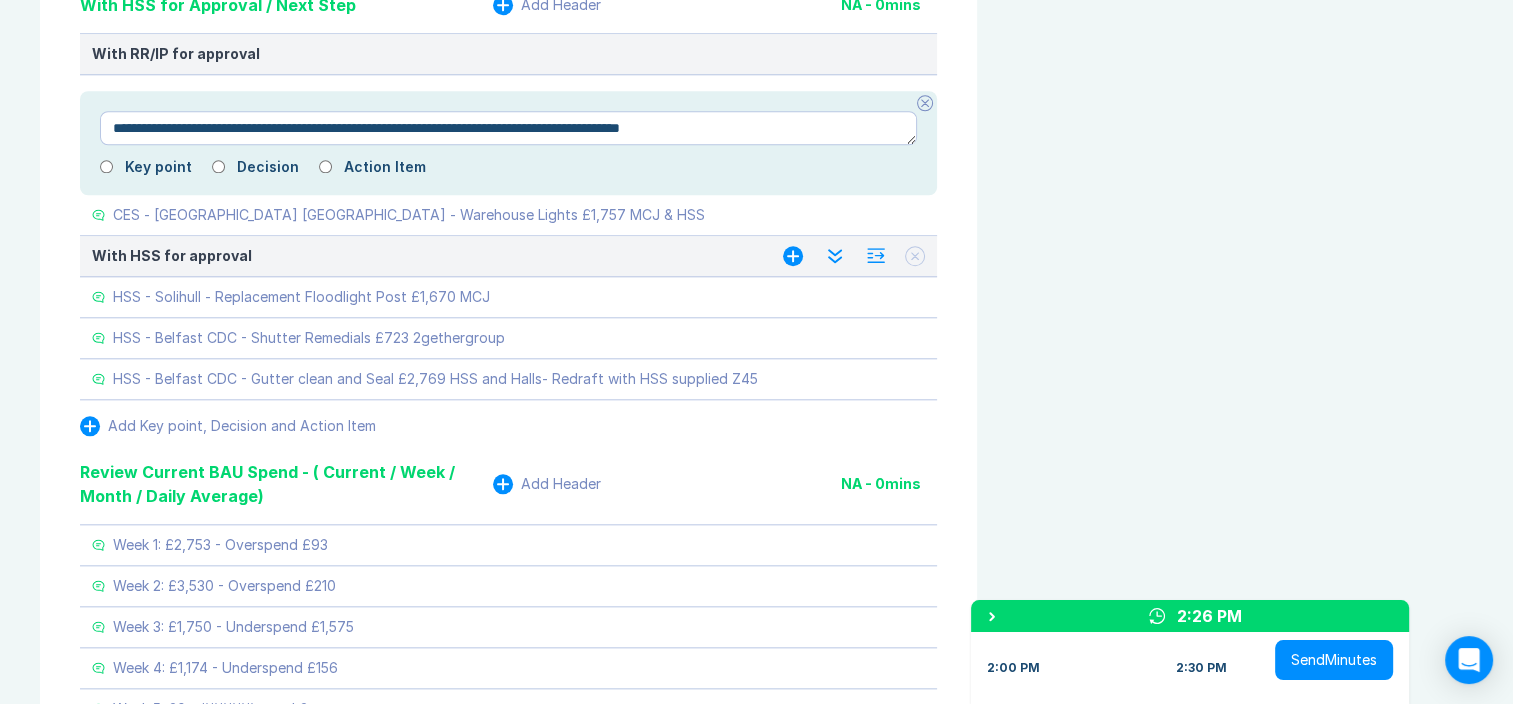 type on "*" 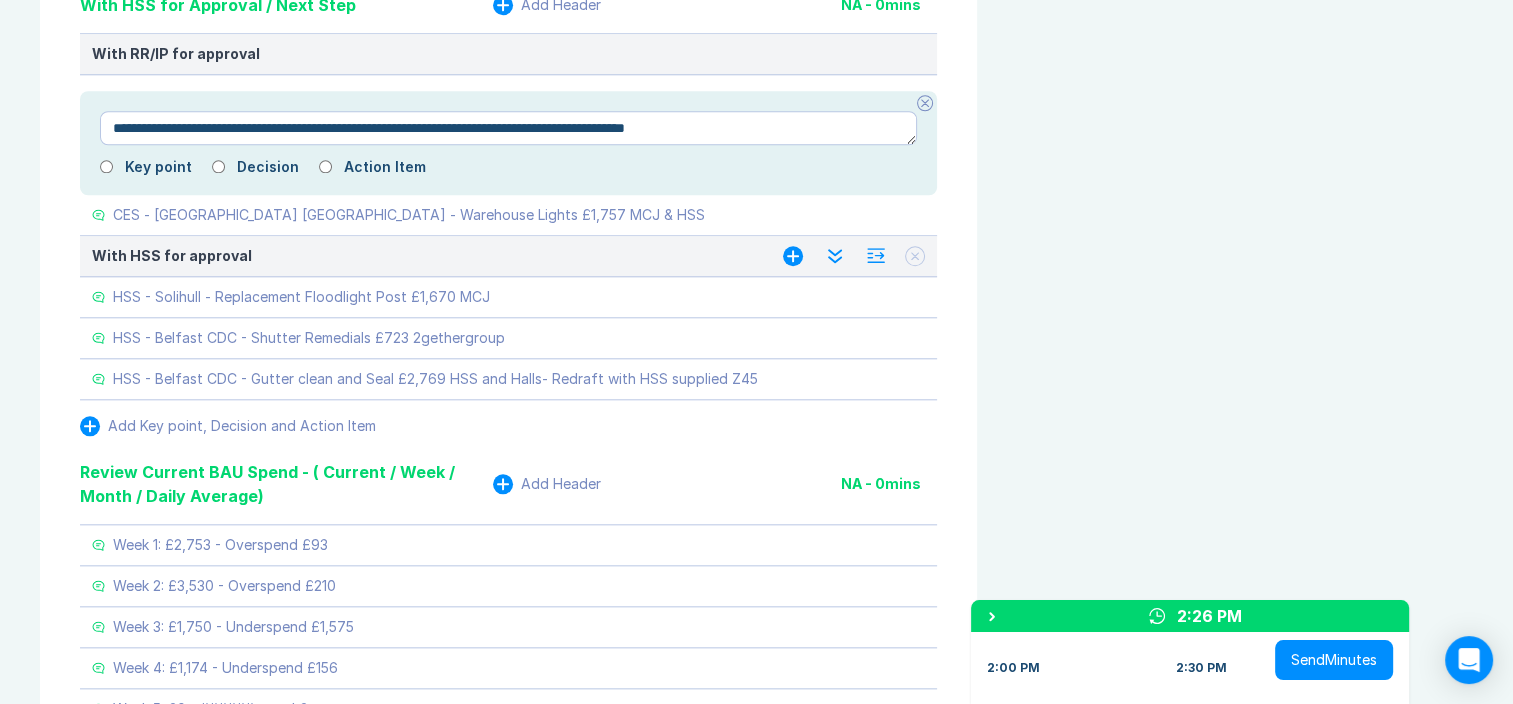 type on "*" 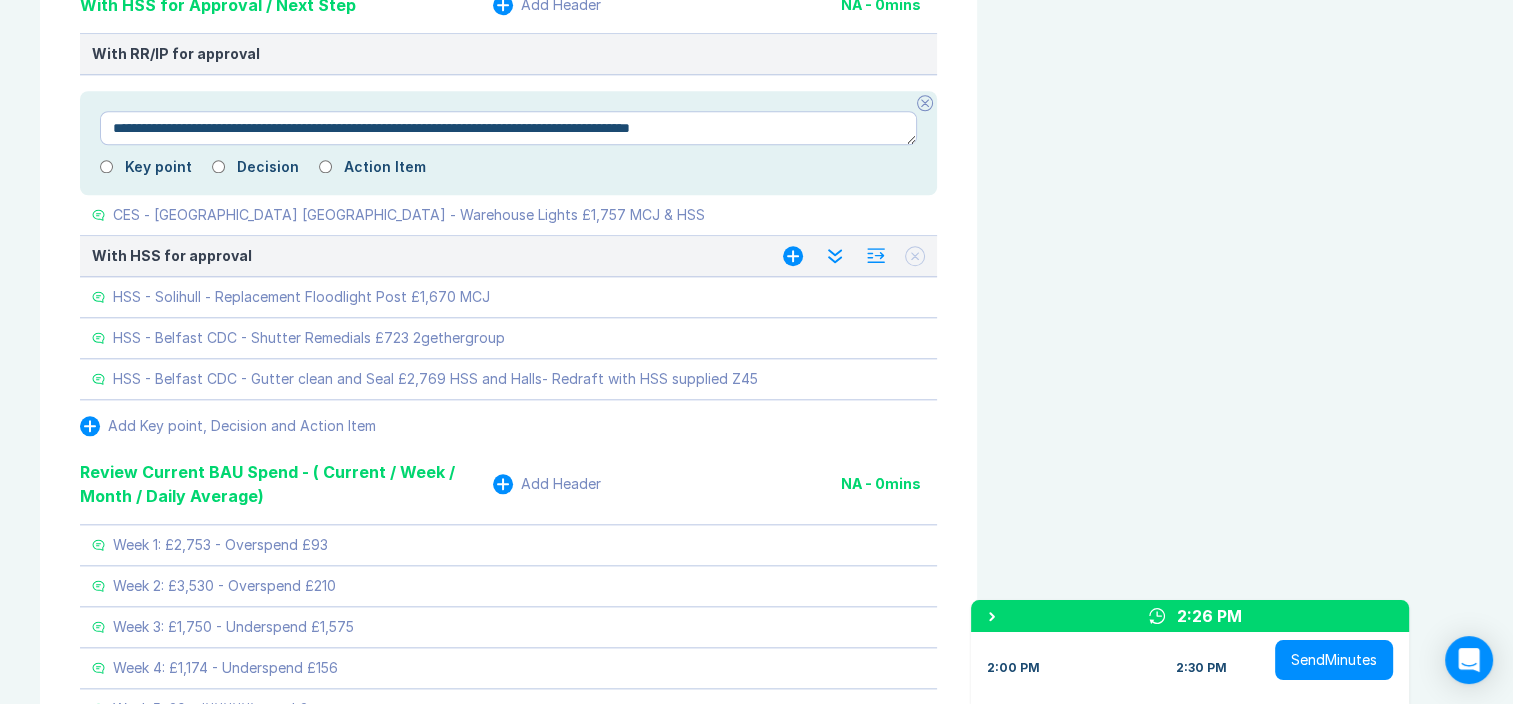 type on "*" 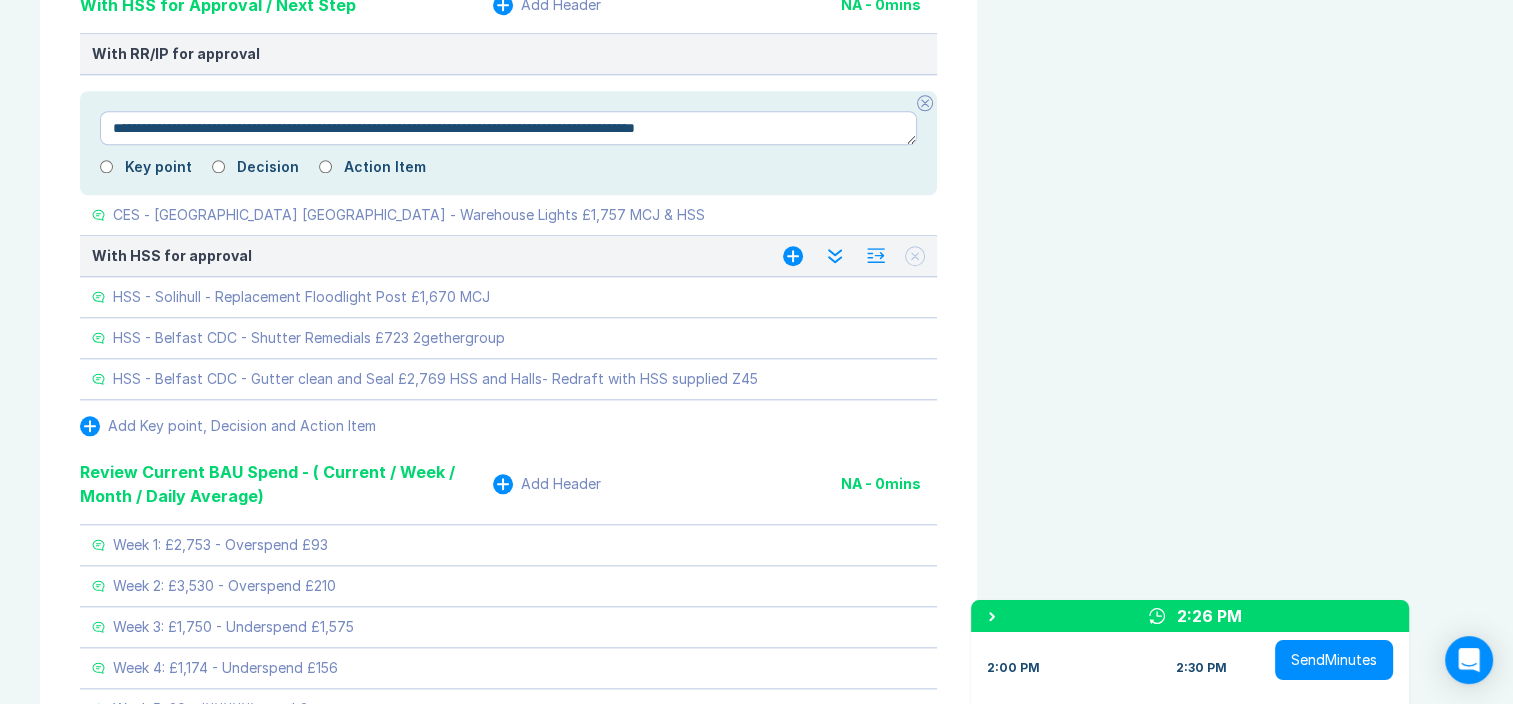 type 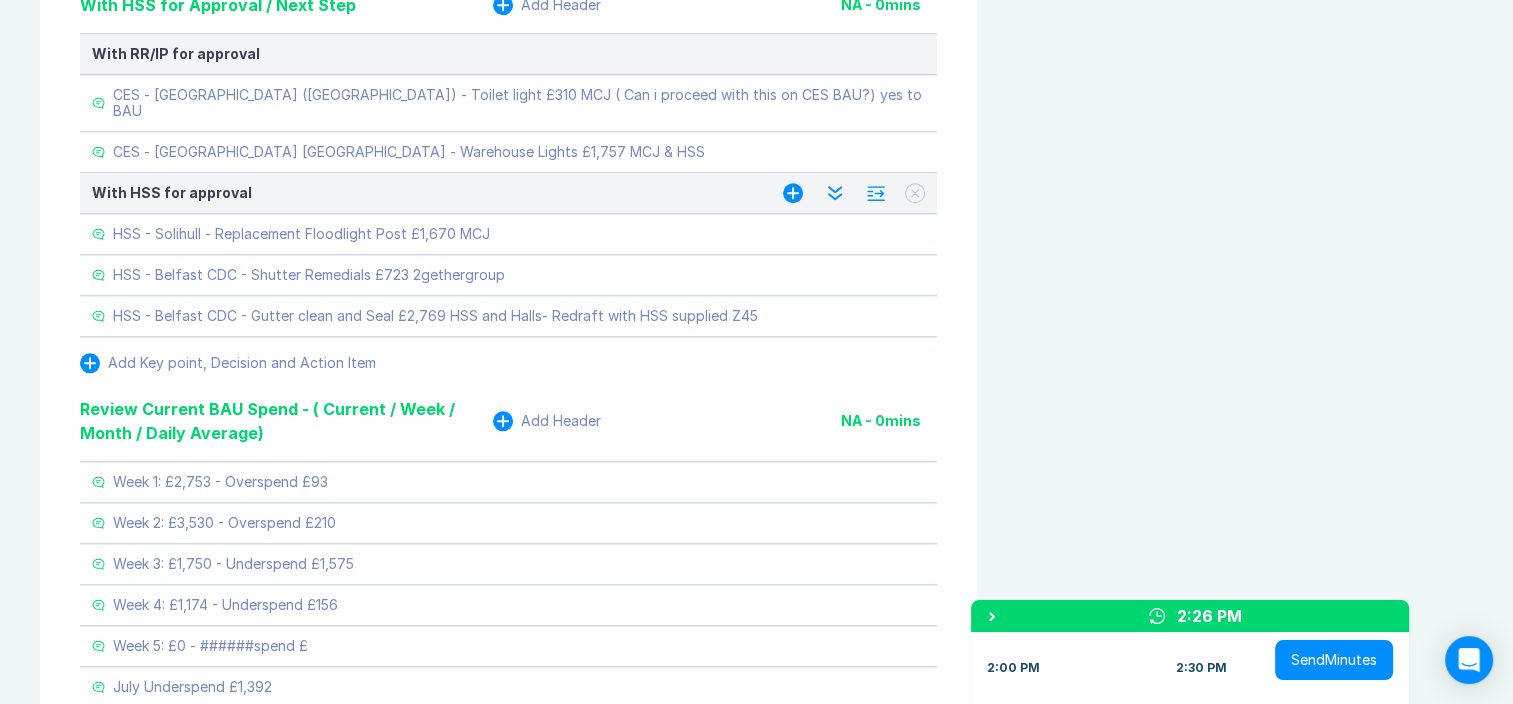 click on "Meeting Notes Edit Agenda Duplicate Notes New Matters Add Header 0:02  mins HSS - Heathrow - Pigeon culls should be trapping instead.  - DH to discuss and see if Cleankill (New supplier) can pigeon proof with this new sticker substance on their website? HSS - Bristol - Pigeon Clean - Standalone Pigeon cull and area clear (Same location as January 2025) Pics received from branch 17/07 - sent for quotes 18/07 HSS - Derby - Razor wire and warning signage -  250m yard perimeter approx. Discussed with Steve Roach, probably wants to cost to remove, which is HSS skip, labourer to cut it away and dispose.  replacement 250m razor wire SR think will be too high and no business case for this. Awaiting reply from SR Wk Comm 22/07 DH -  Needs to issue comms &  suggest have a call first with 2gethergroup & Halls - Any sub contractors they use must have CSCS card as currently we would not know. Discussion with IP, this was easiest route to make arrangments than asking for sub contractors sub contractors CSCS card. NA - 0 D" at bounding box center [756, 9633] 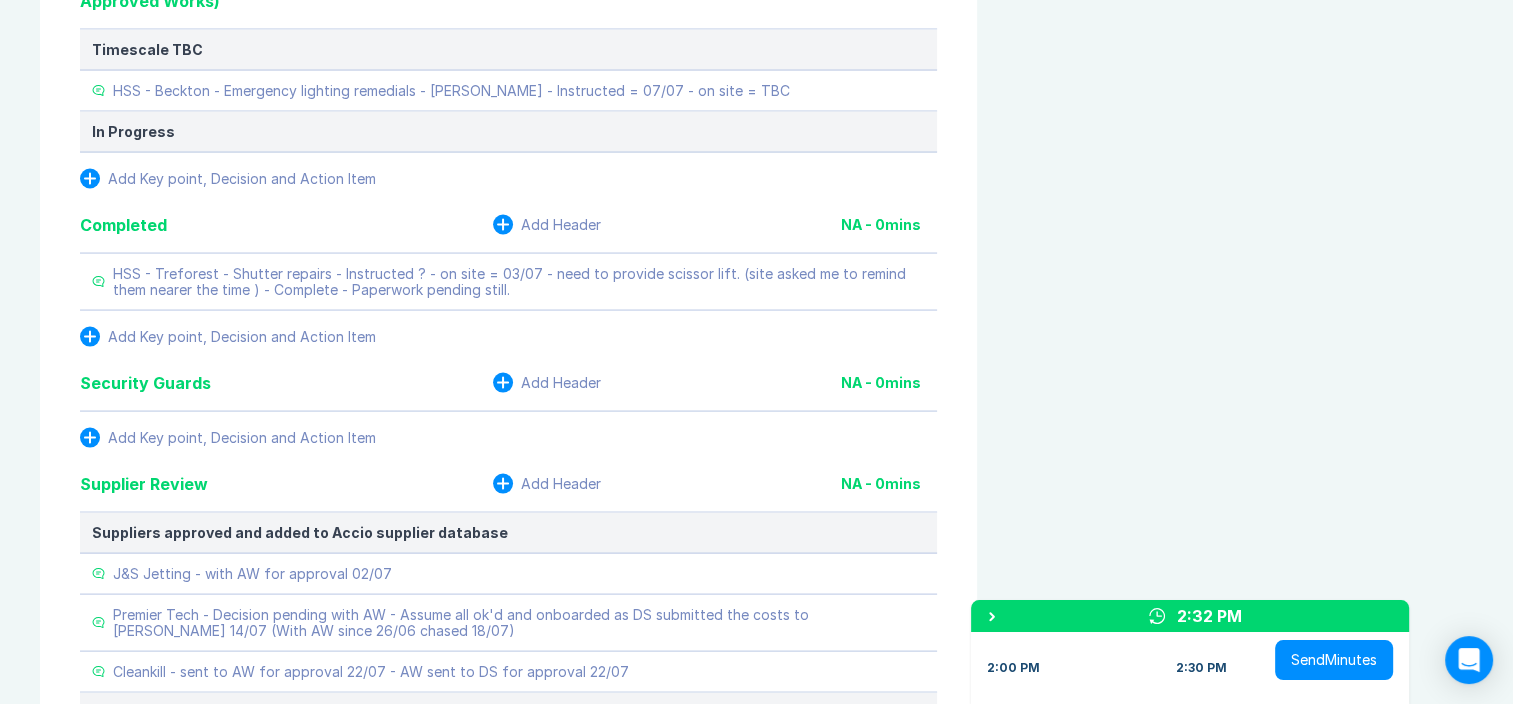 scroll, scrollTop: 3960, scrollLeft: 0, axis: vertical 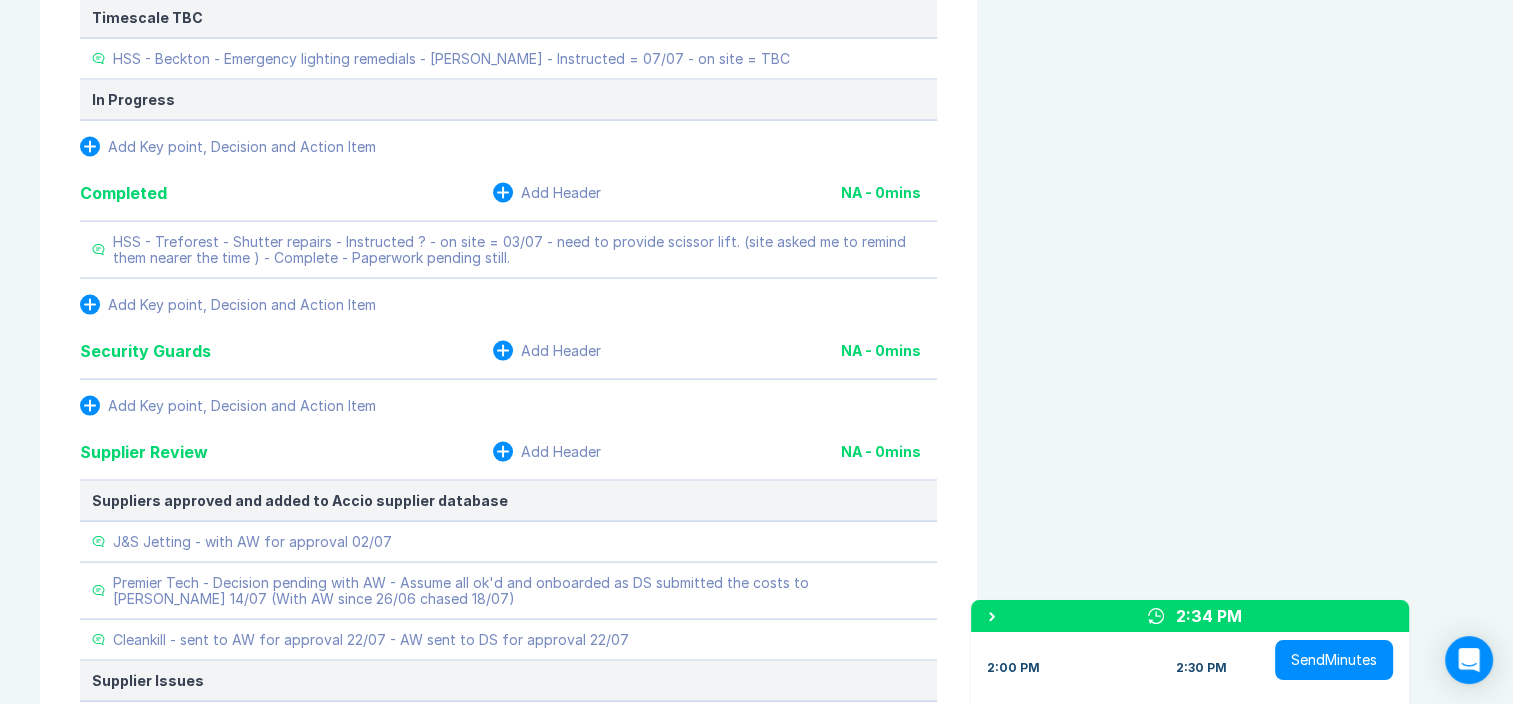 click on "Meeting Notes Edit Agenda Duplicate Notes New Matters Add Header 0:02  mins HSS - Heathrow - Pigeon culls should be trapping instead.  - DH to discuss and see if Cleankill (New supplier) can pigeon proof with this new sticker substance on their website? HSS - Bristol - Pigeon Clean - Standalone Pigeon cull and area clear (Same location as January 2025) Pics received from branch 17/07 - sent for quotes 18/07 HSS - Derby - Razor wire and warning signage -  250m yard perimeter approx. Discussed with Steve Roach, probably wants to cost to remove, which is HSS skip, labourer to cut it away and dispose.  replacement 250m razor wire SR think will be too high and no business case for this. Awaiting reply from SR Wk Comm 22/07 DH -  Needs to issue comms &  suggest have a call first with 2gethergroup & Halls - Any sub contractors they use must have CSCS card as currently we would not know. Discussion with IP, this was easiest route to make arrangments than asking for sub contractors sub contractors CSCS card. NA - 0 D" at bounding box center [756, 7673] 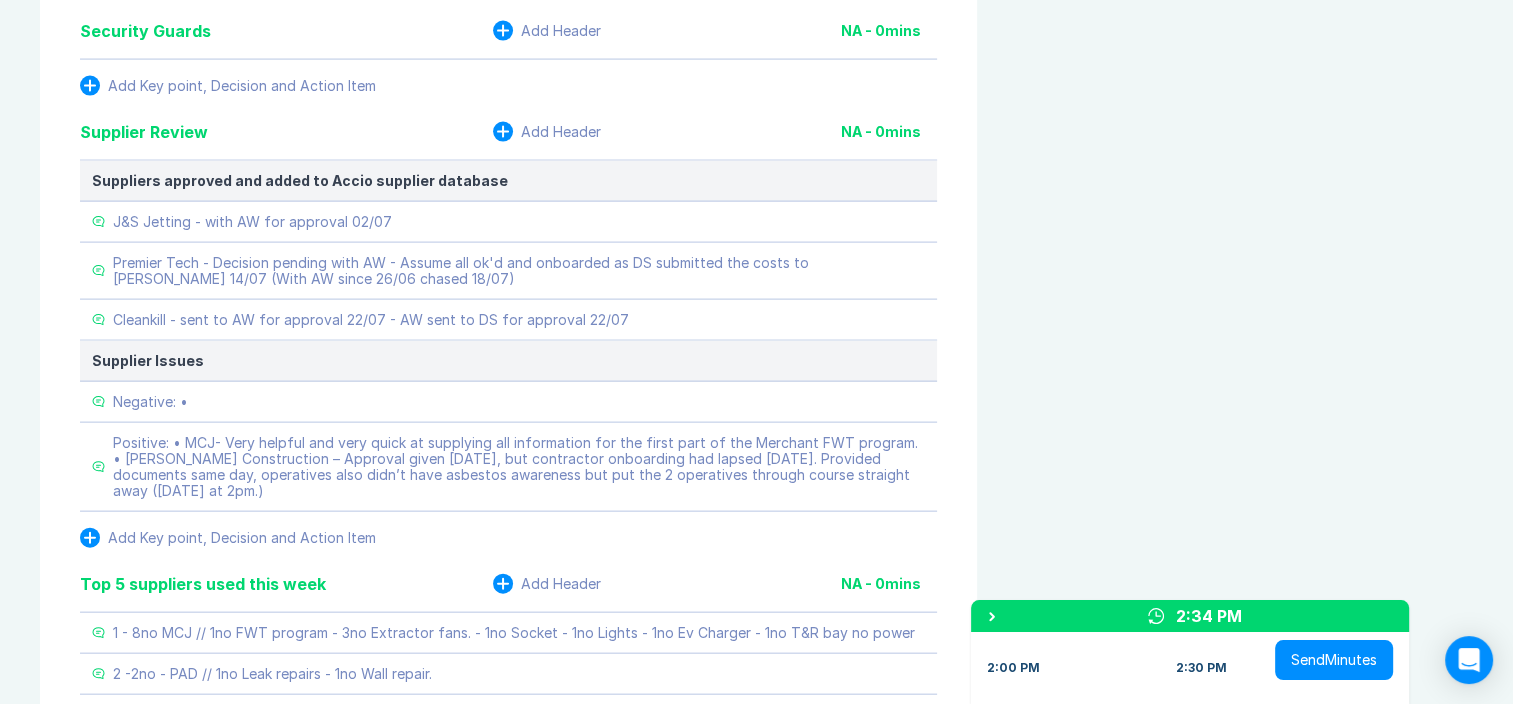 scroll, scrollTop: 4320, scrollLeft: 0, axis: vertical 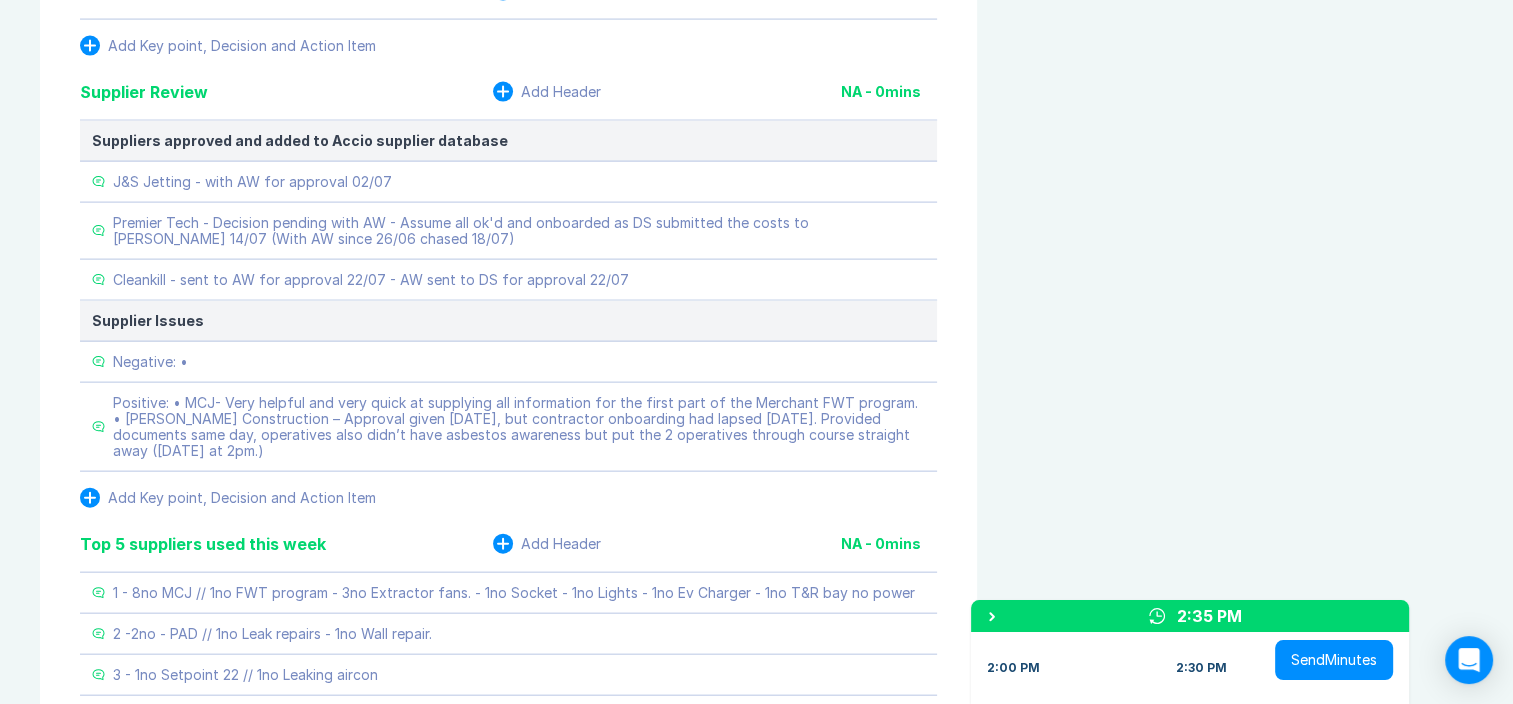 click on "New Matters Add Header 0:02  mins HSS - Heathrow - Pigeon culls should be trapping instead.  - DH to discuss and see if Cleankill (New supplier) can pigeon proof with this new sticker substance on their website? HSS - Bristol - Pigeon Clean - Standalone Pigeon cull and area clear (Same location as January 2025) Pics received from branch 17/07 - sent for quotes 18/07 HSS - Derby - Razor wire and warning signage -  250m yard perimeter approx. Discussed with Steve Roach, probably wants to cost to remove, which is HSS skip, labourer to cut it away and dispose.  replacement 250m razor wire SR think will be too high and no business case for this. Awaiting reply from SR Wk Comm 22/07 DH -  Needs to issue comms &  suggest have a call first with 2gethergroup & Halls - Any sub contractors they use must have CSCS card as currently we would not know. Discussion with IP, this was easiest route to make arrangments than asking for sub contractors sub contractors CSCS card. Add Key point, Decision and Action Item Add Header" at bounding box center [508, -1294] 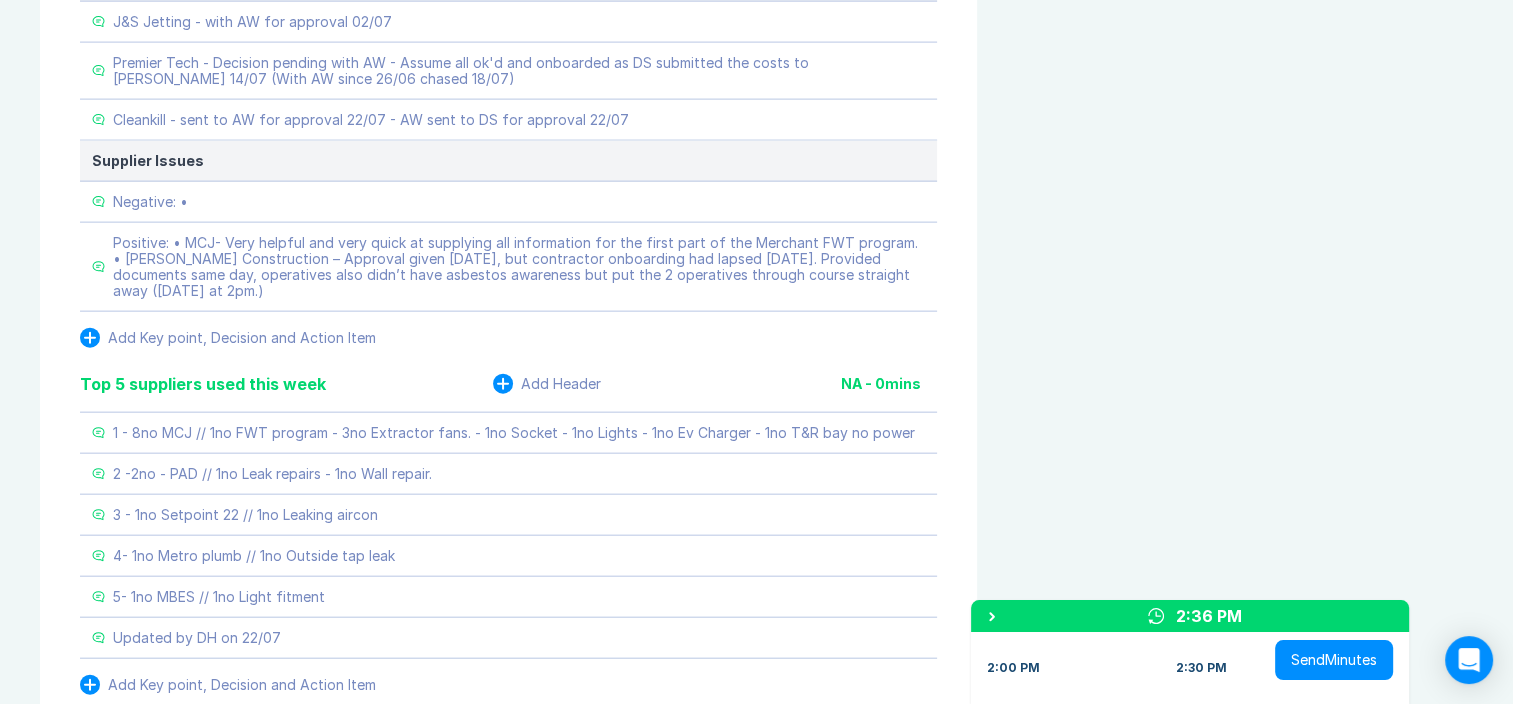 scroll, scrollTop: 4520, scrollLeft: 0, axis: vertical 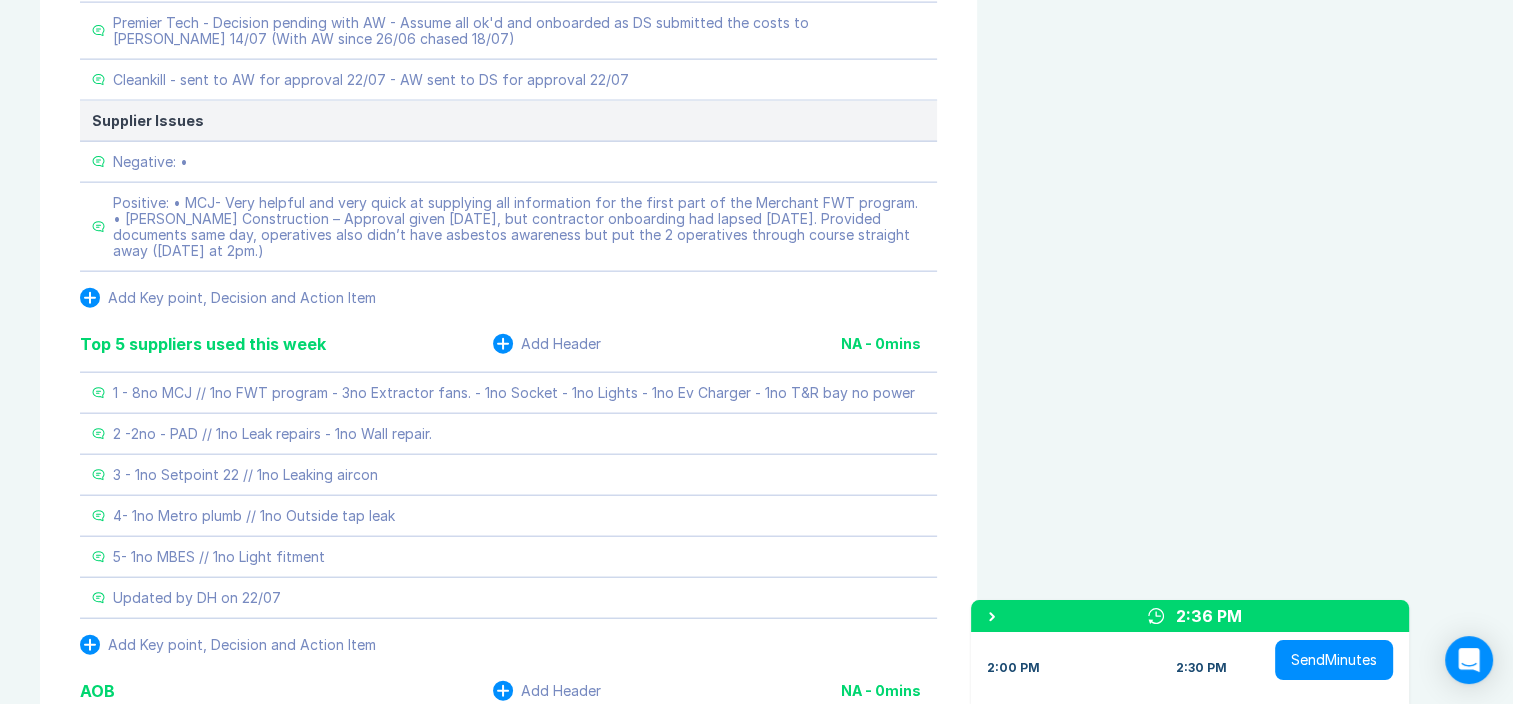 click on "View Invite Export Meeting Minutes Meeting Goals
To pick up a draggable item, press the space bar.
While dragging, use the arrow keys to move the item.
Press space again to drop the item in its new position, or press escape to cancel.
Attendance Uncheck all Attendee email G Gemma White Organizer 190 / 195  ( 97 %) D David Hayter 144 / 144  ( 100 %) I Iain Parnell 192 / 193  ( 99 %) J Jonny Welbourn 193 / 195  ( 99 %) Meeting History Link to Previous Meetings Series Average 53 ~ 12 mins early 22 mins , ~ 8 mins under Jul 15 58 30 mins Jul 10 60 30 mins Jul 9 60 30 mins Load  3  older Upcoming  Jul 23 Parking Lot Documents & Images  Upload File(s) 4MB max per file Drag file(s) to upload" at bounding box center (1245, 7113) 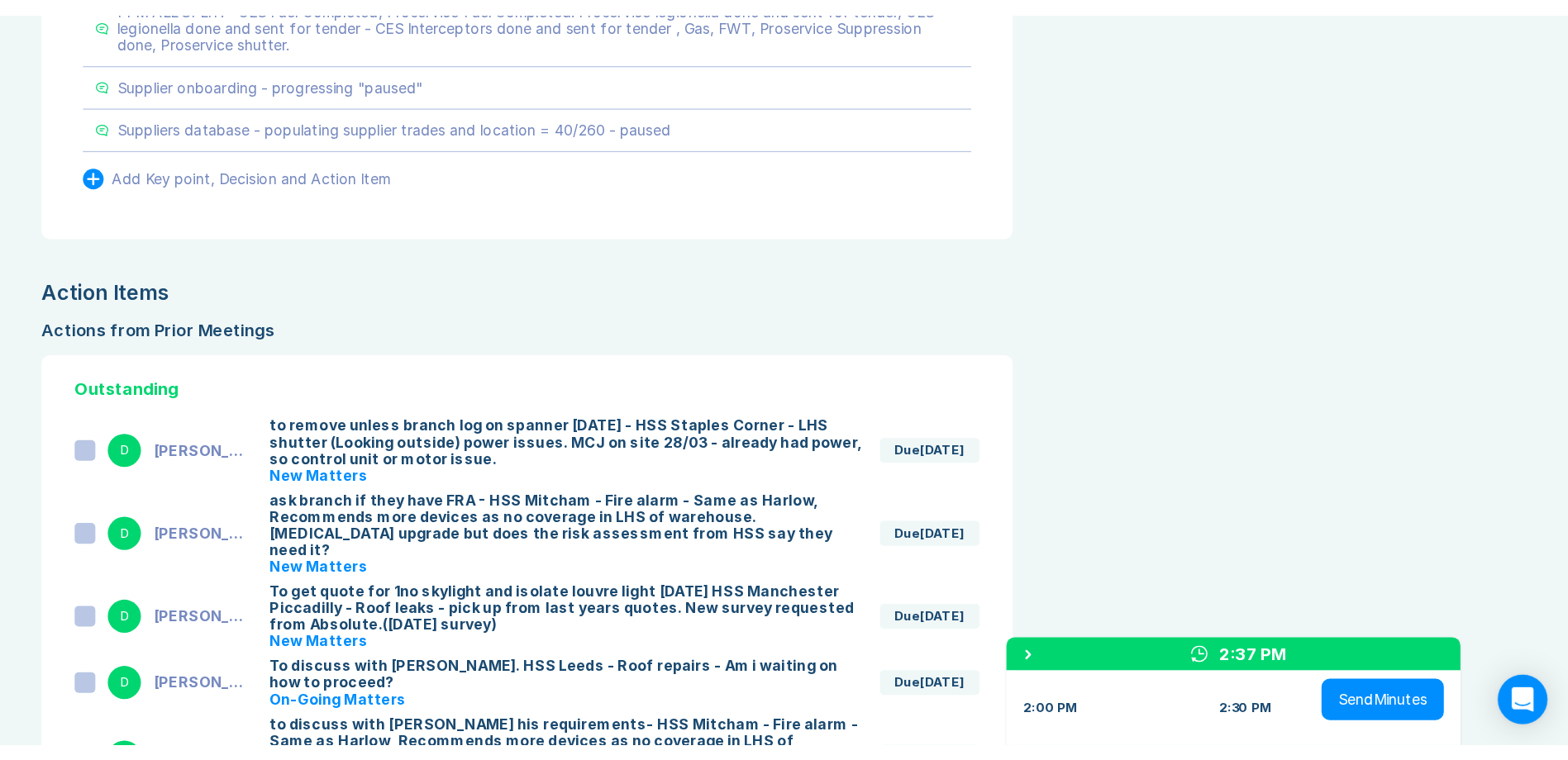 scroll, scrollTop: 4362, scrollLeft: 0, axis: vertical 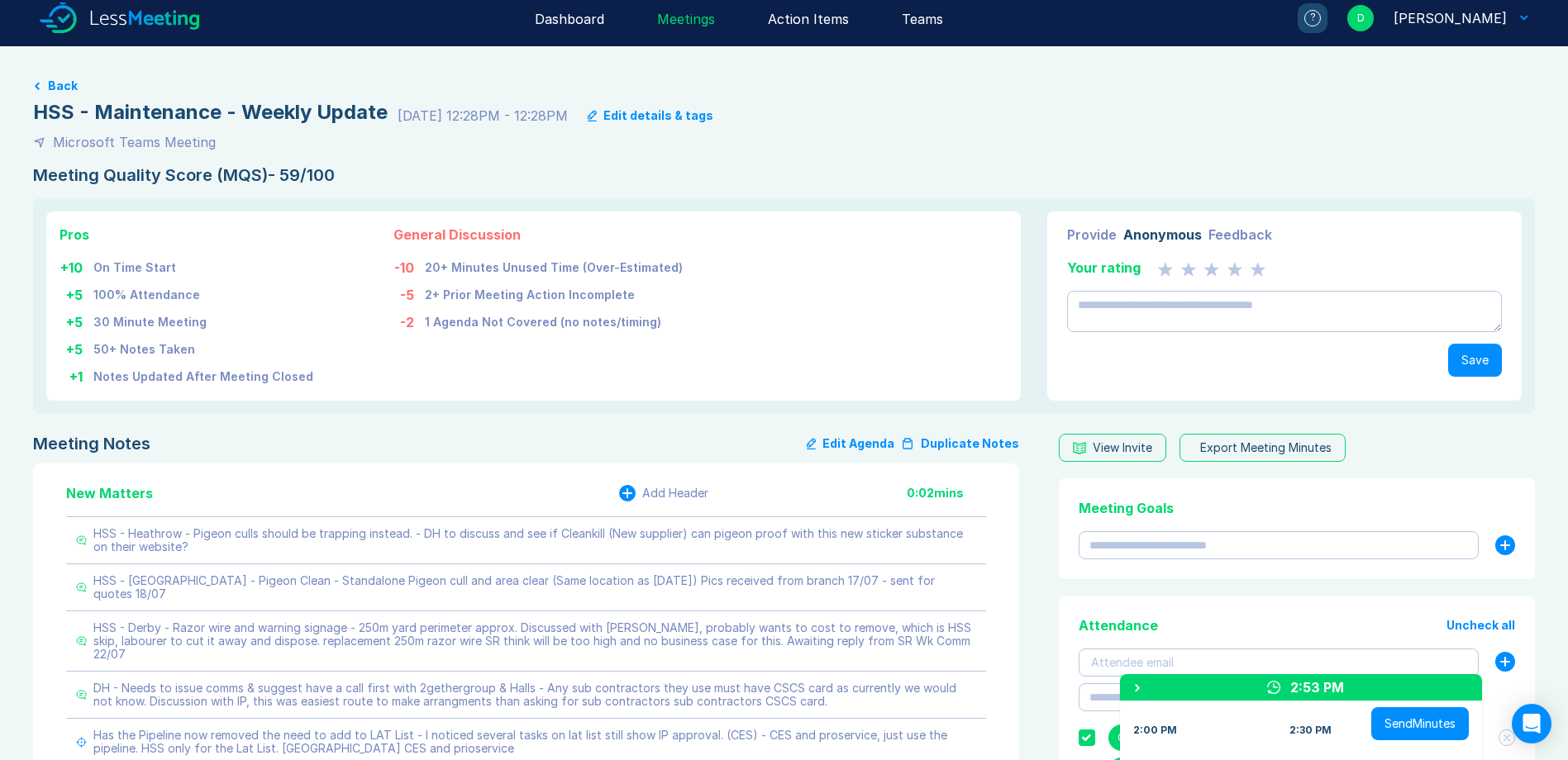 drag, startPoint x: 1043, startPoint y: 355, endPoint x: 1032, endPoint y: 144, distance: 211.28654 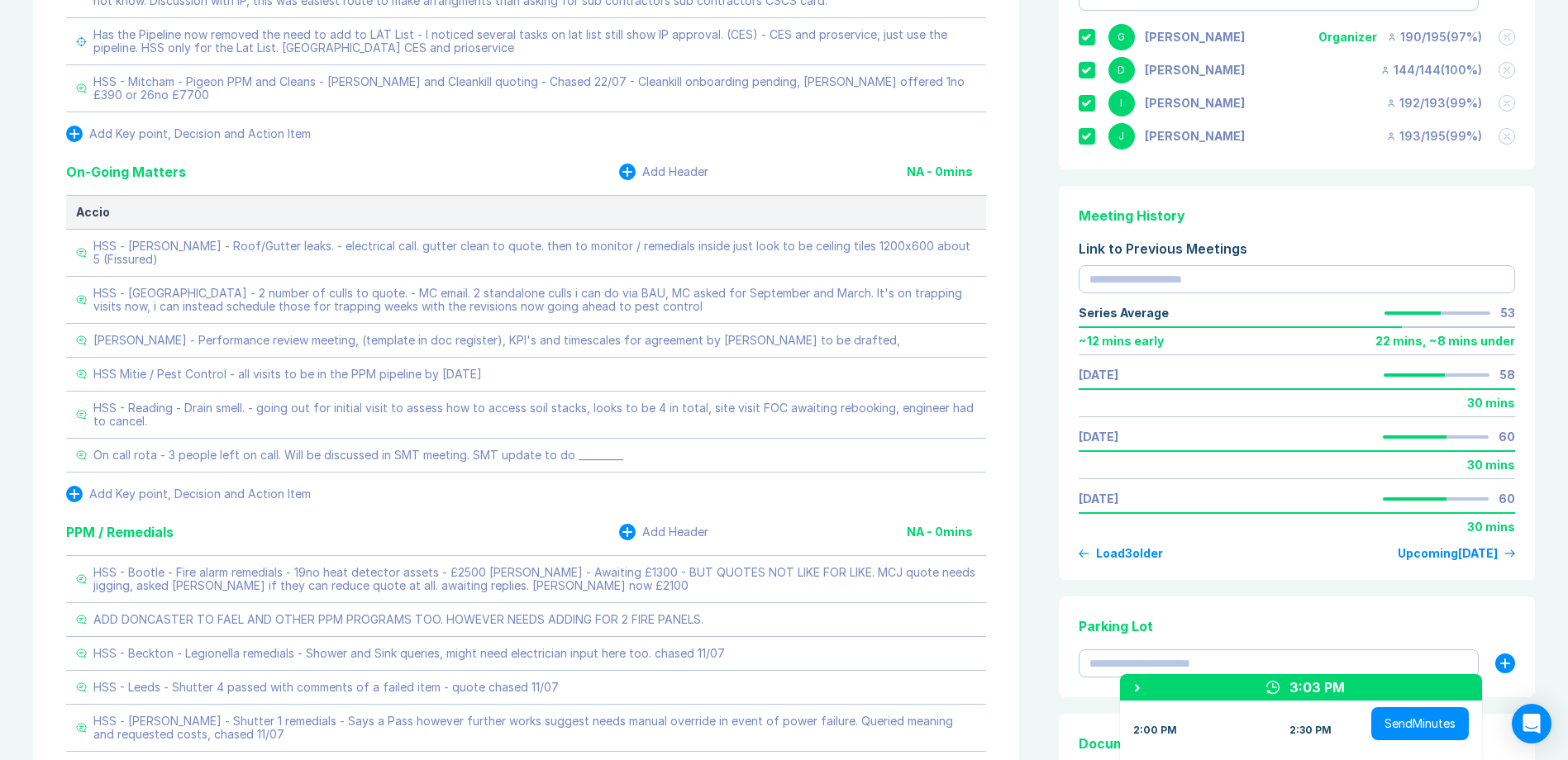 scroll, scrollTop: 743, scrollLeft: 0, axis: vertical 